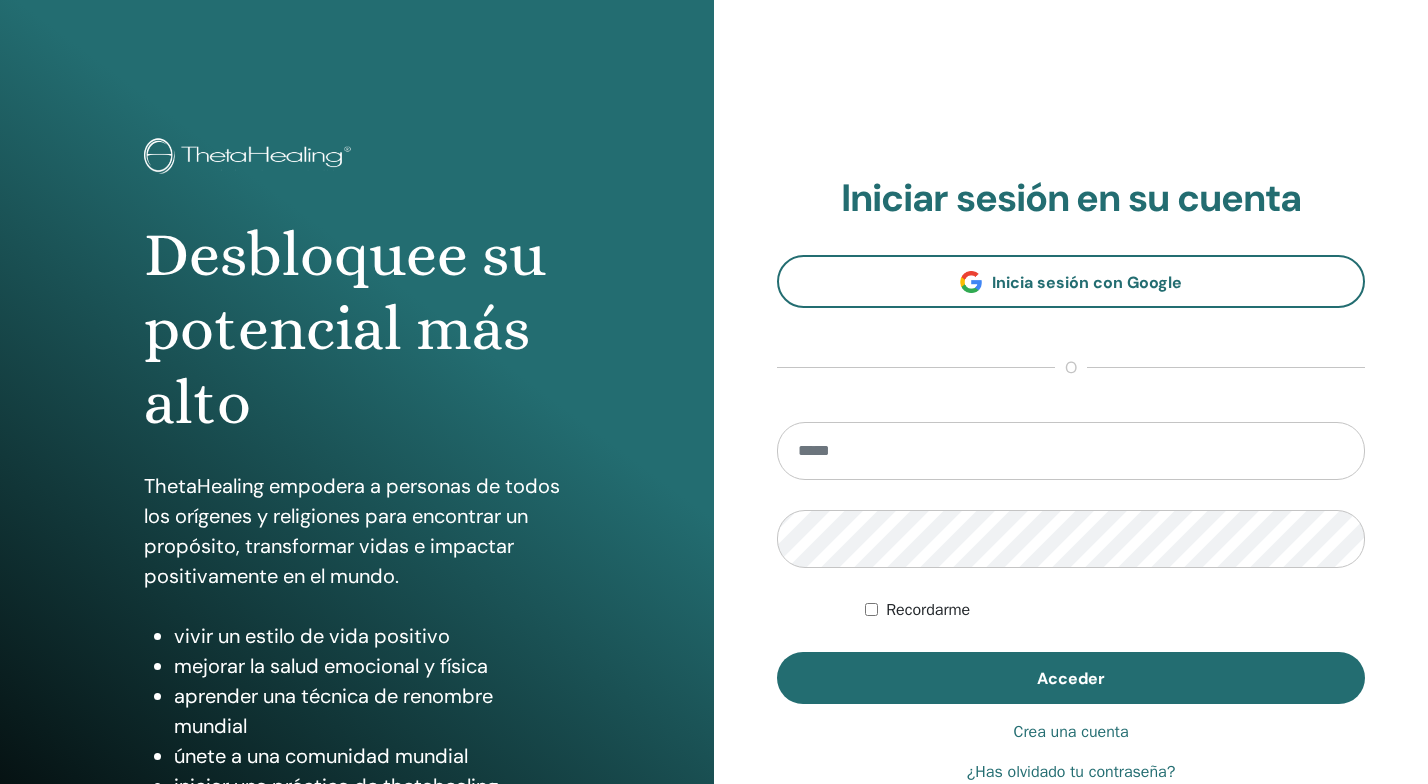 scroll, scrollTop: 0, scrollLeft: 0, axis: both 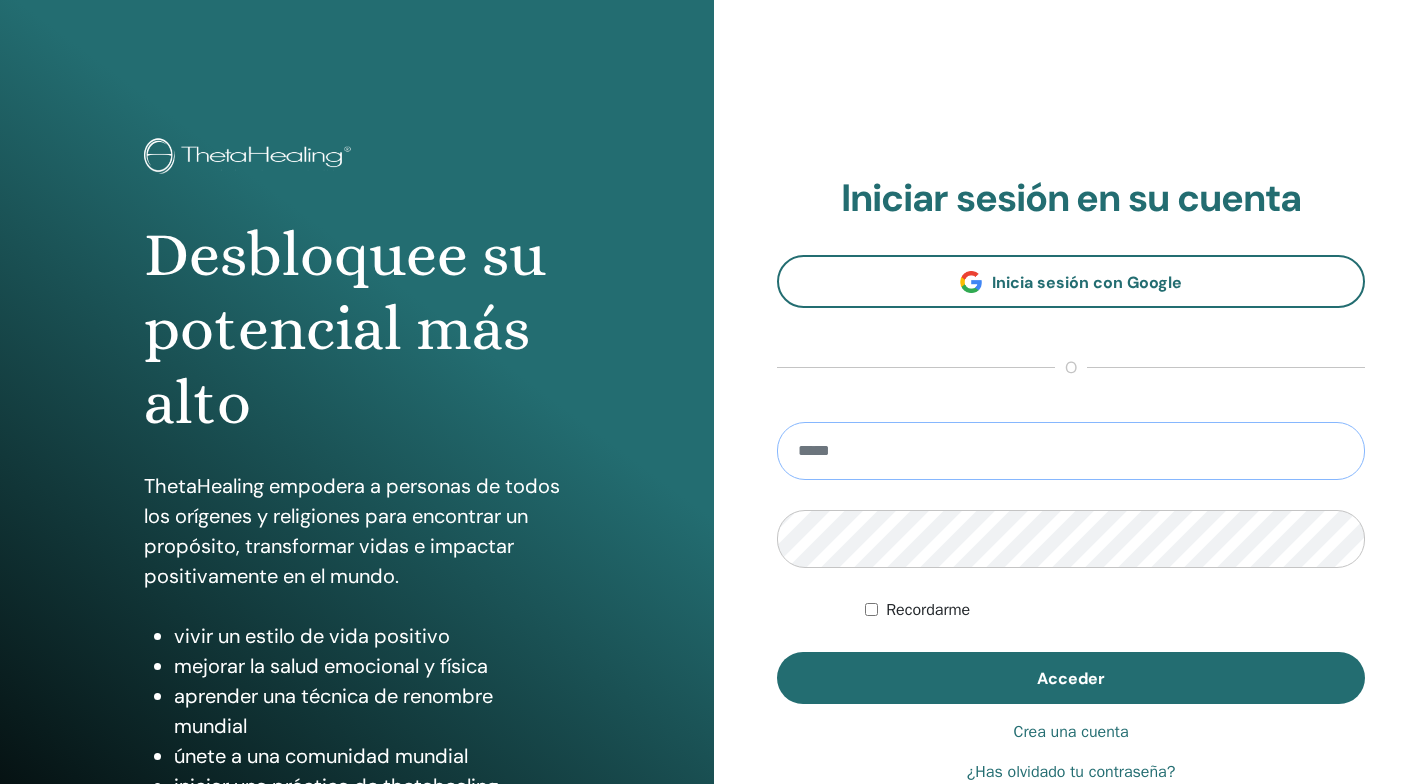 type on "**********" 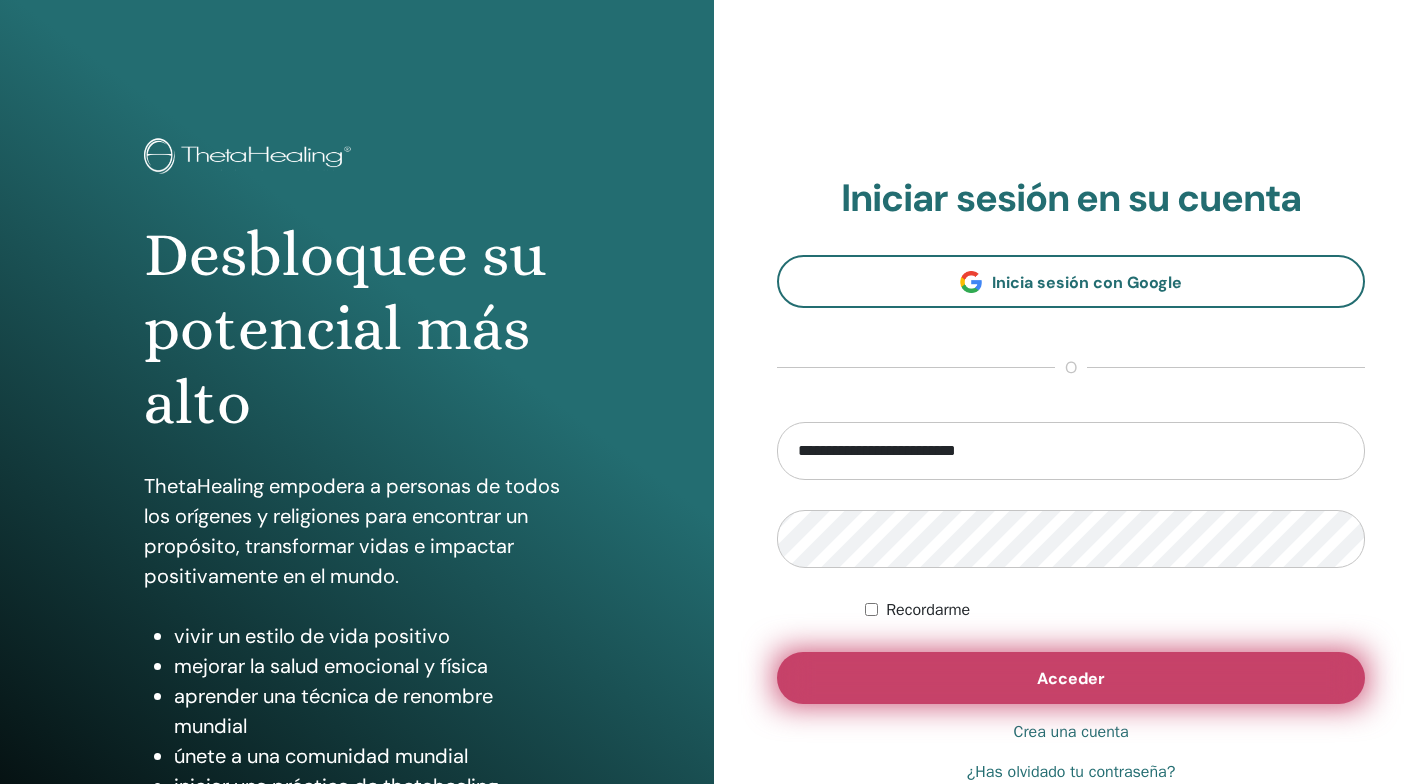 click on "Acceder" at bounding box center [1071, 678] 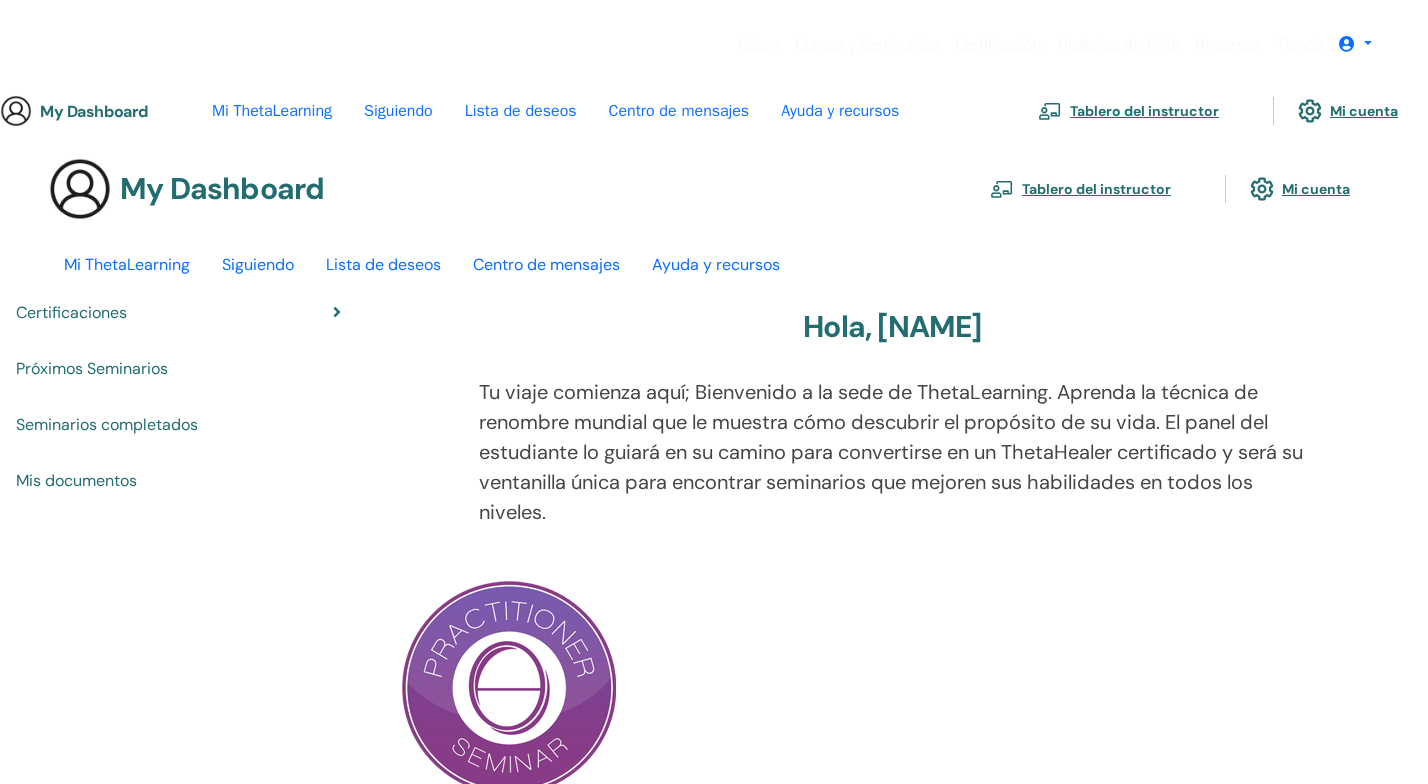 scroll, scrollTop: 0, scrollLeft: 0, axis: both 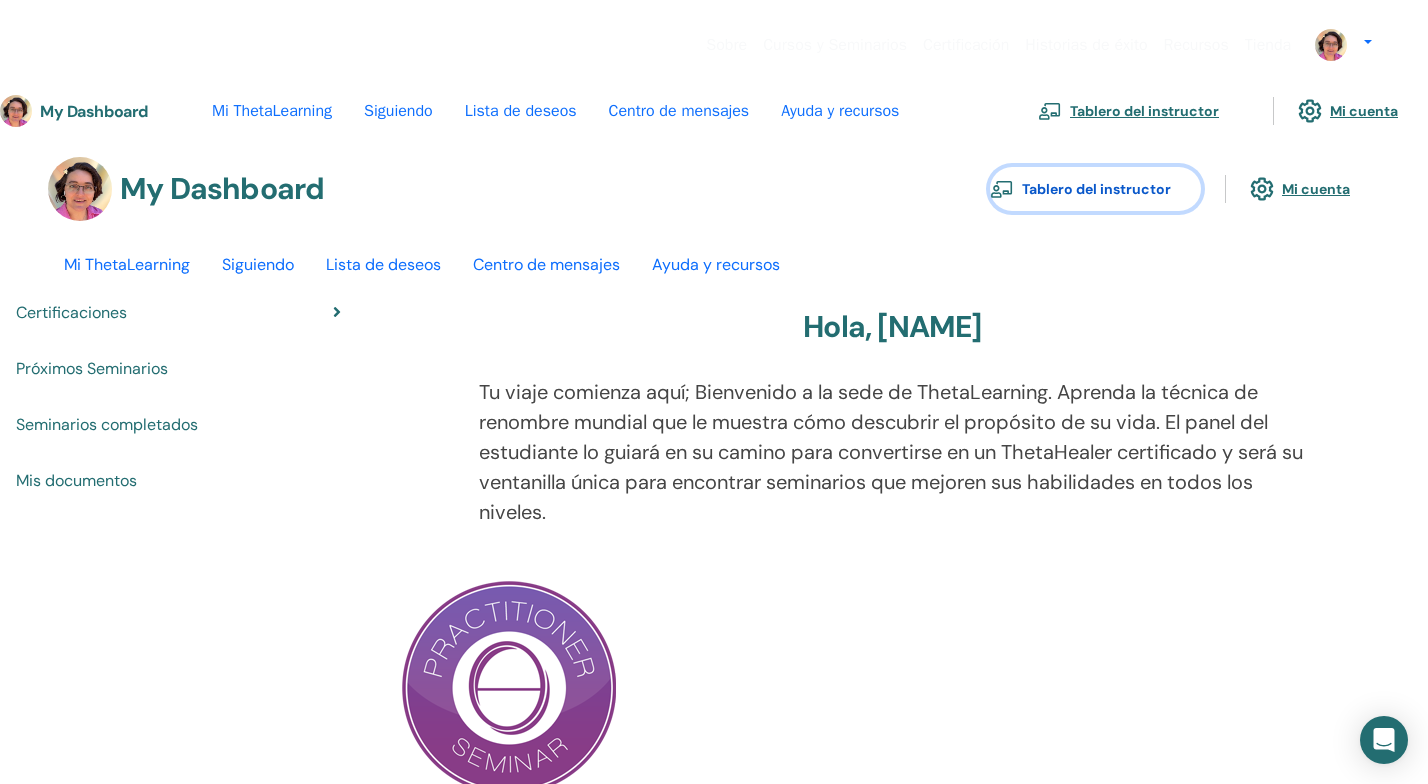click on "Tablero del instructor" at bounding box center (1095, 189) 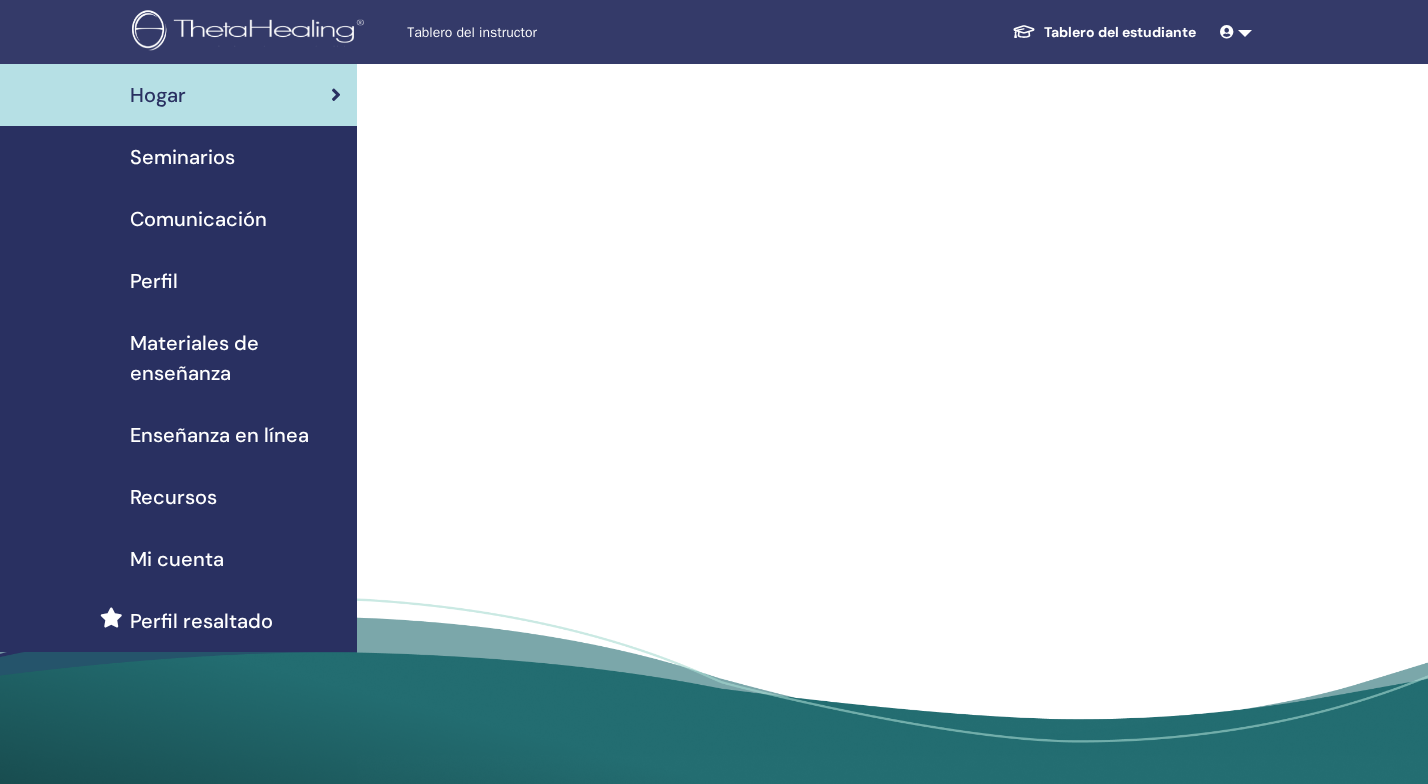 scroll, scrollTop: 0, scrollLeft: 0, axis: both 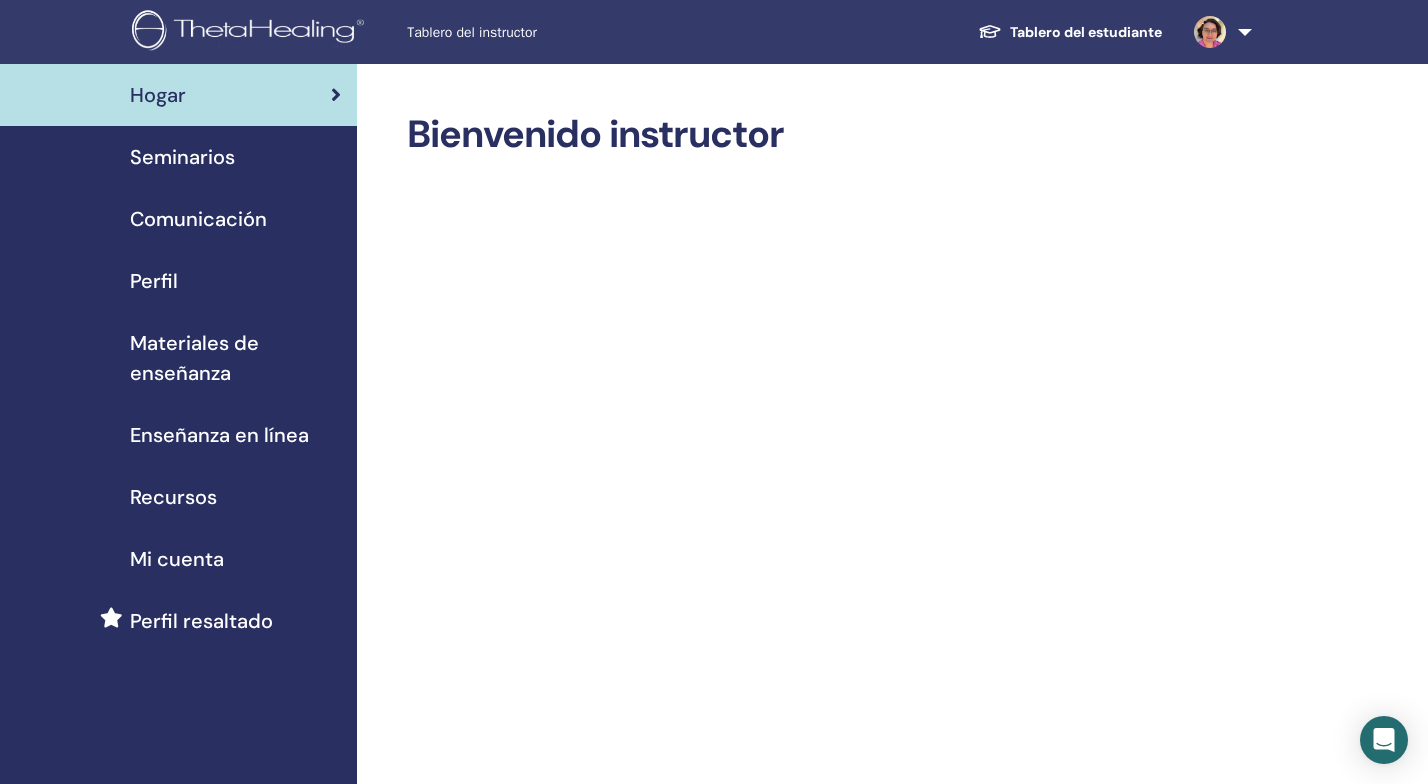 click on "Seminarios" at bounding box center (182, 157) 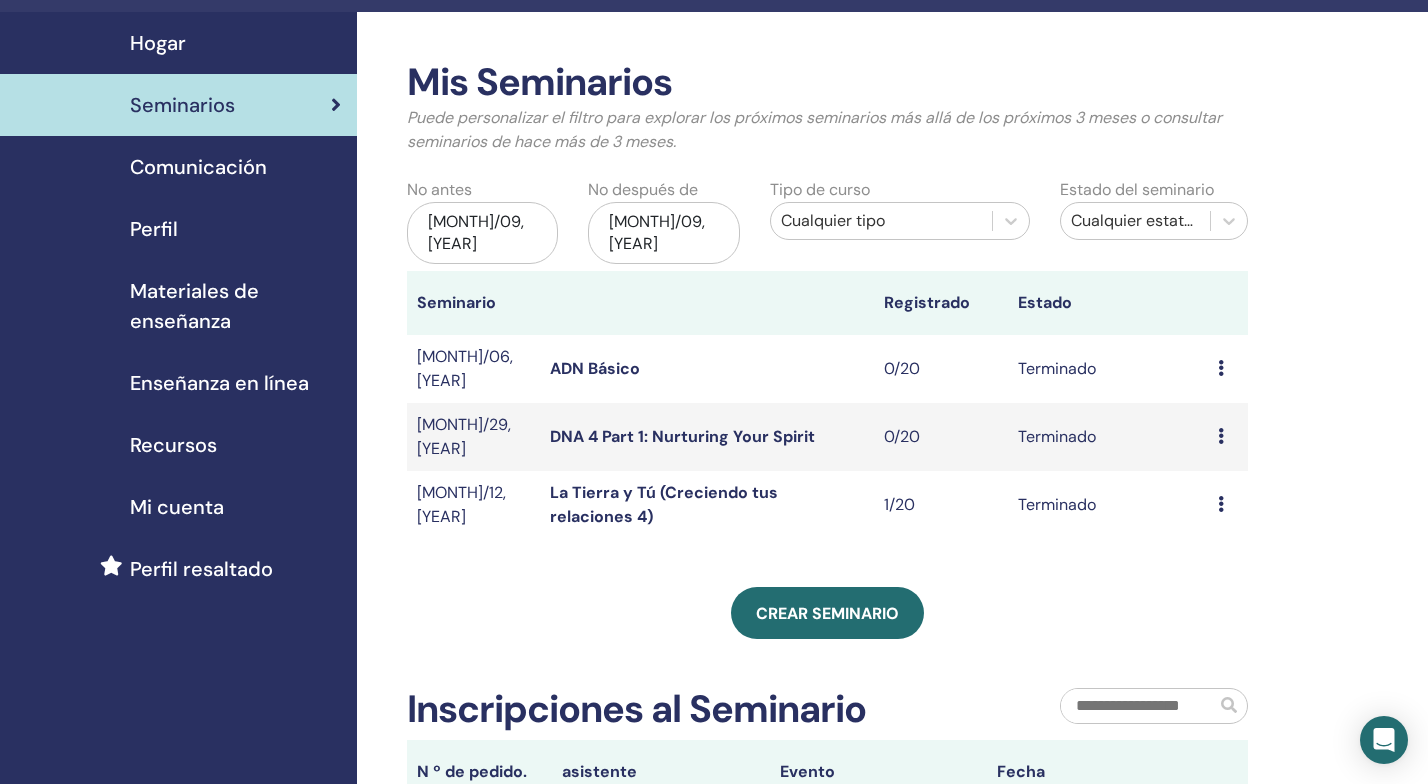 scroll, scrollTop: 54, scrollLeft: 0, axis: vertical 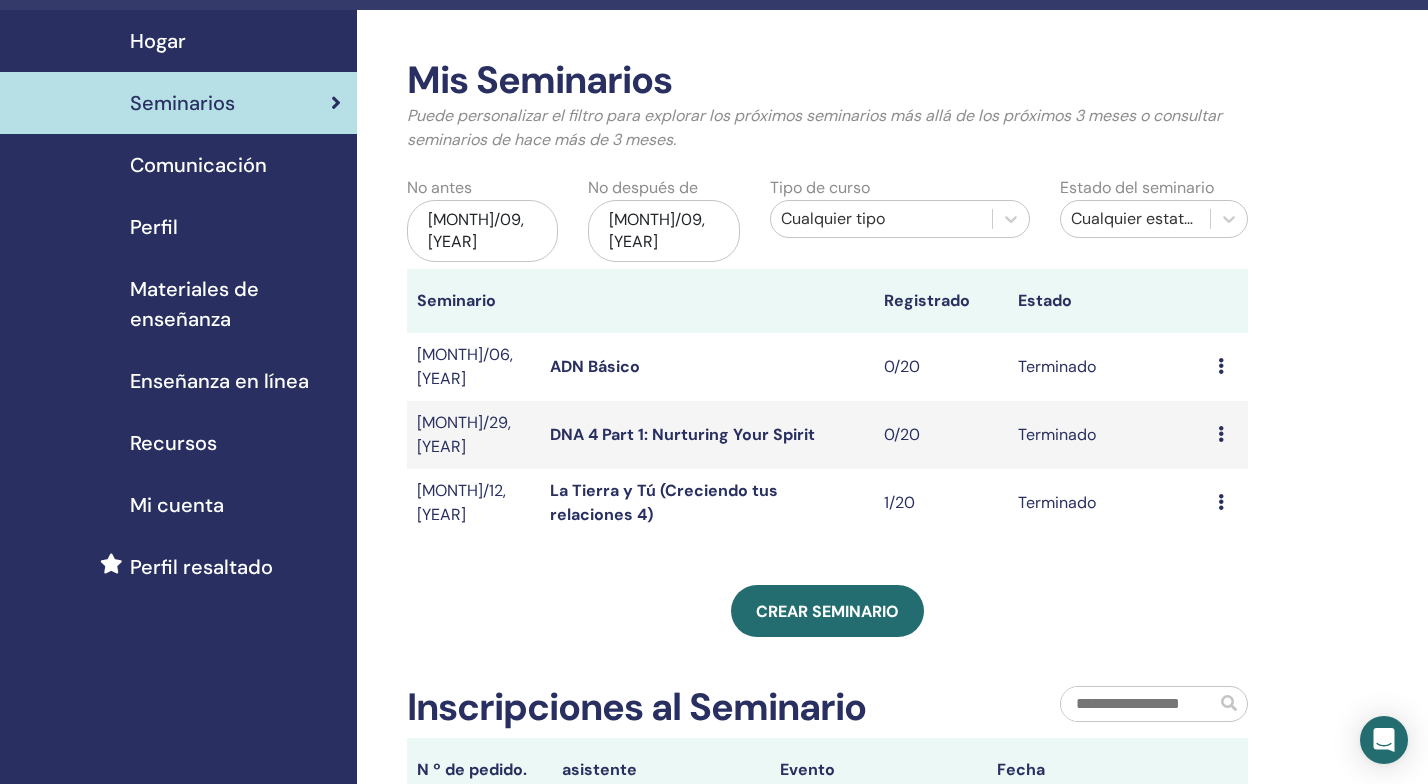 click at bounding box center [1221, 366] 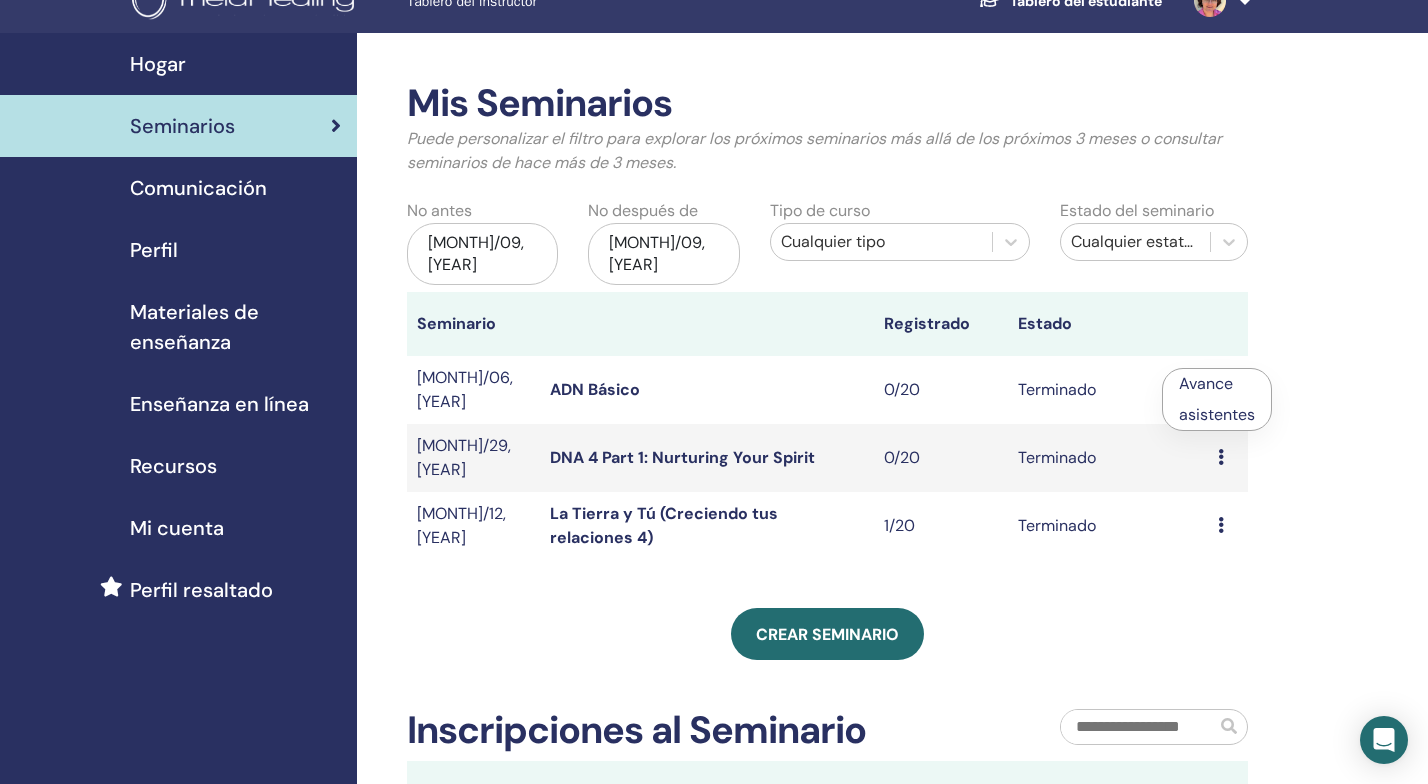 scroll, scrollTop: 0, scrollLeft: 0, axis: both 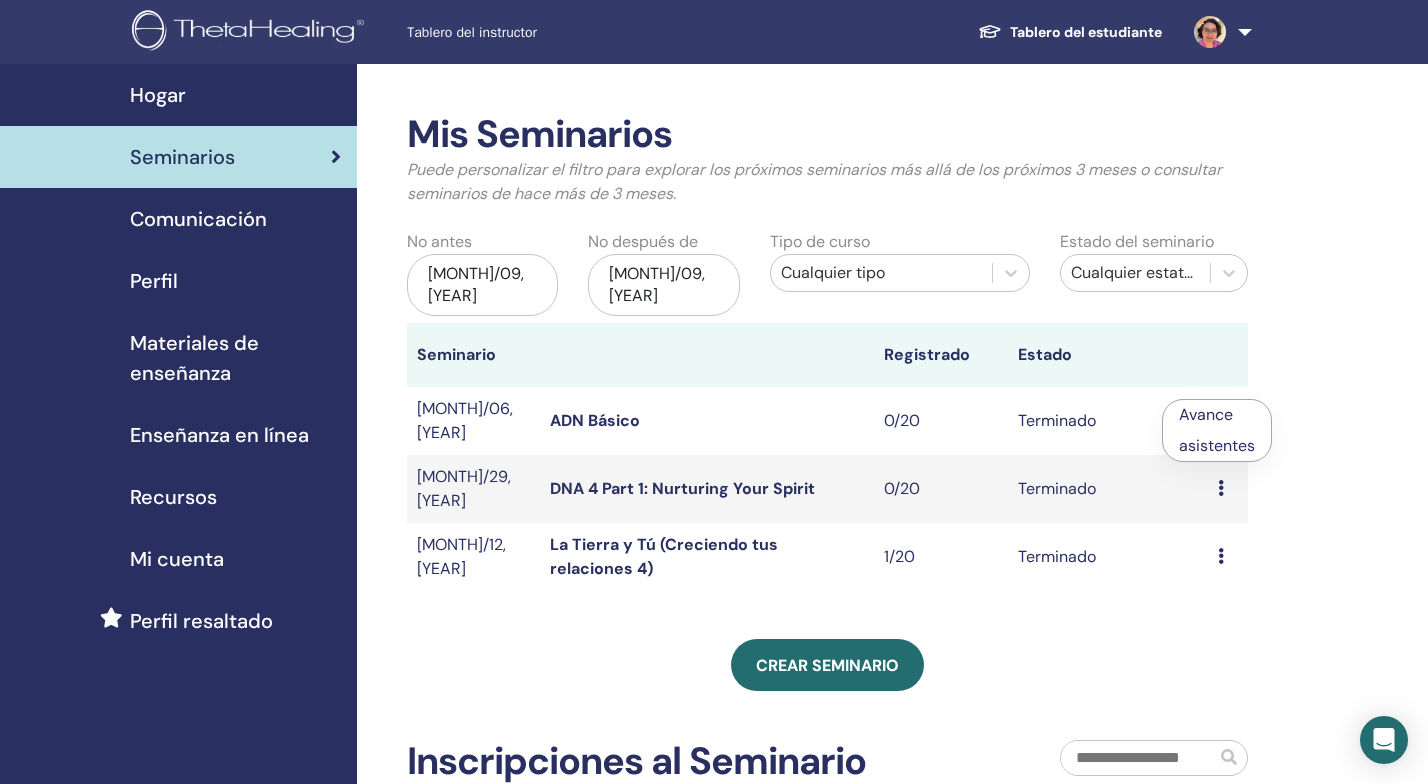 click on "Crear seminario" at bounding box center (827, 665) 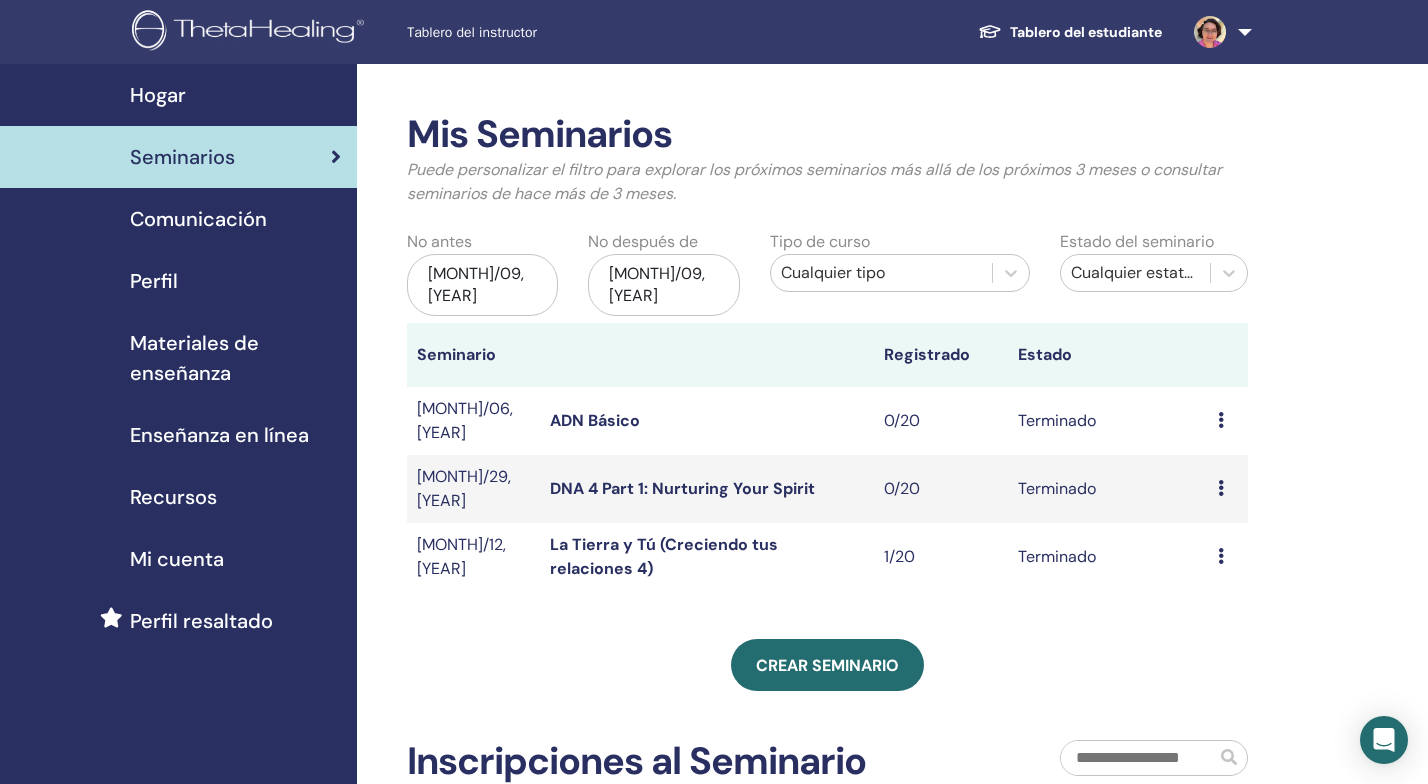click on "Avance asistentes" at bounding box center [1228, 421] 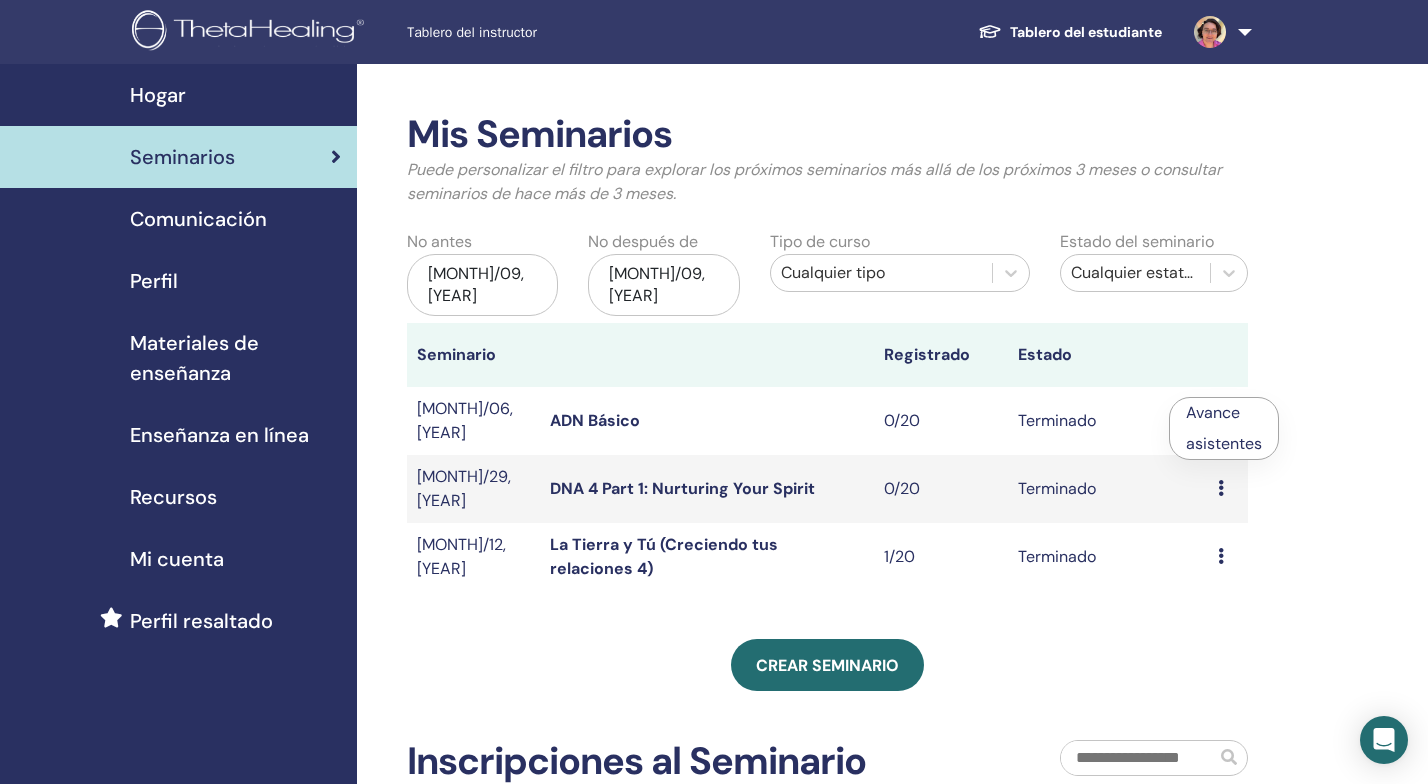 click on "Crear seminario" at bounding box center [827, 665] 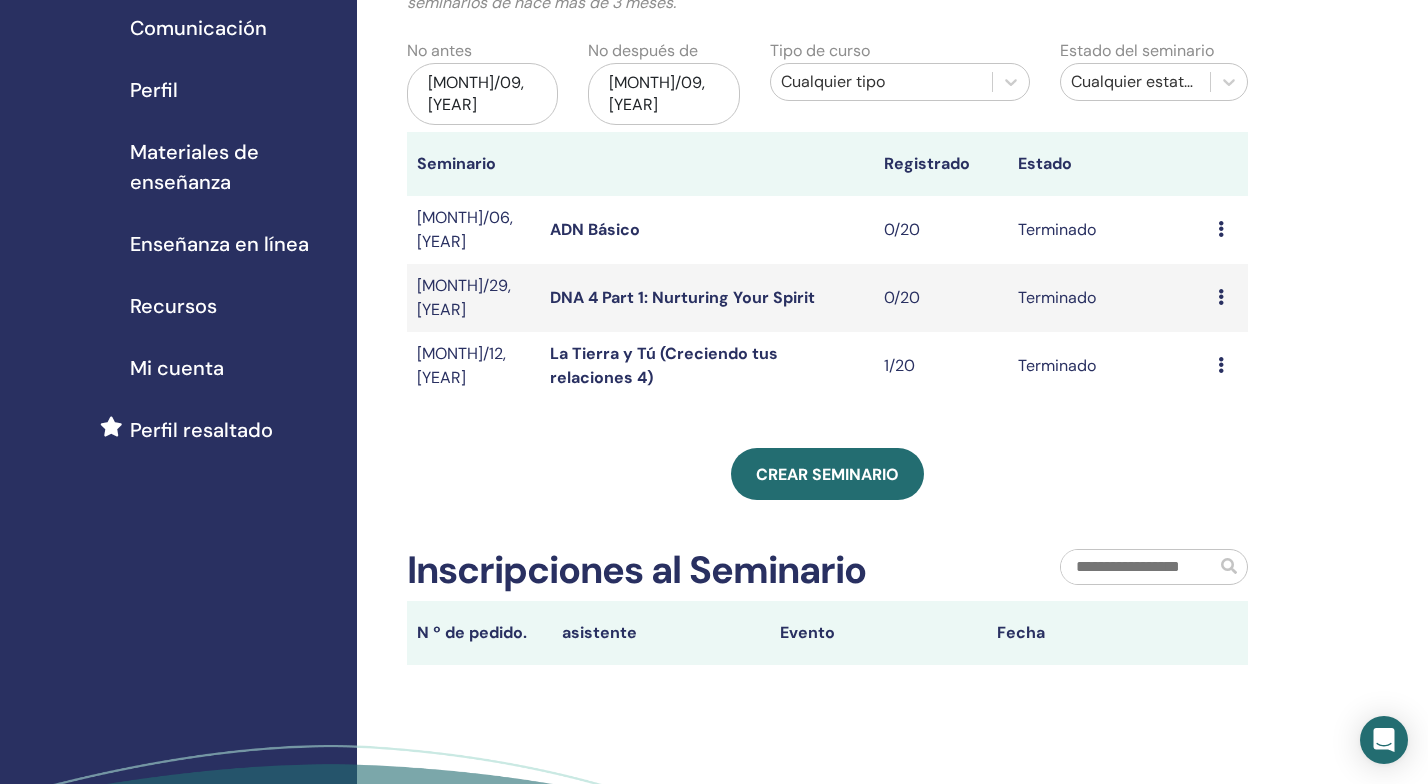 scroll, scrollTop: 193, scrollLeft: 0, axis: vertical 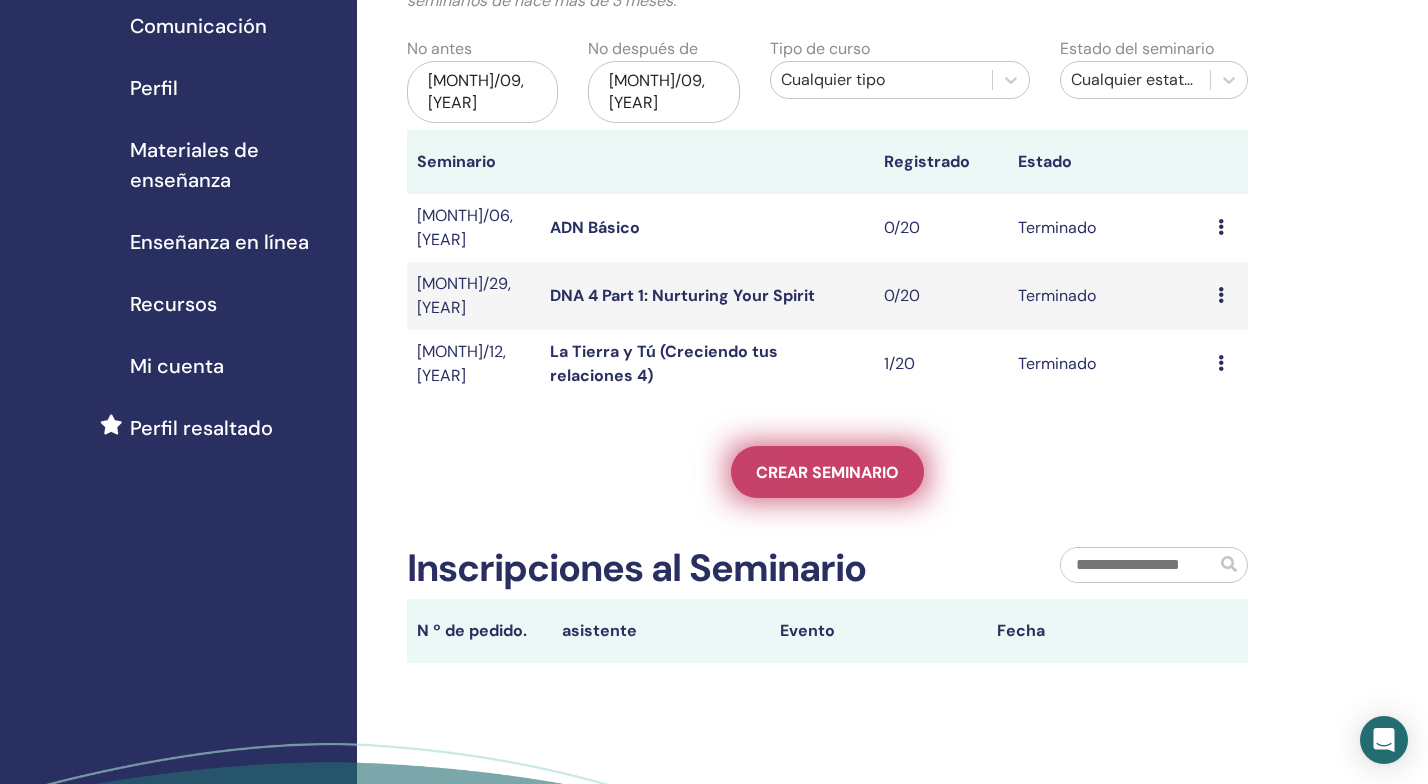 click on "Crear seminario" at bounding box center (827, 472) 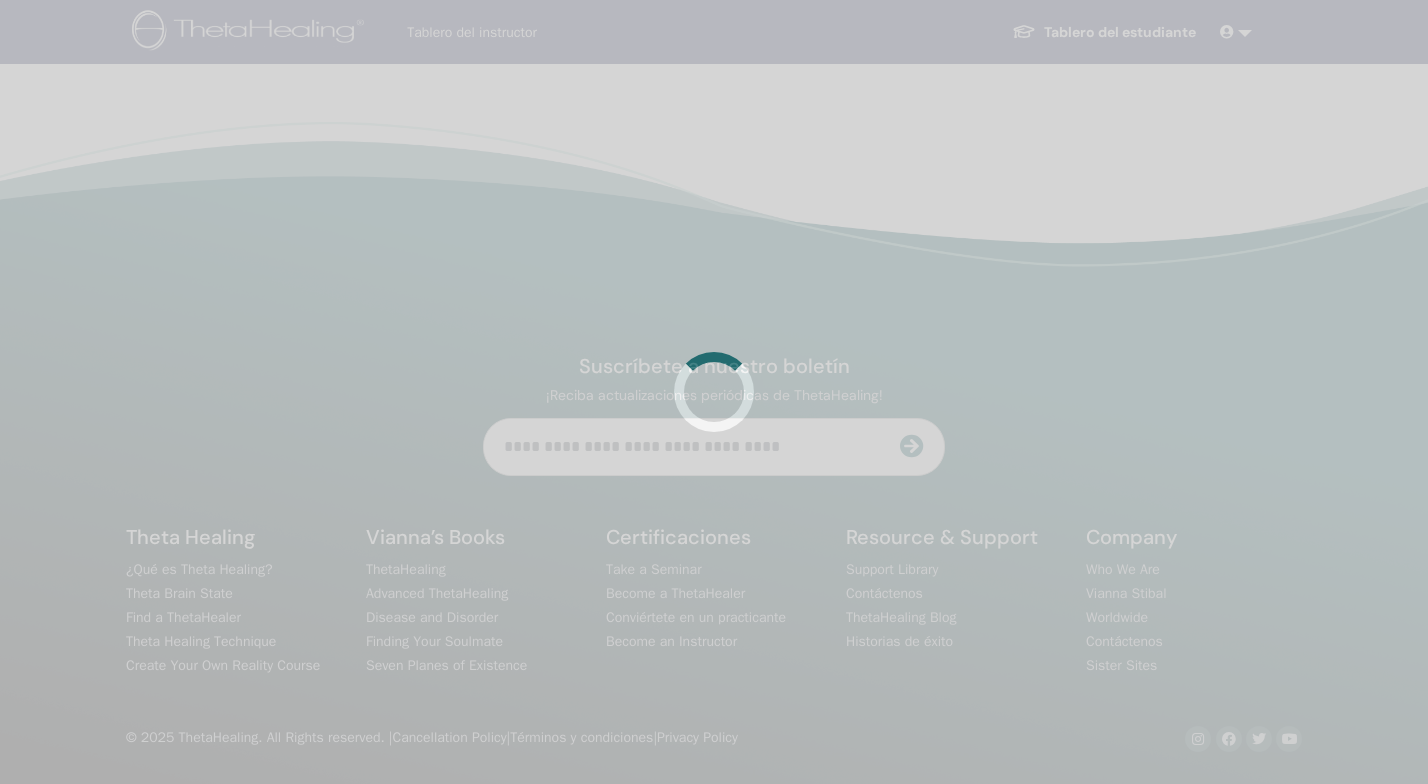 scroll, scrollTop: 0, scrollLeft: 0, axis: both 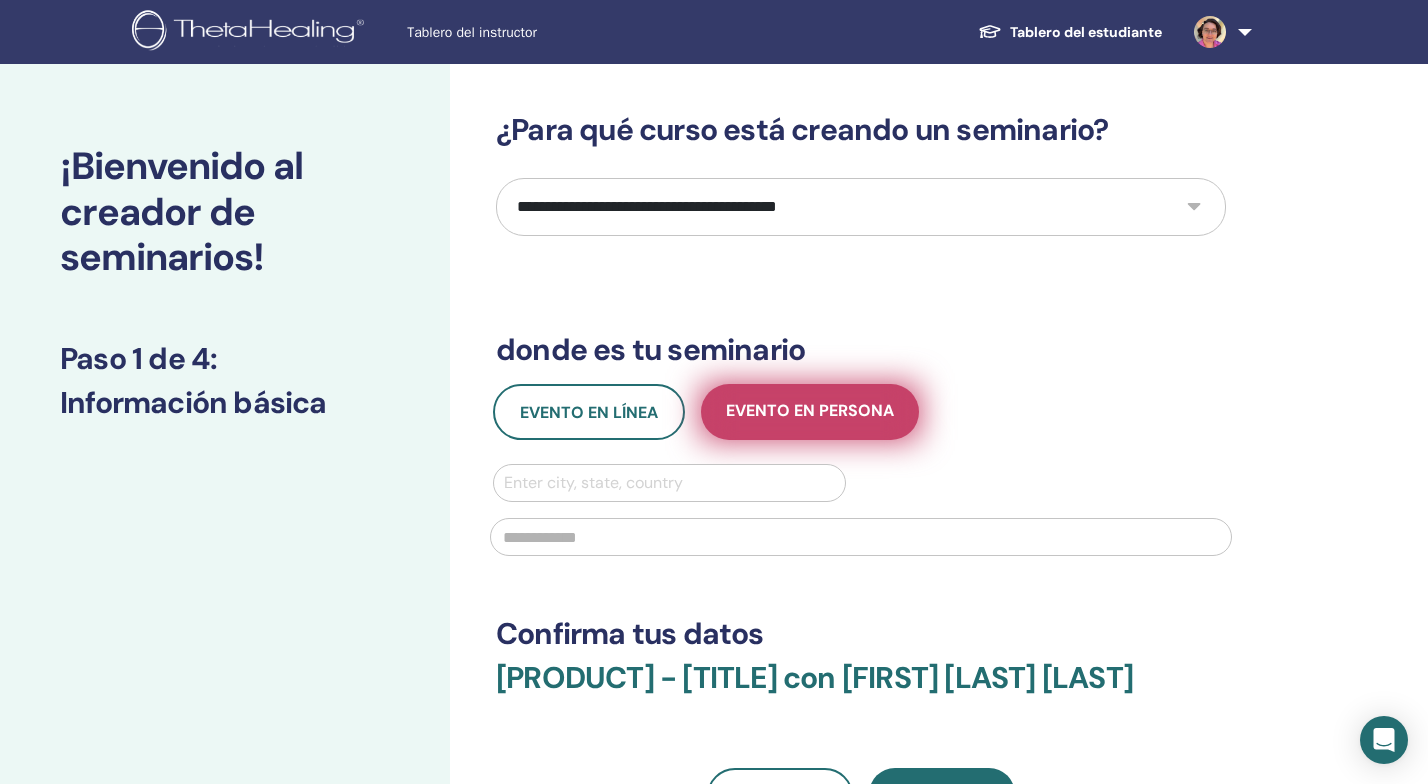 click on "Evento en persona" at bounding box center [810, 412] 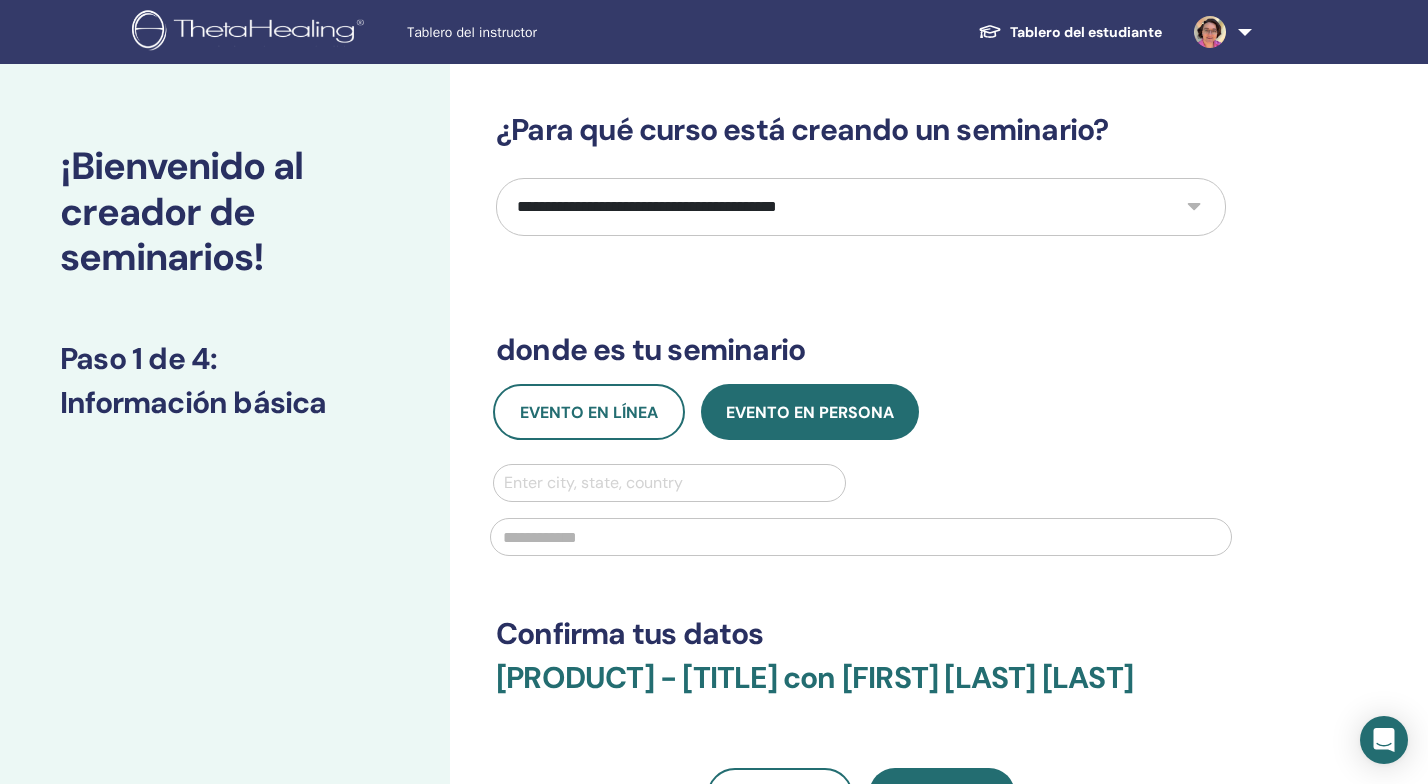 click on "**********" at bounding box center (861, 207) 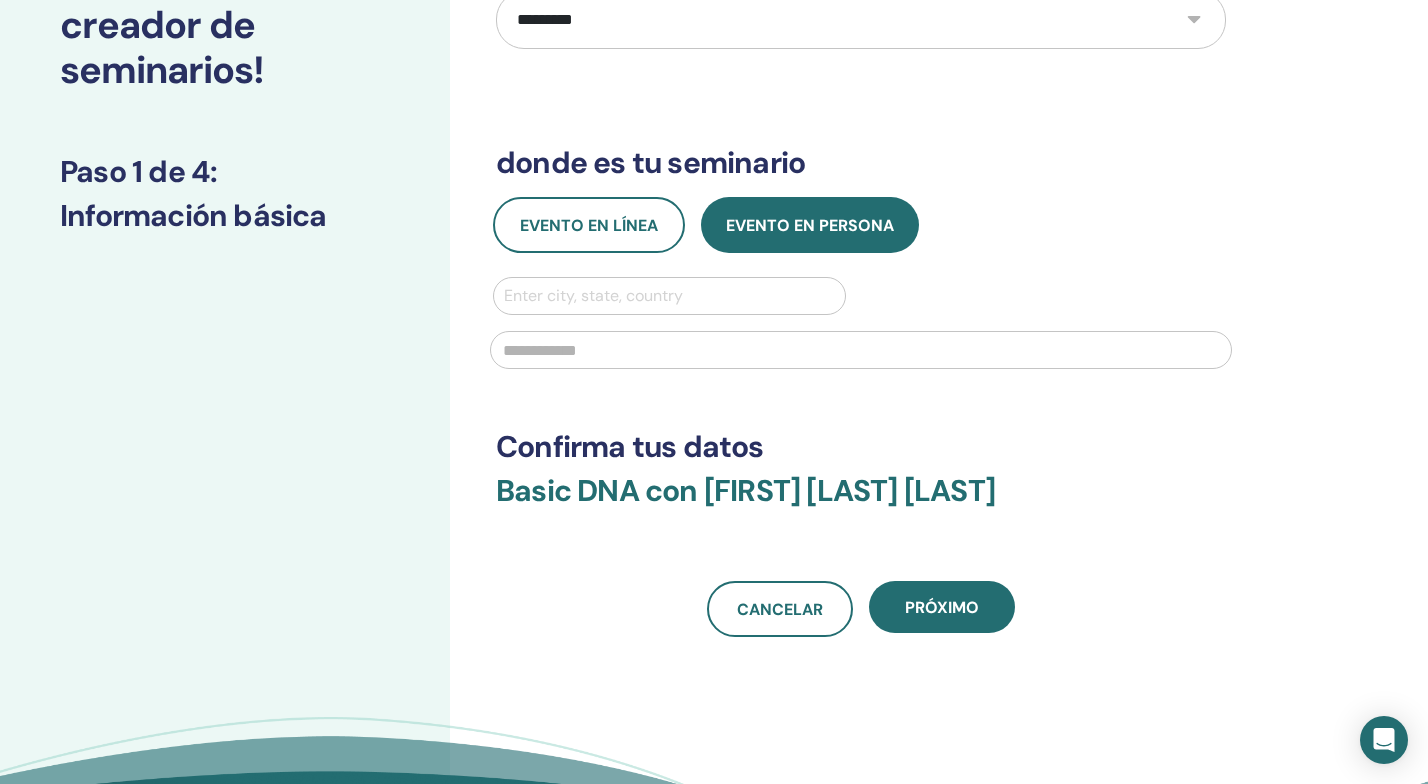 scroll, scrollTop: 205, scrollLeft: 0, axis: vertical 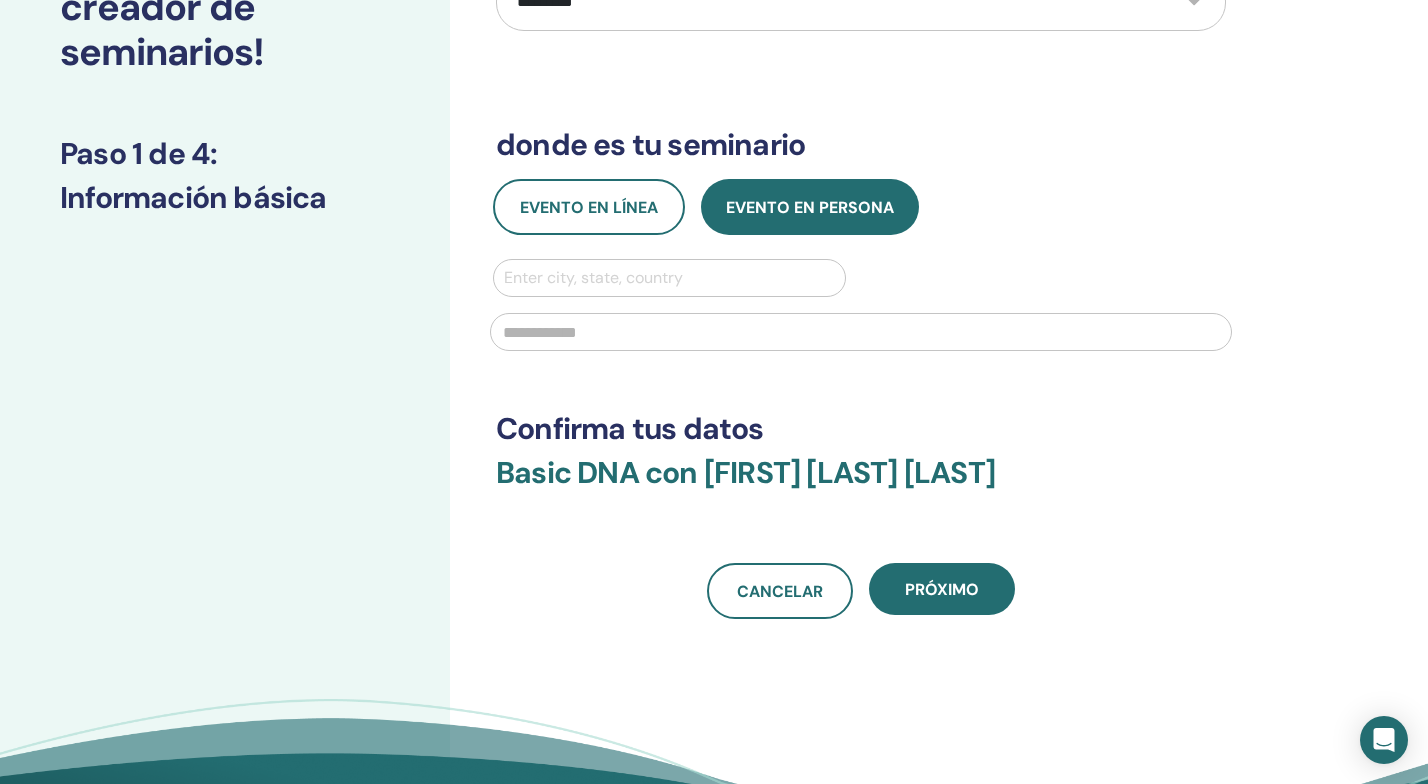 click at bounding box center (861, 332) 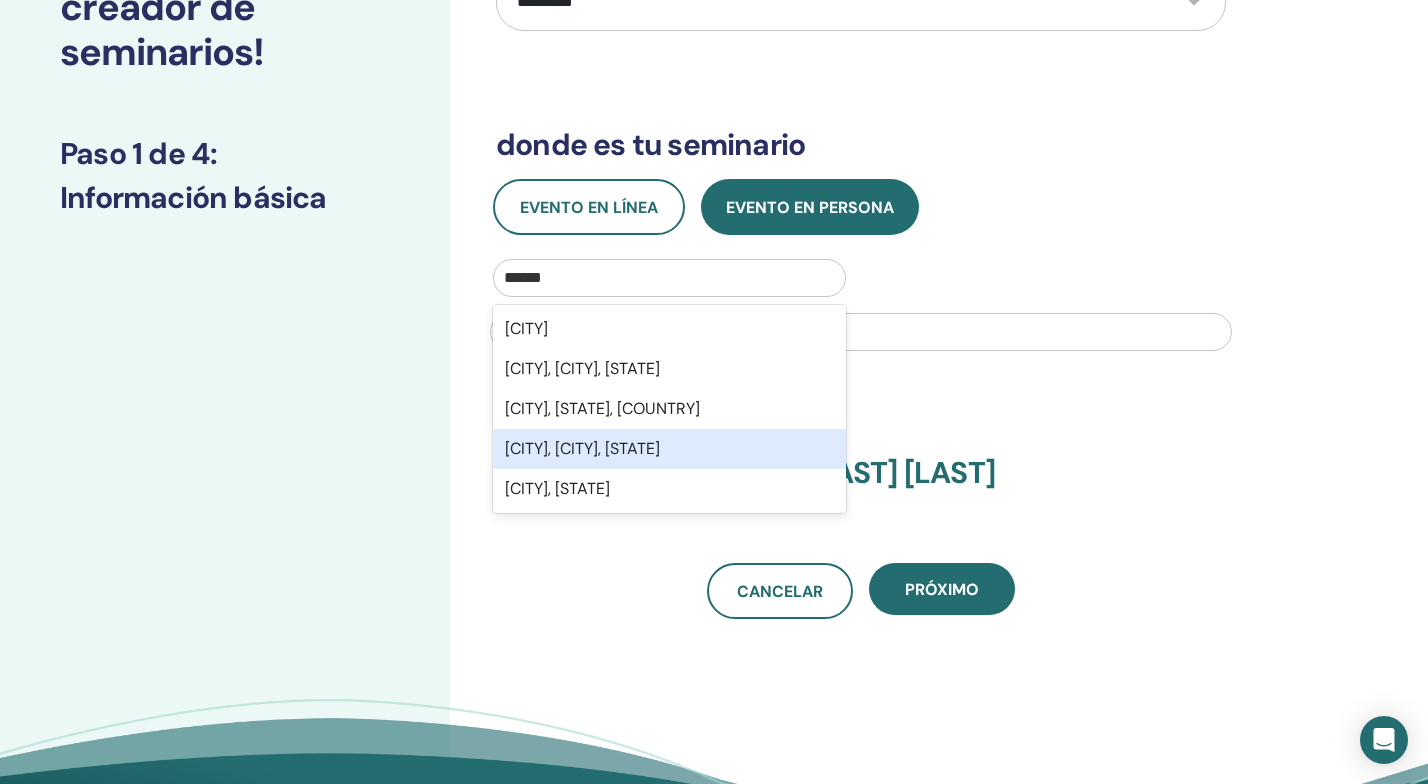 click on "Mexico, Mexico City, MEX" at bounding box center [669, 449] 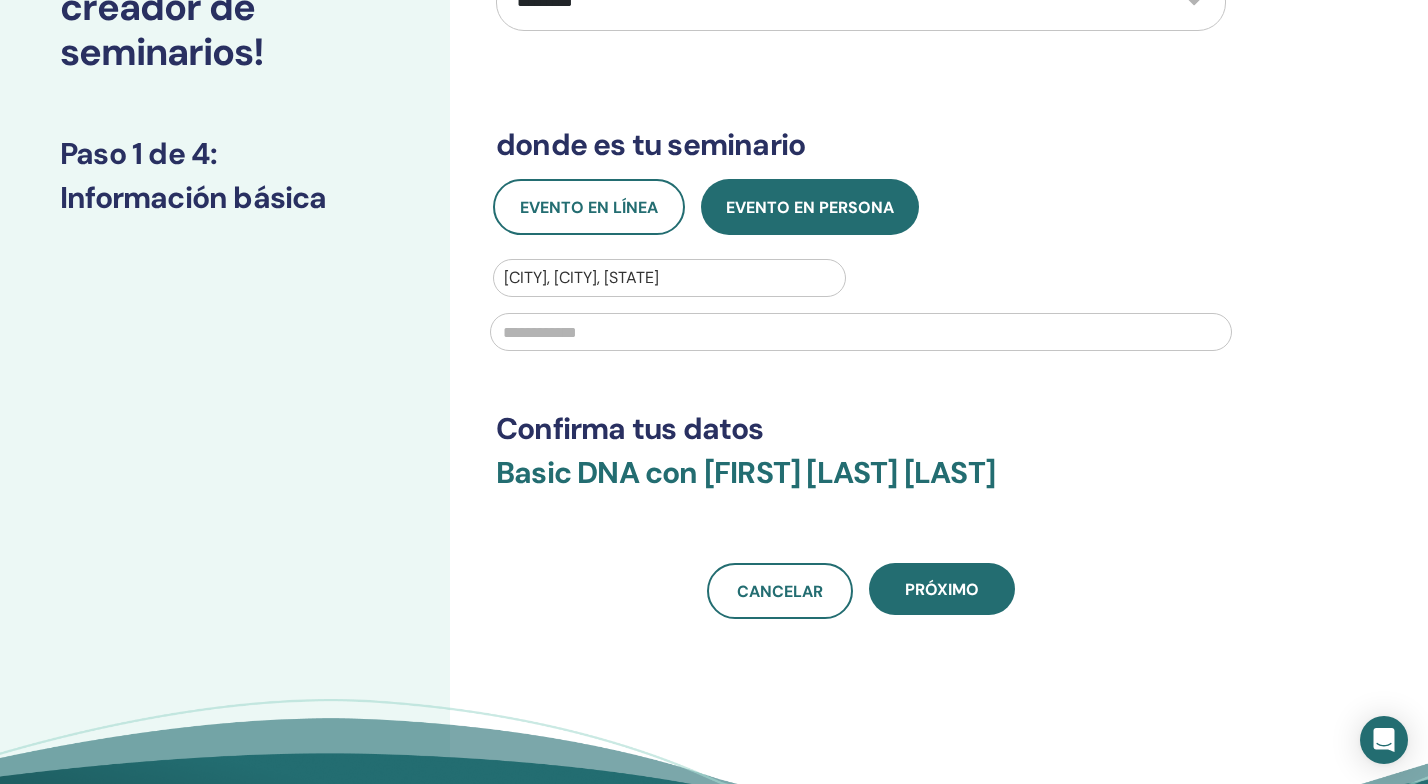 click at bounding box center [861, 332] 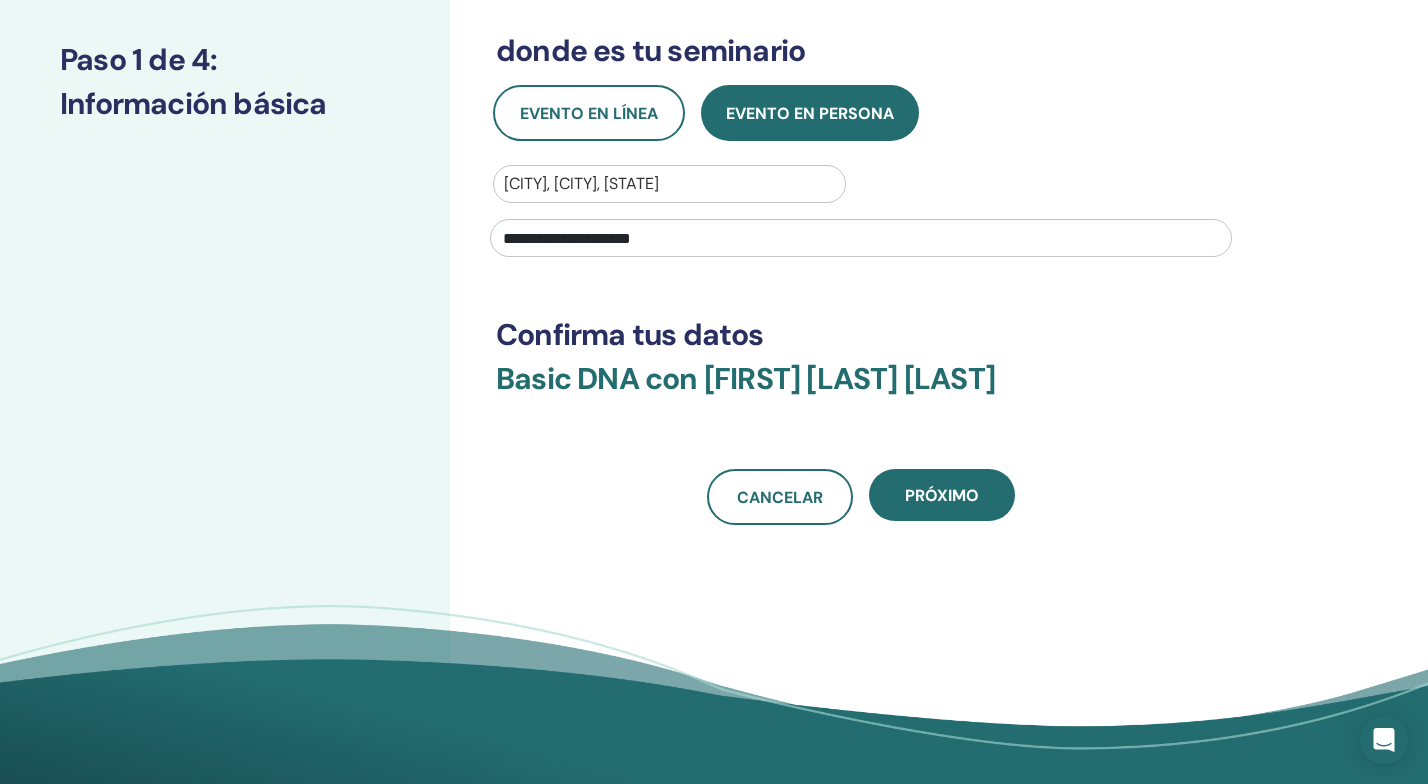 scroll, scrollTop: 300, scrollLeft: 0, axis: vertical 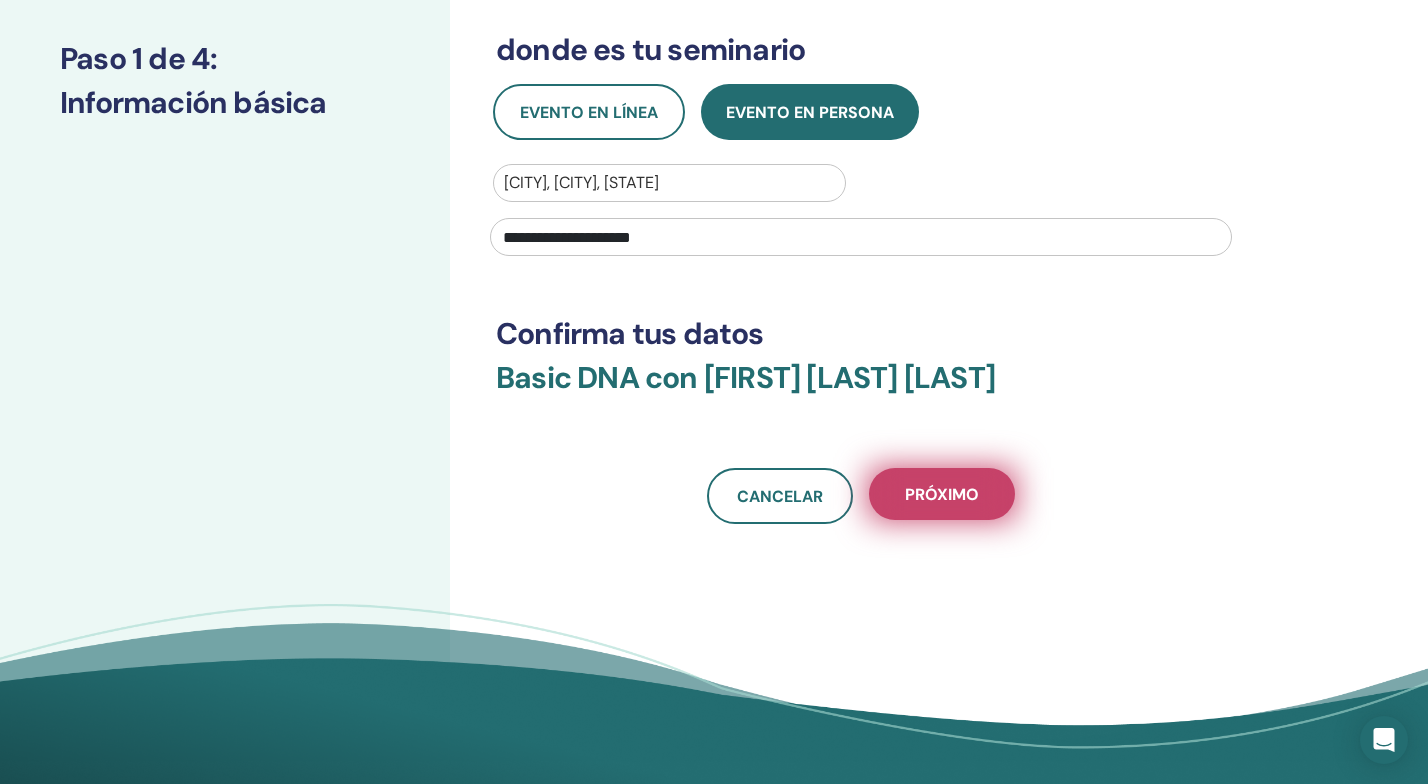 type on "**********" 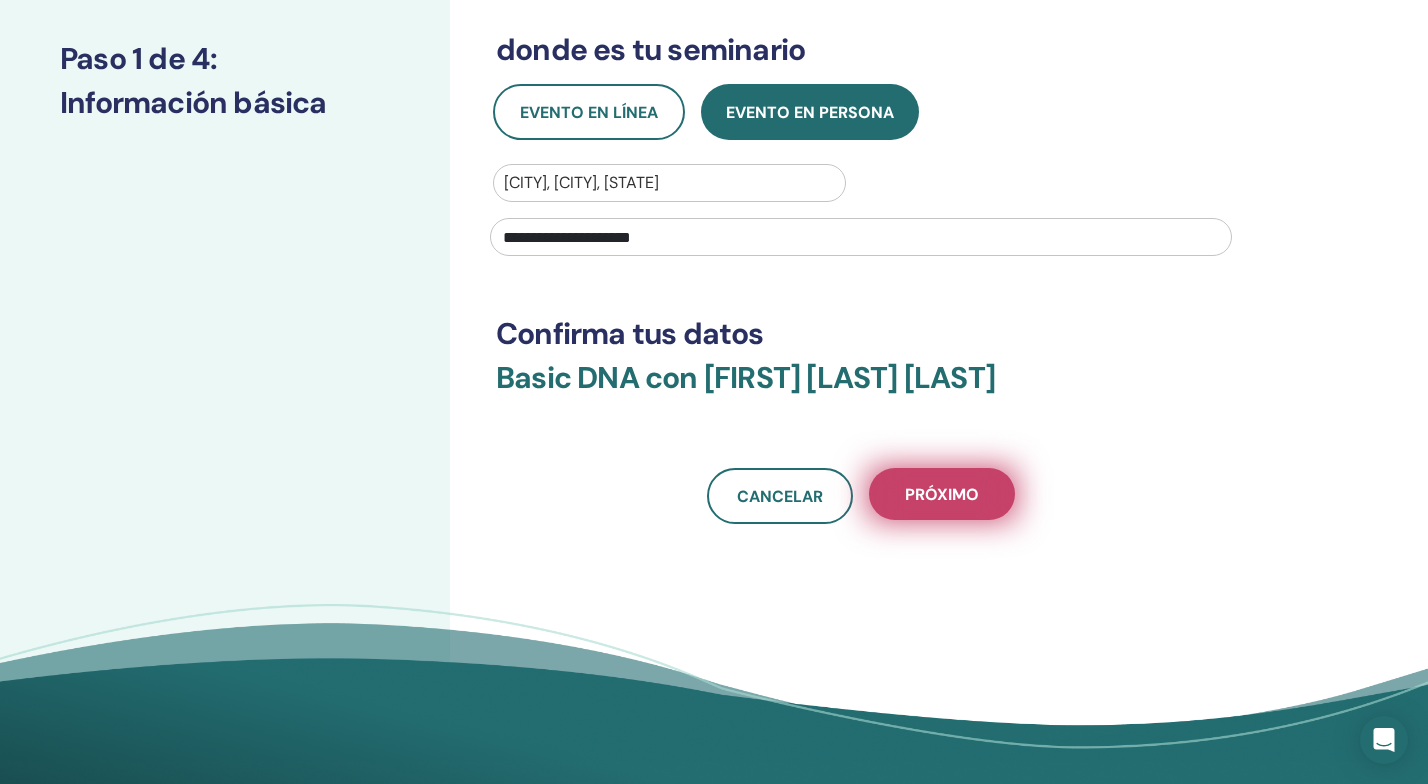 click on "próximo" at bounding box center (942, 494) 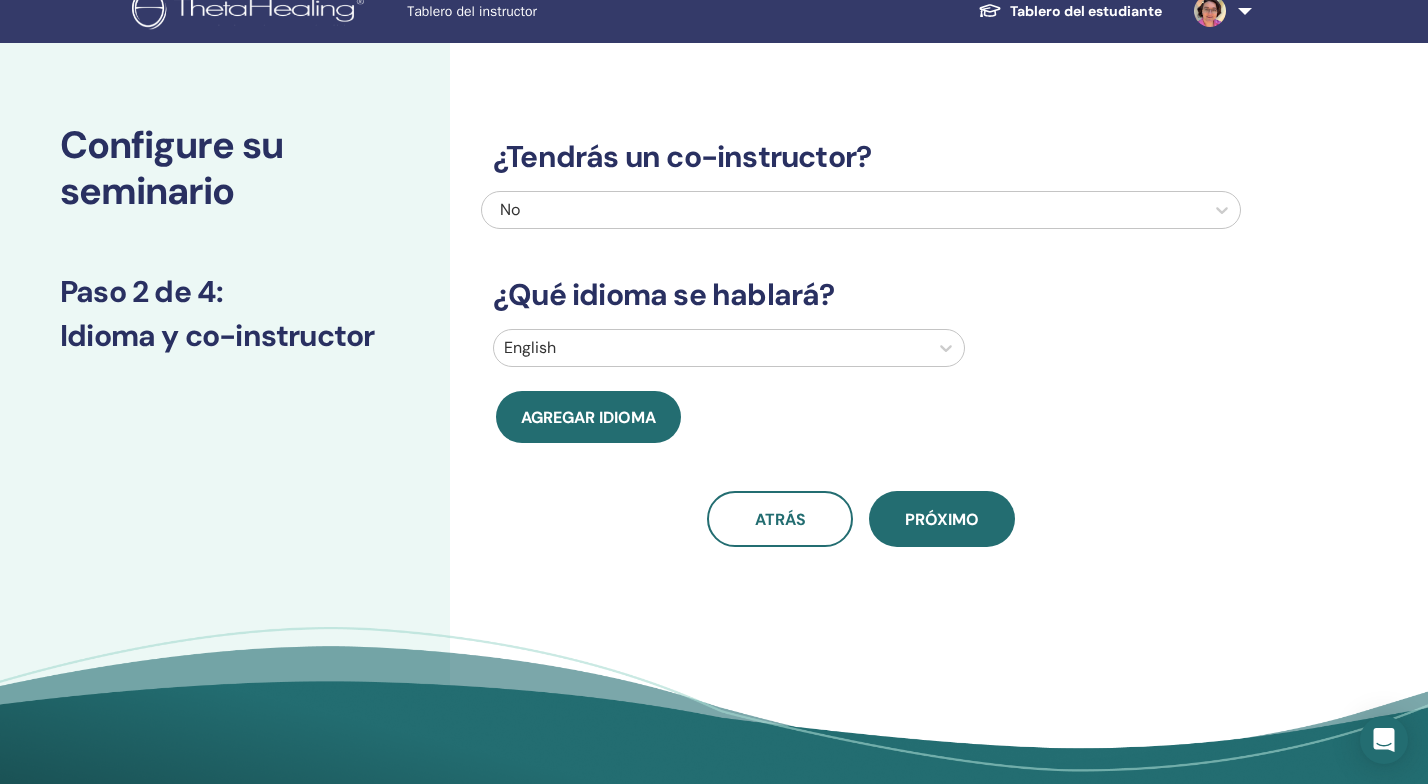 scroll, scrollTop: 0, scrollLeft: 0, axis: both 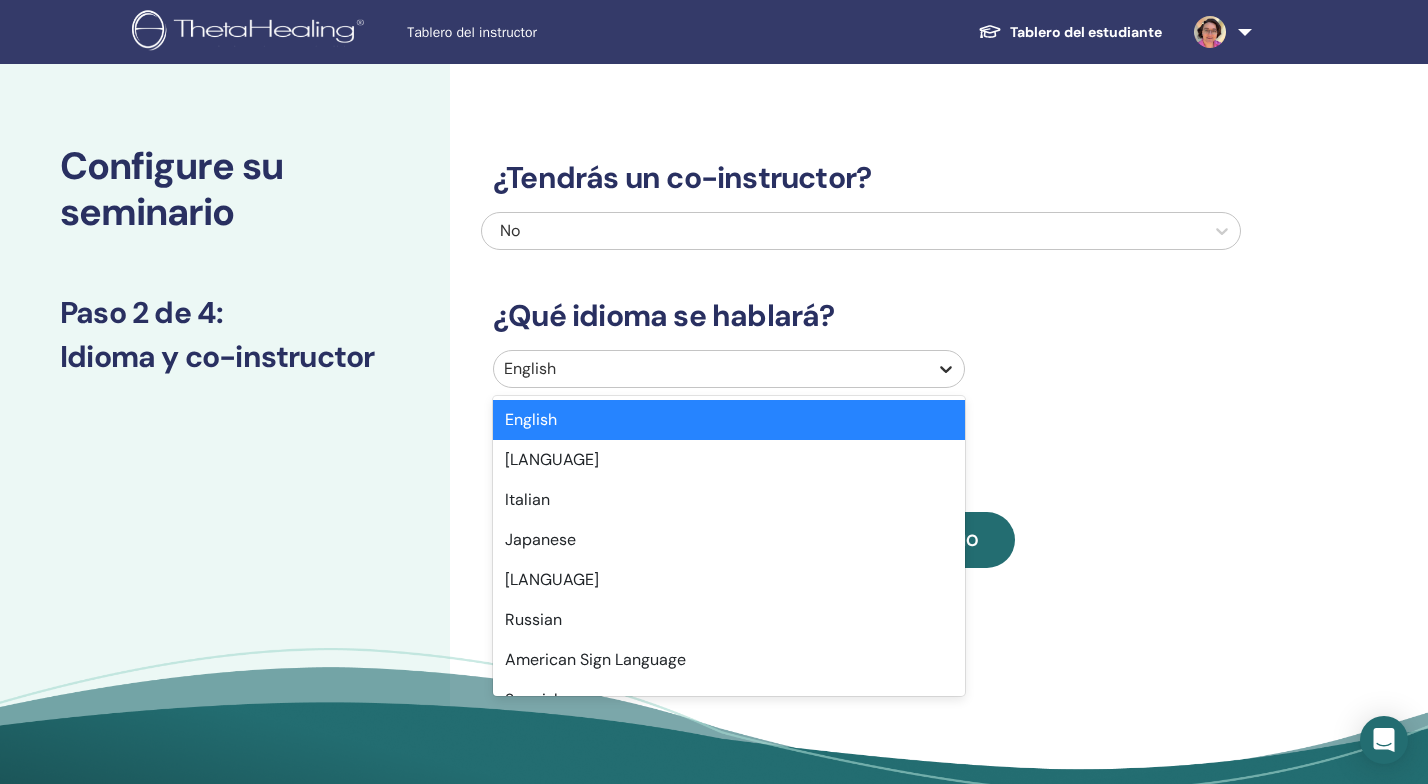 click at bounding box center (946, 369) 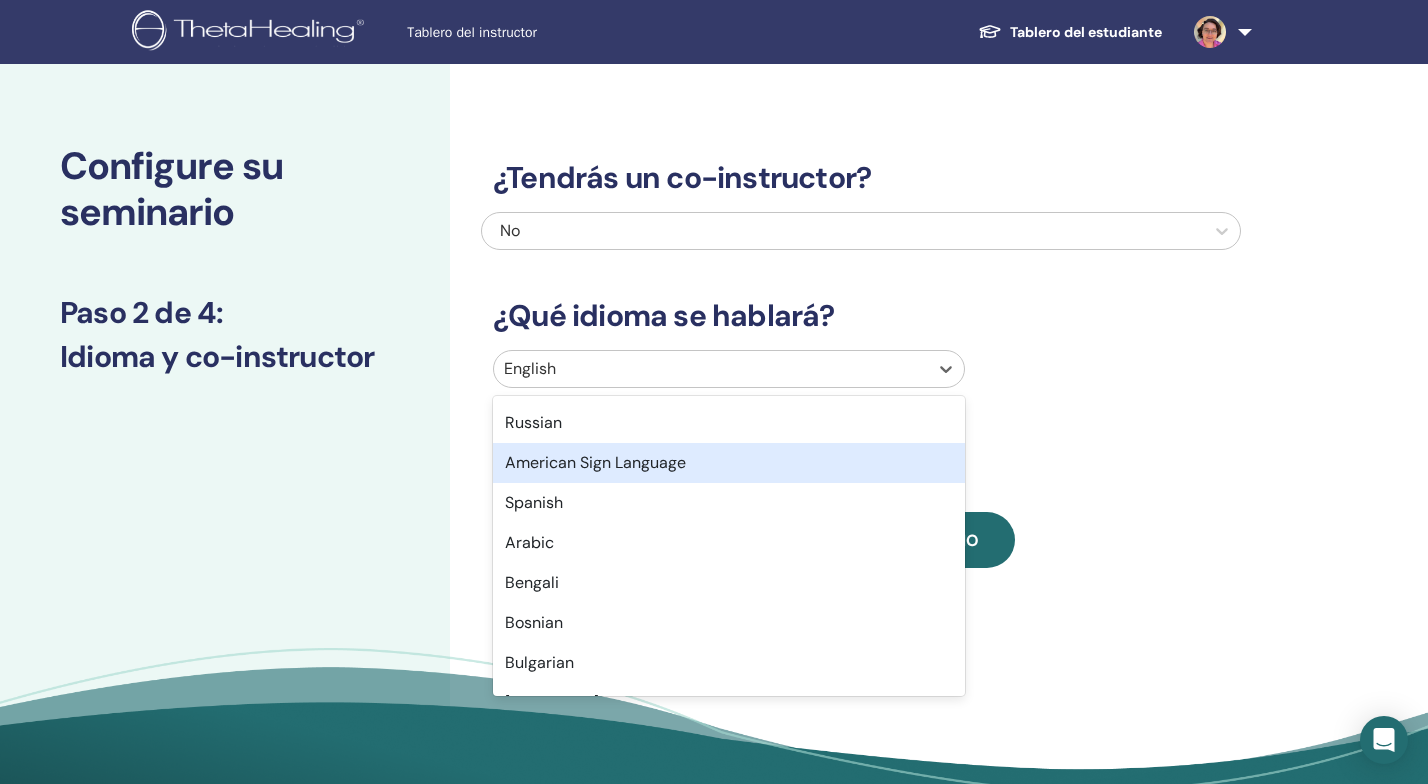 scroll, scrollTop: 202, scrollLeft: 0, axis: vertical 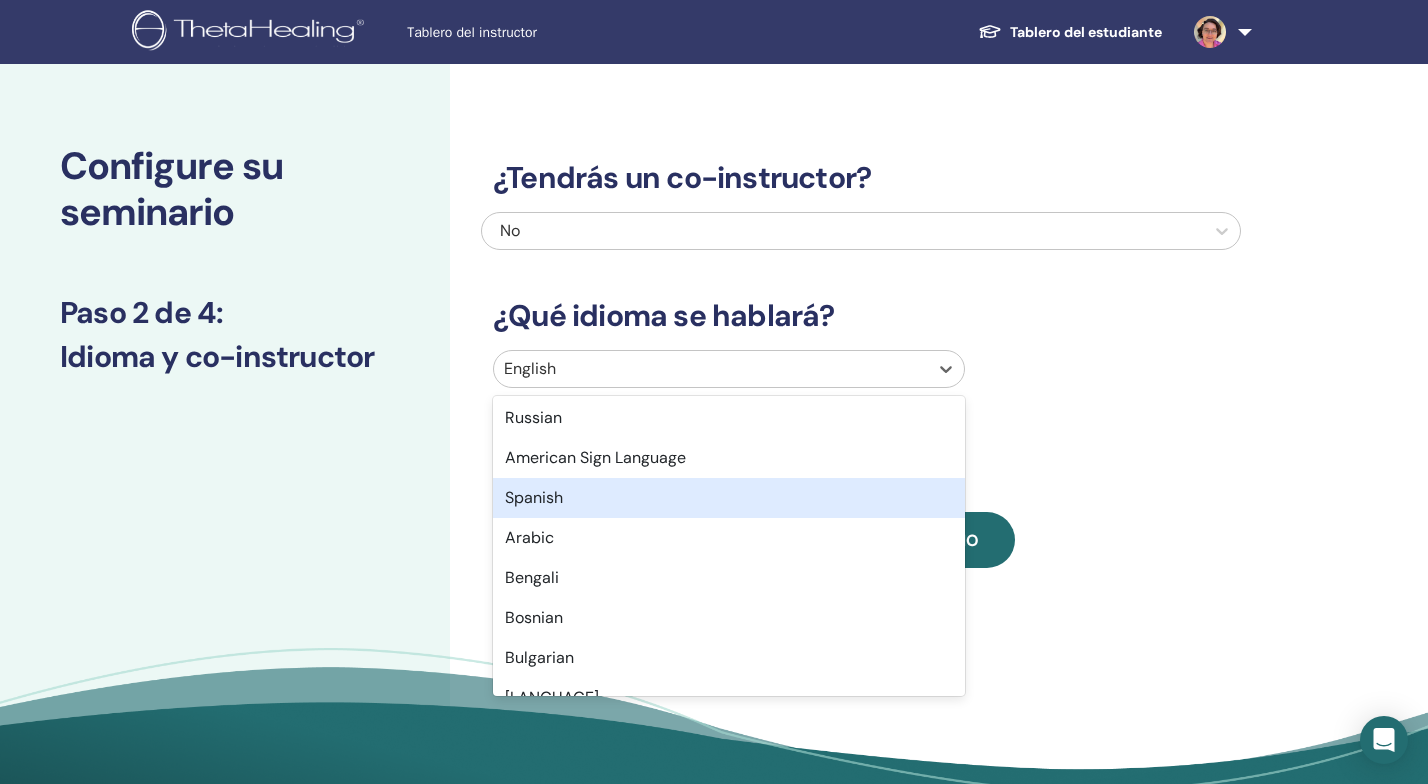 click on "Spanish" at bounding box center [729, 498] 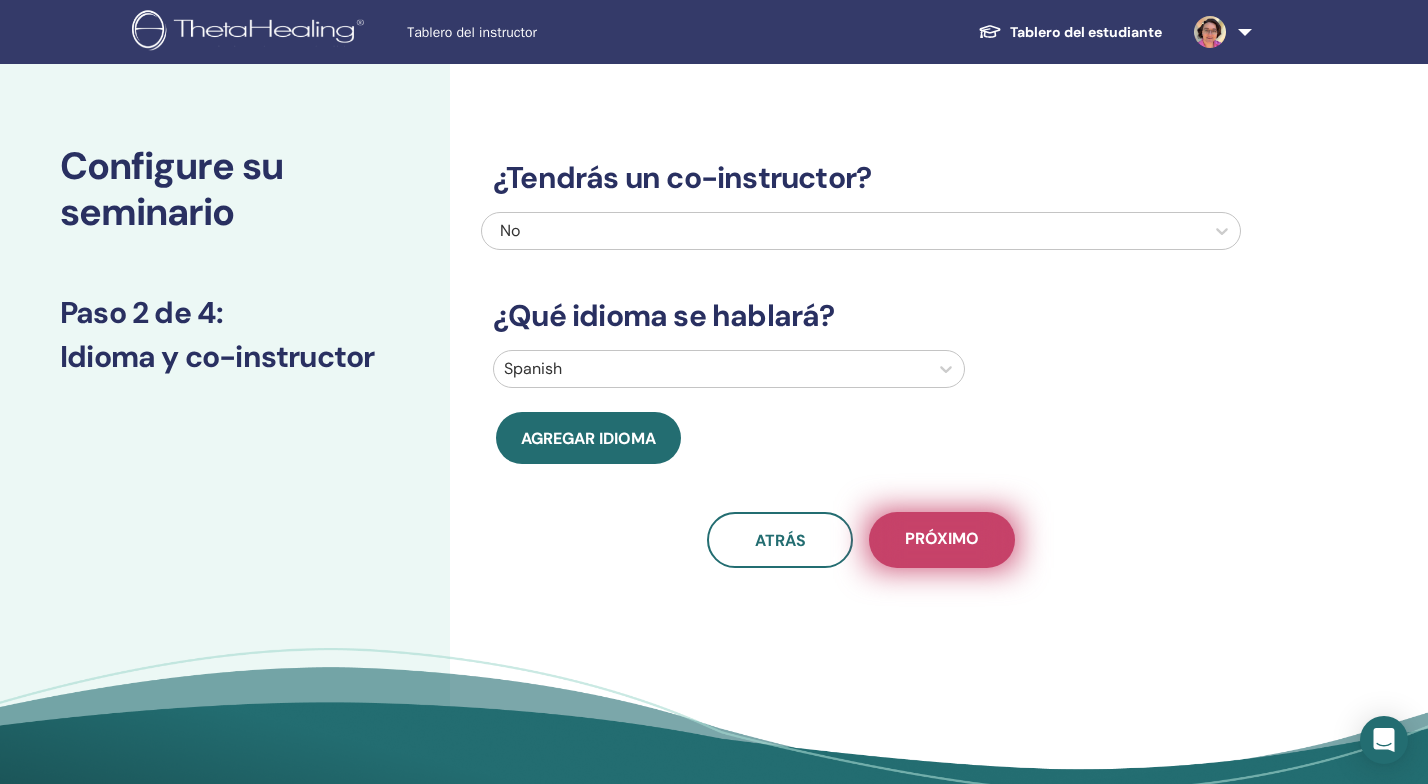 click on "próximo" at bounding box center [780, 540] 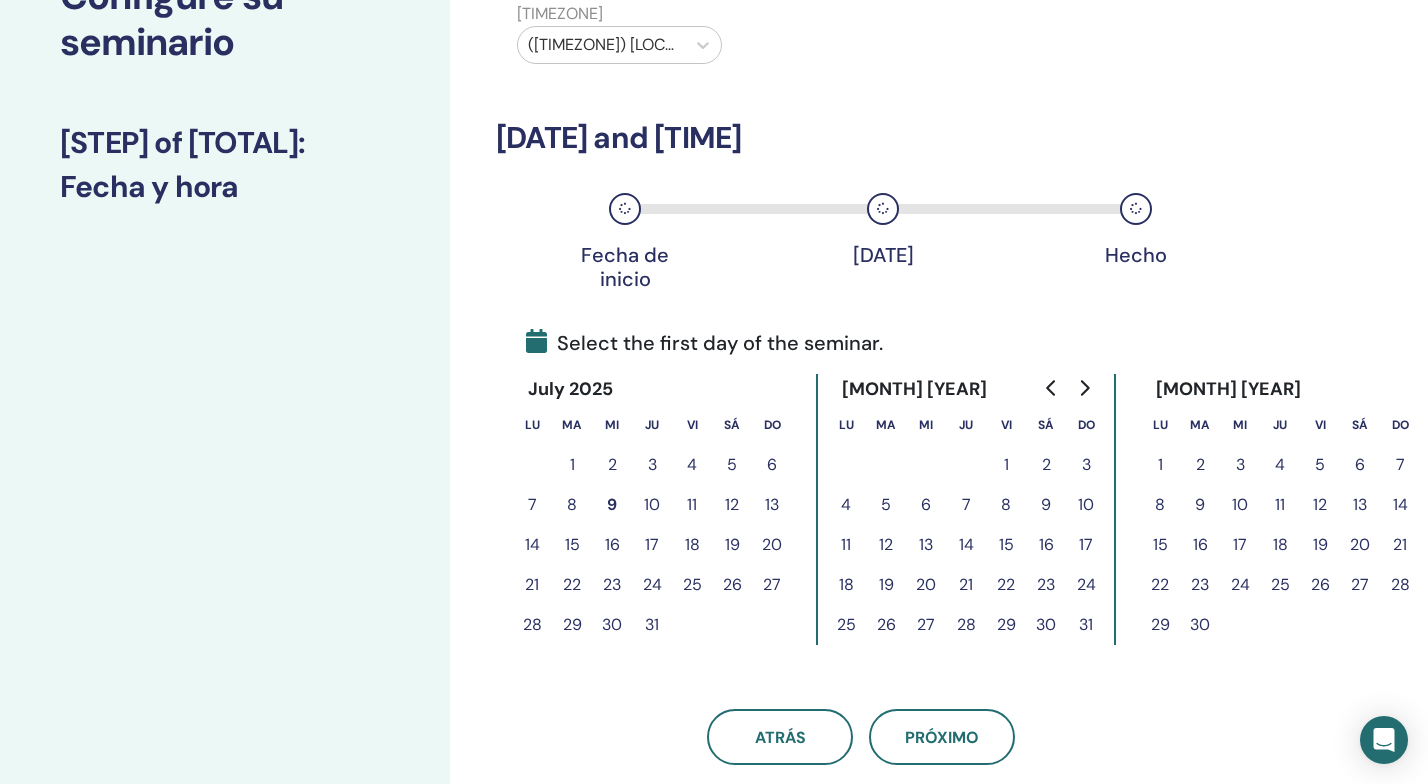 scroll, scrollTop: 180, scrollLeft: 0, axis: vertical 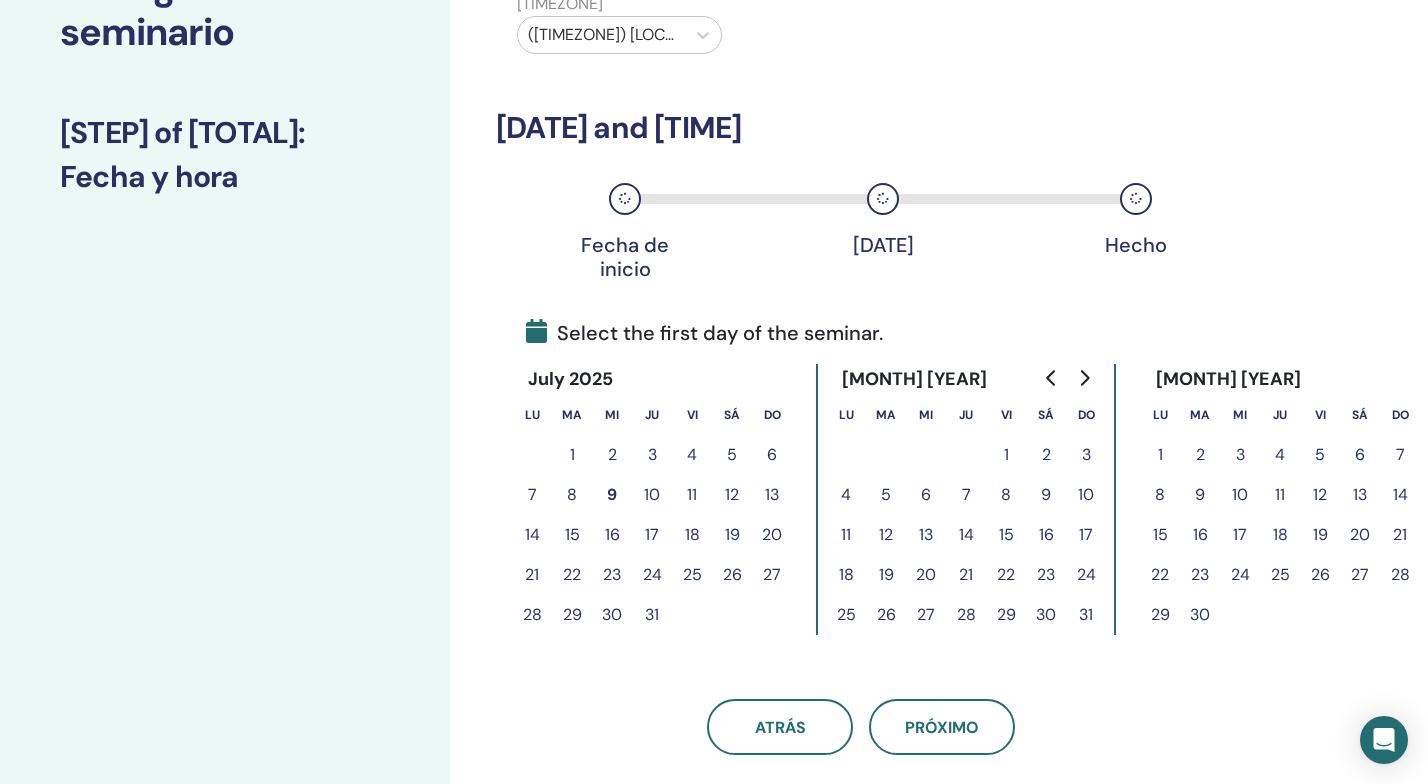 click on "8" at bounding box center (1006, 455) 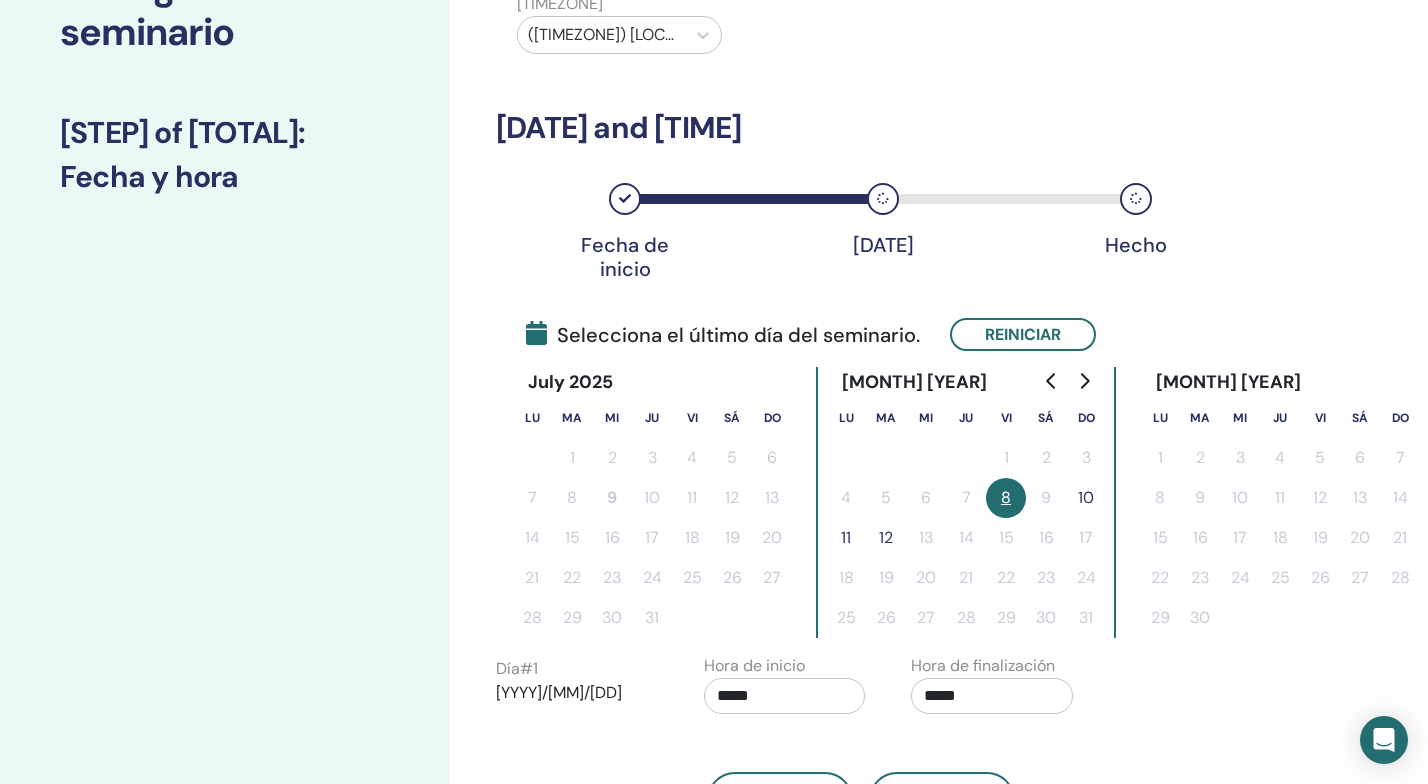 click on "10" at bounding box center (1006, 458) 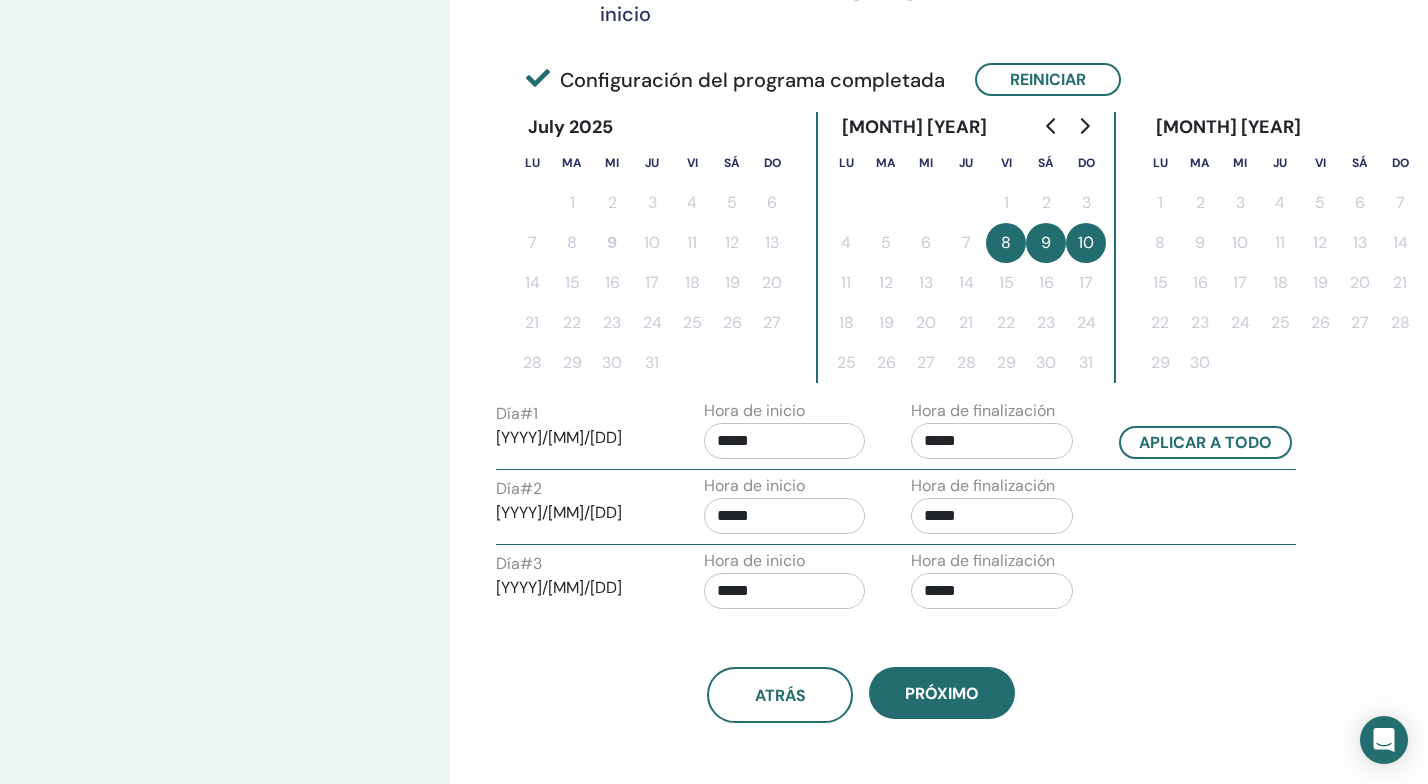 scroll, scrollTop: 460, scrollLeft: 0, axis: vertical 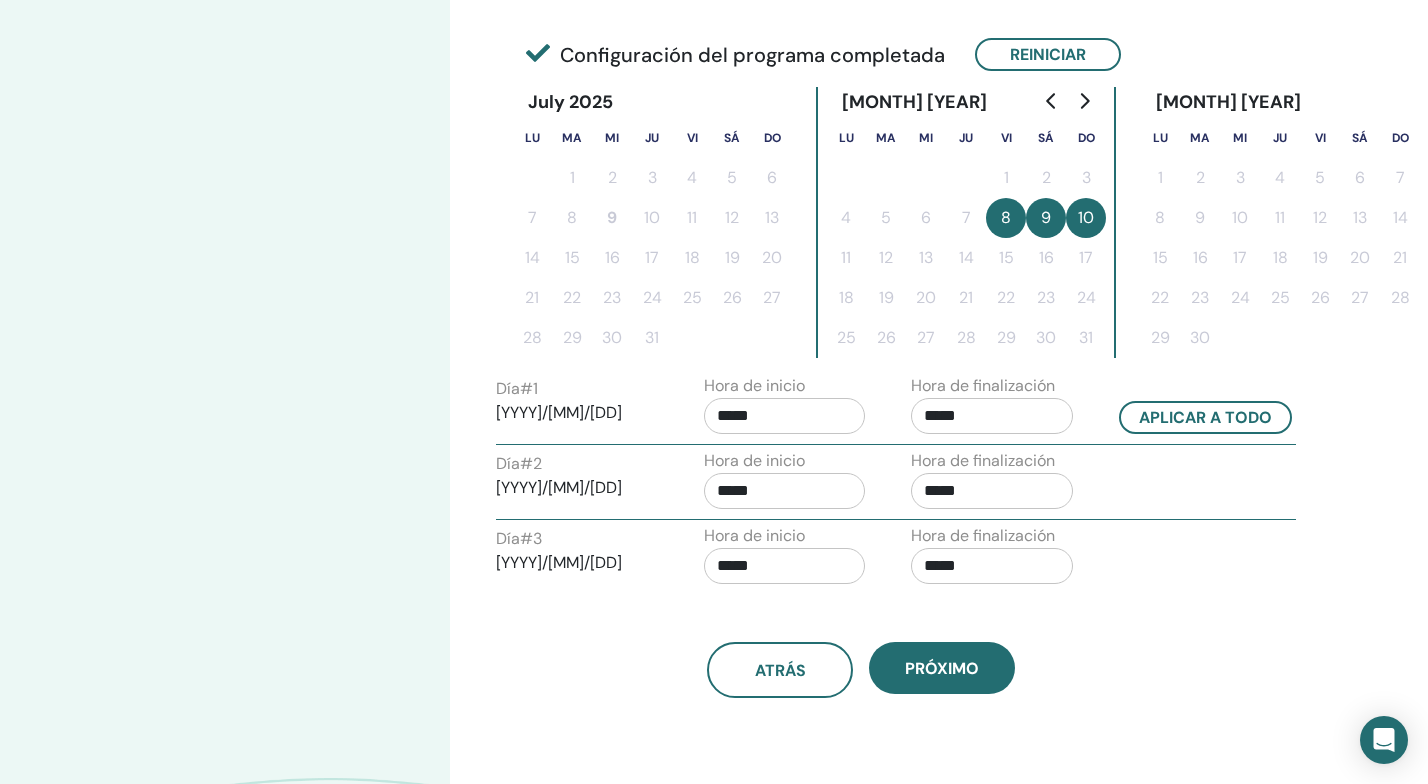 click on "*****" at bounding box center (785, 416) 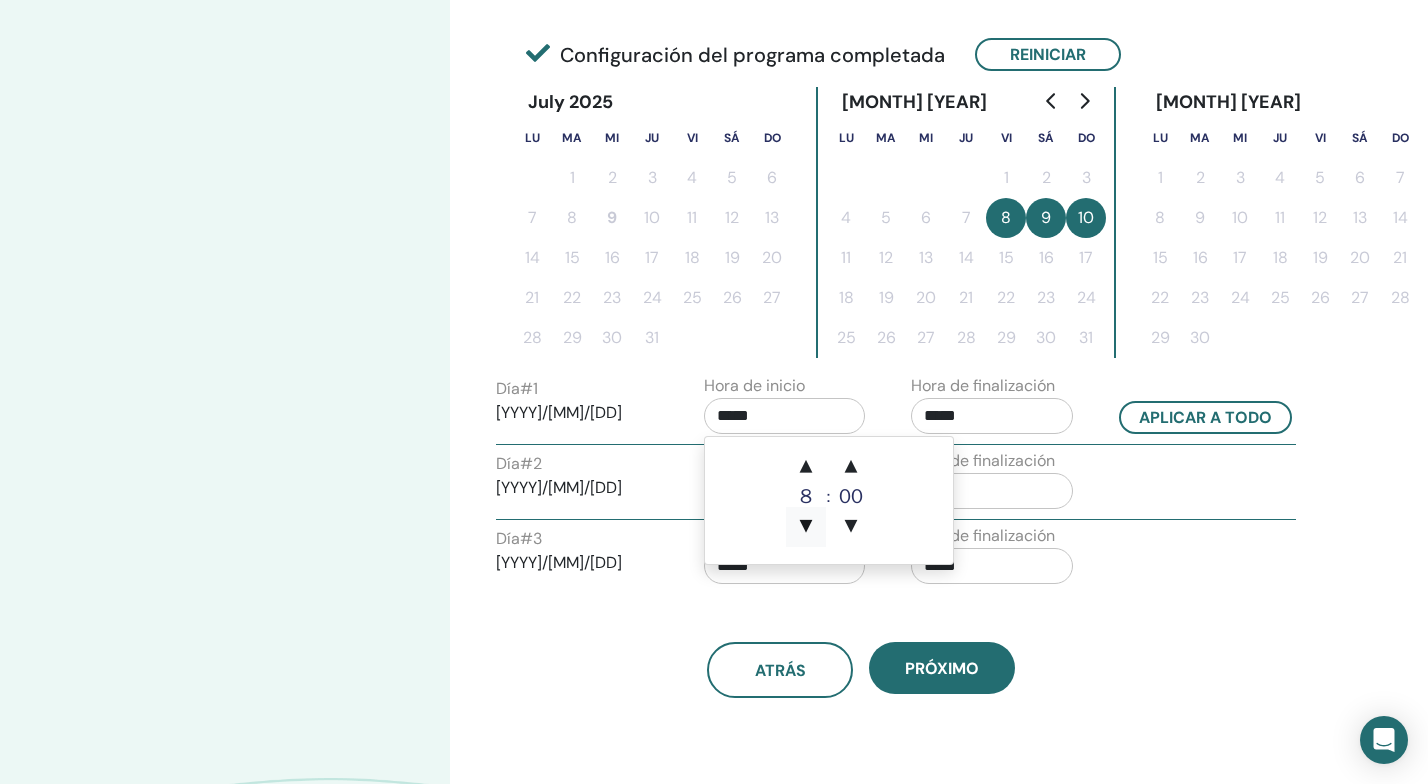 click on "▼" at bounding box center [806, 527] 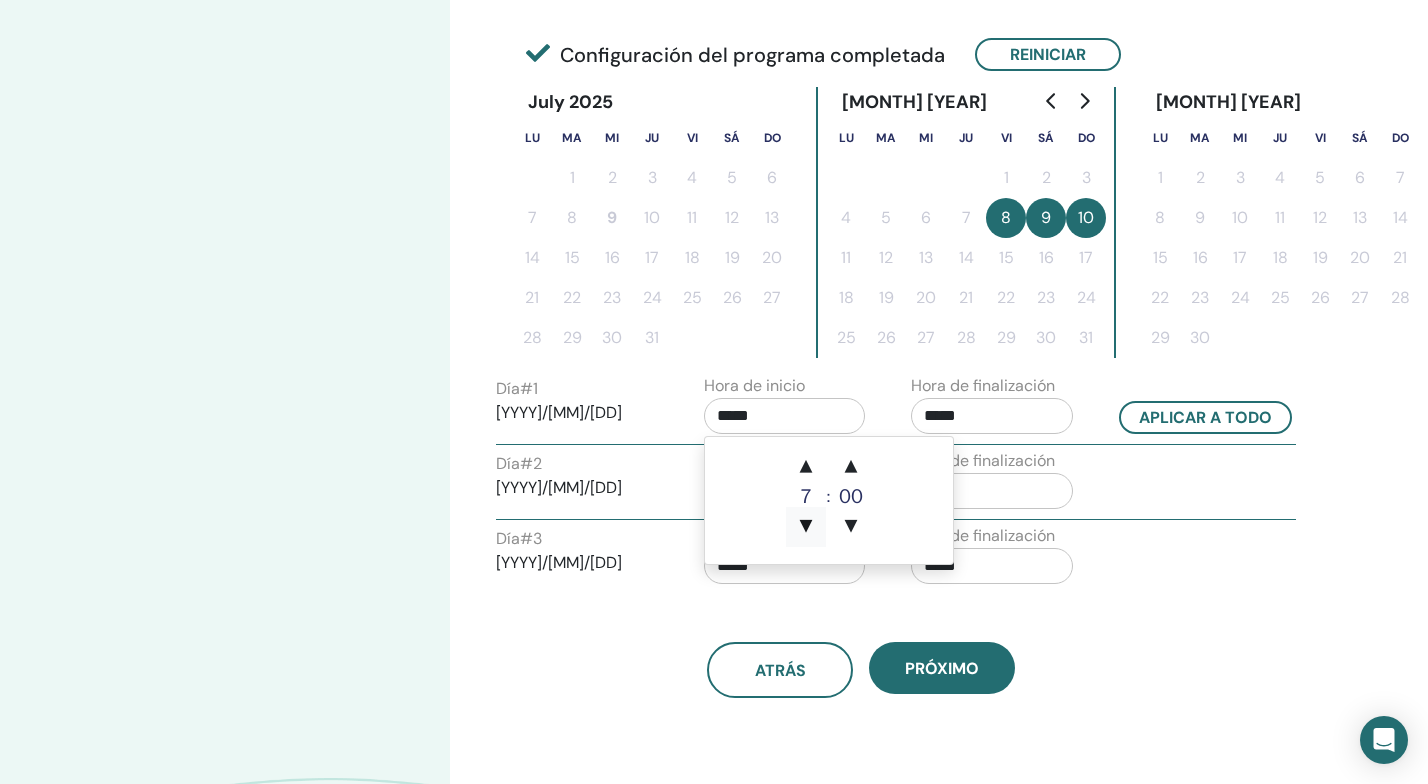 click on "▼" at bounding box center (806, 527) 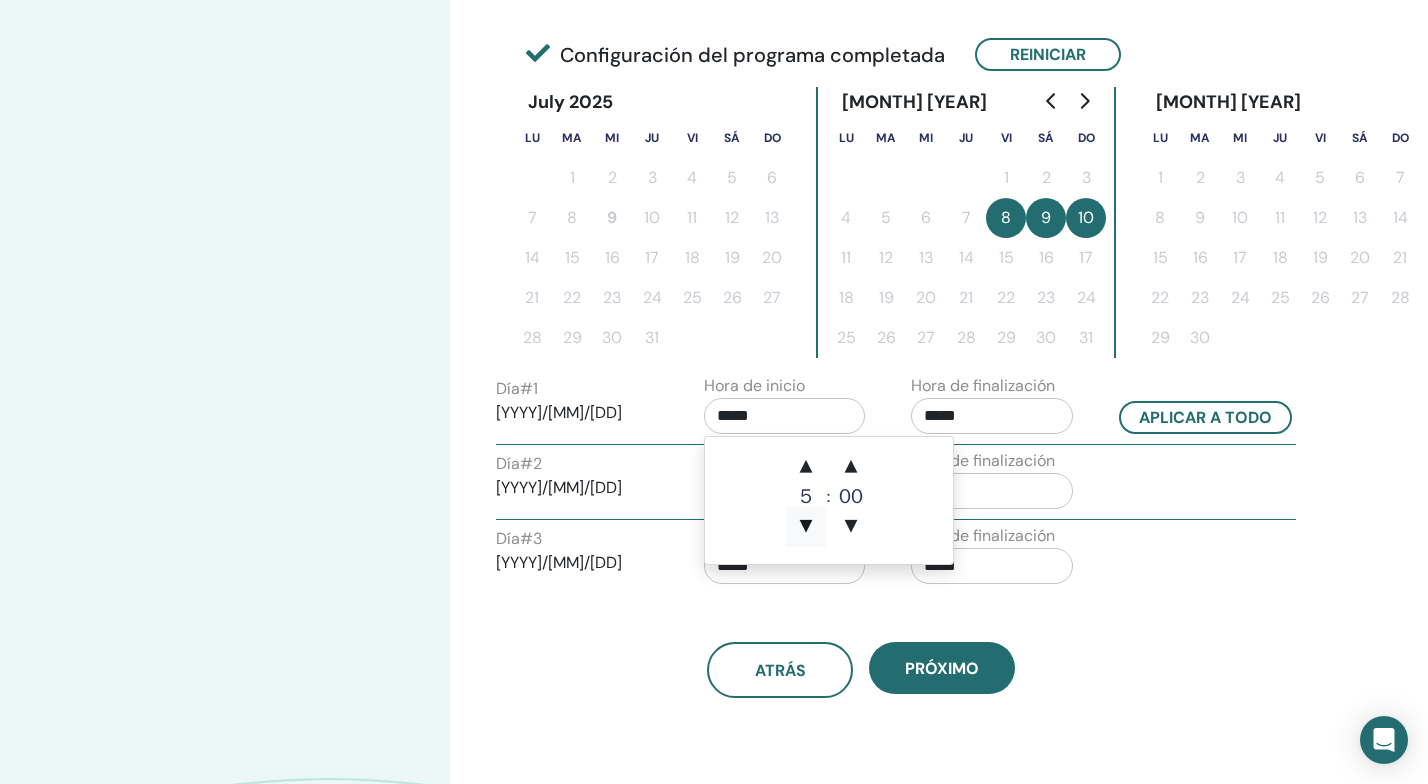 click on "▼" at bounding box center [806, 527] 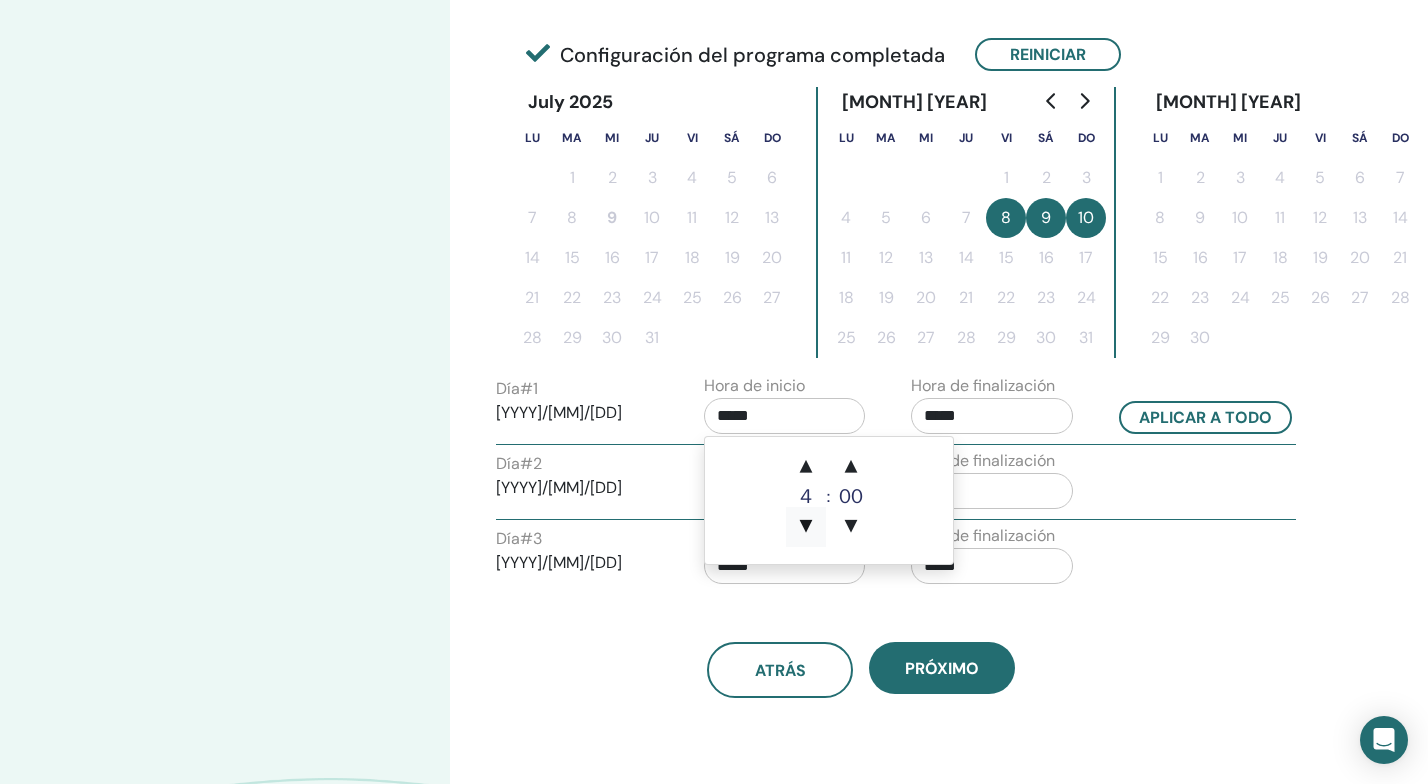 click on "▼" at bounding box center [806, 527] 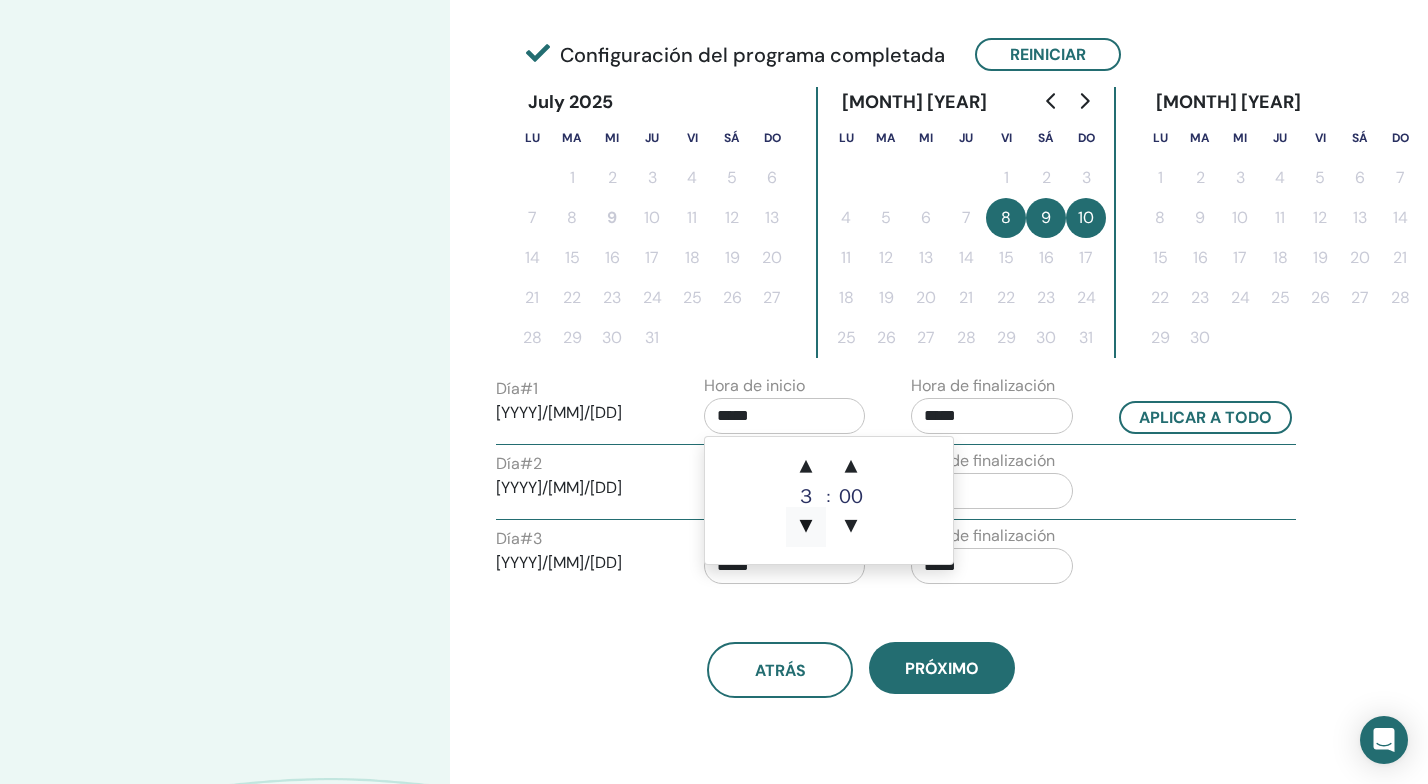 click on "▼" at bounding box center [806, 527] 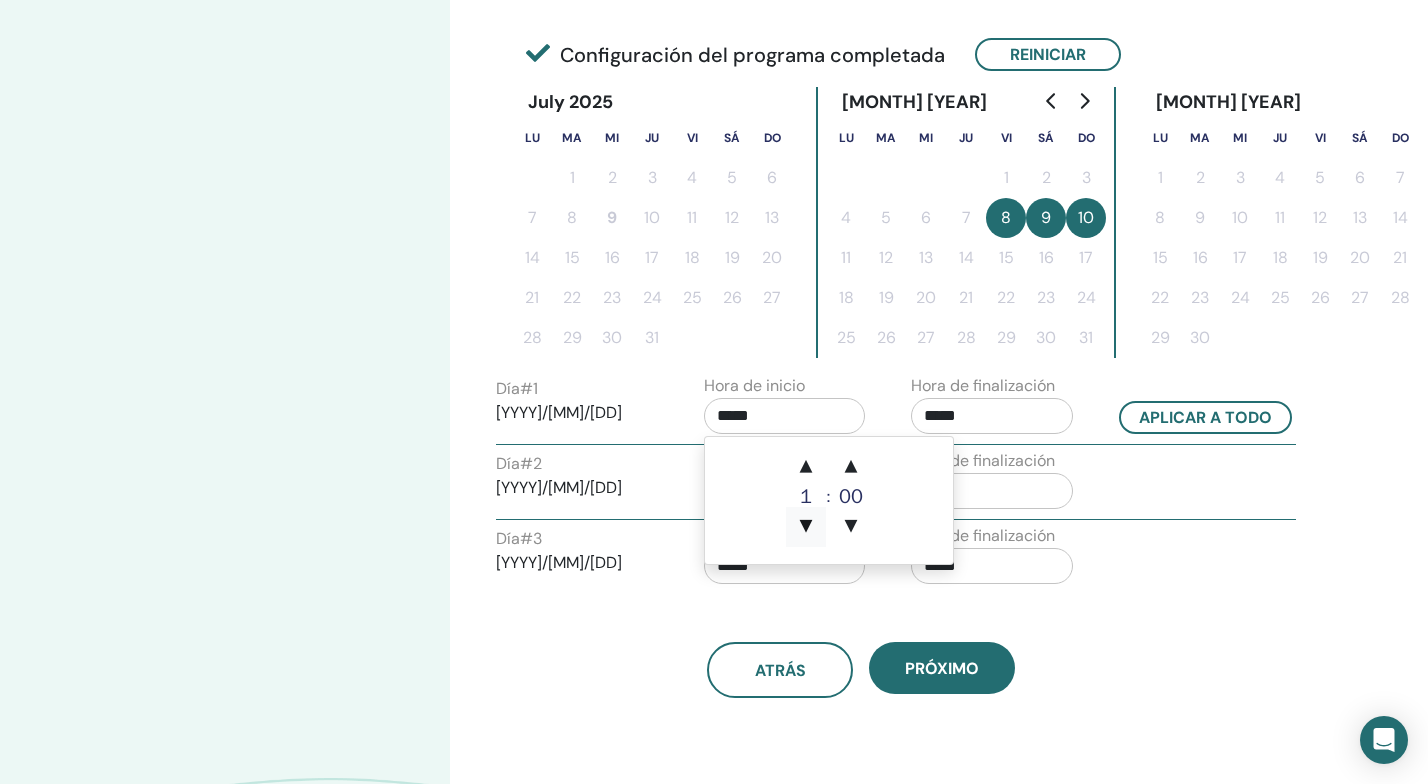 click on "▼" at bounding box center [806, 527] 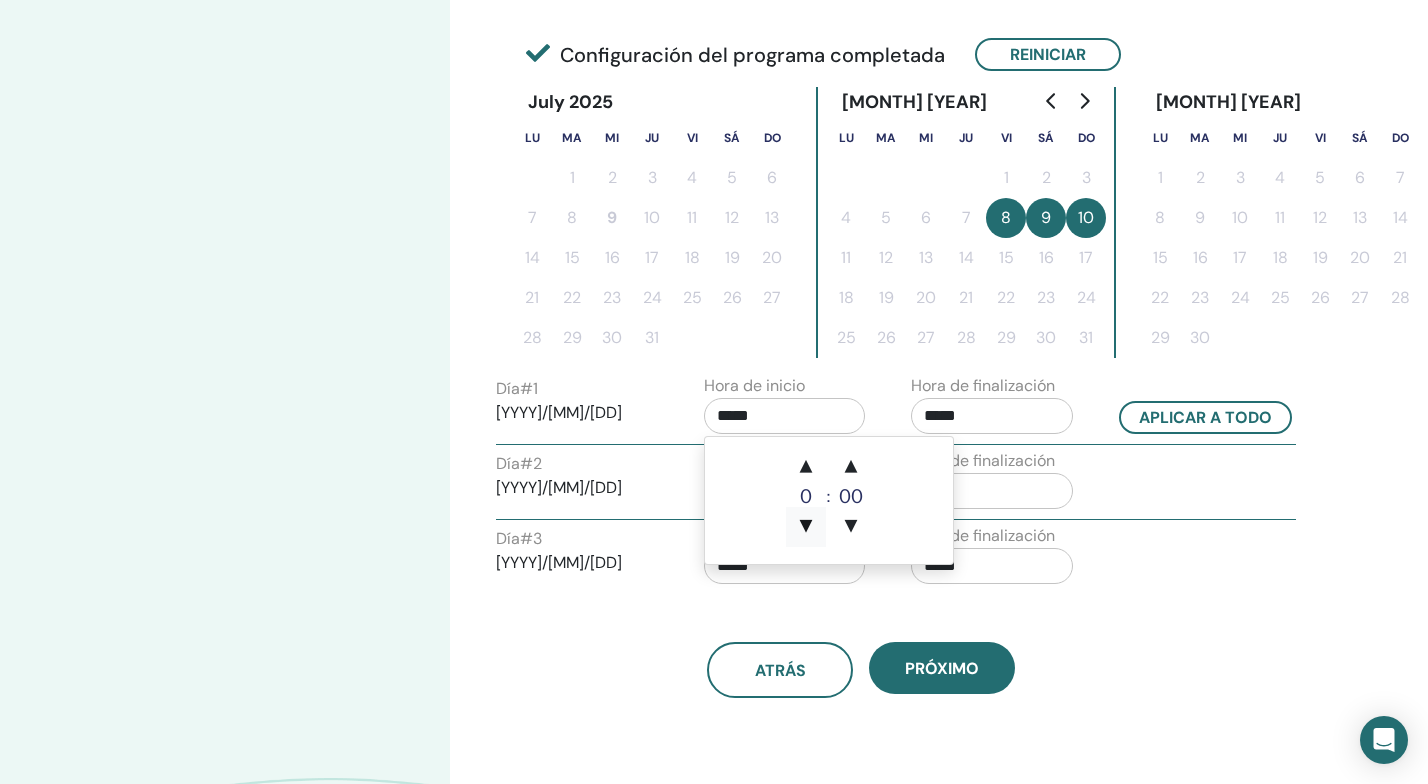 click on "▼" at bounding box center (806, 527) 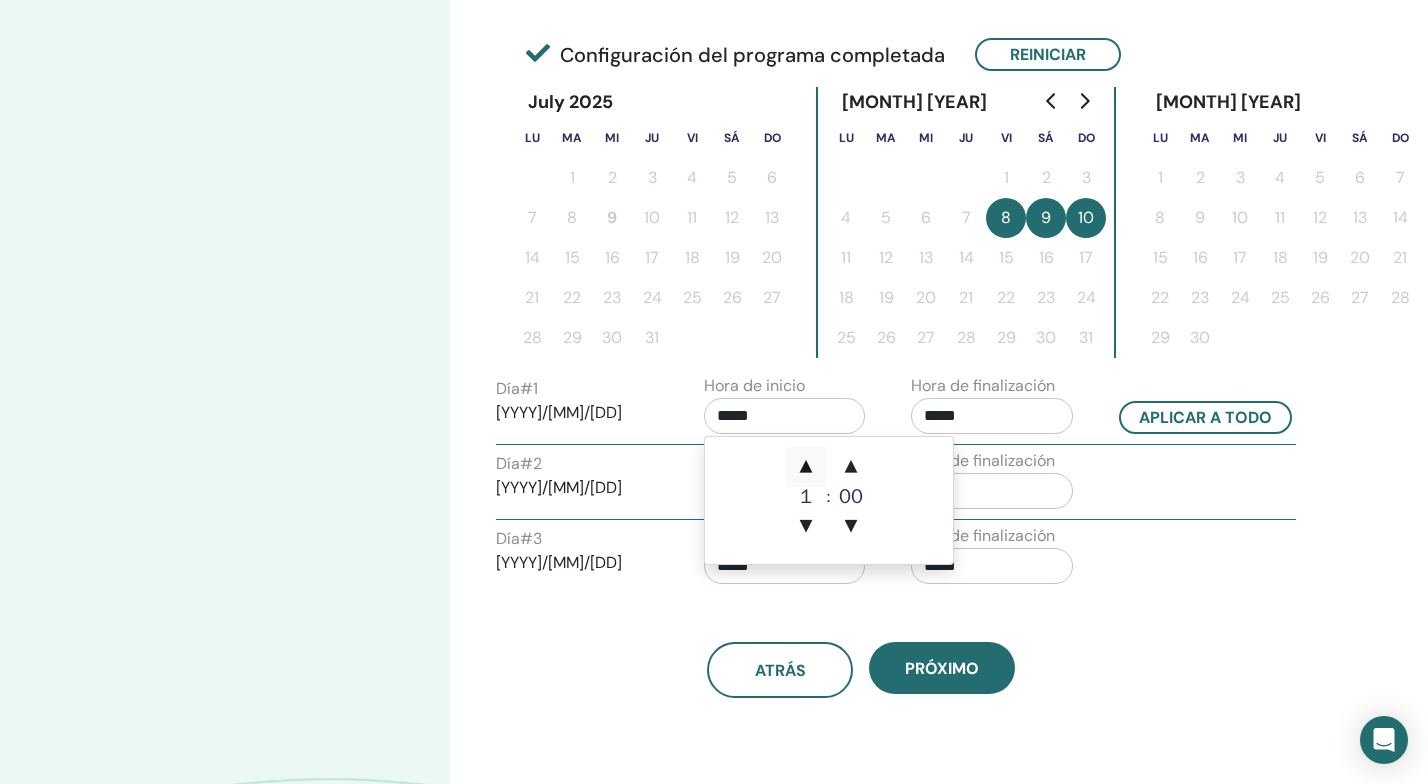 click on "▲" at bounding box center (806, 467) 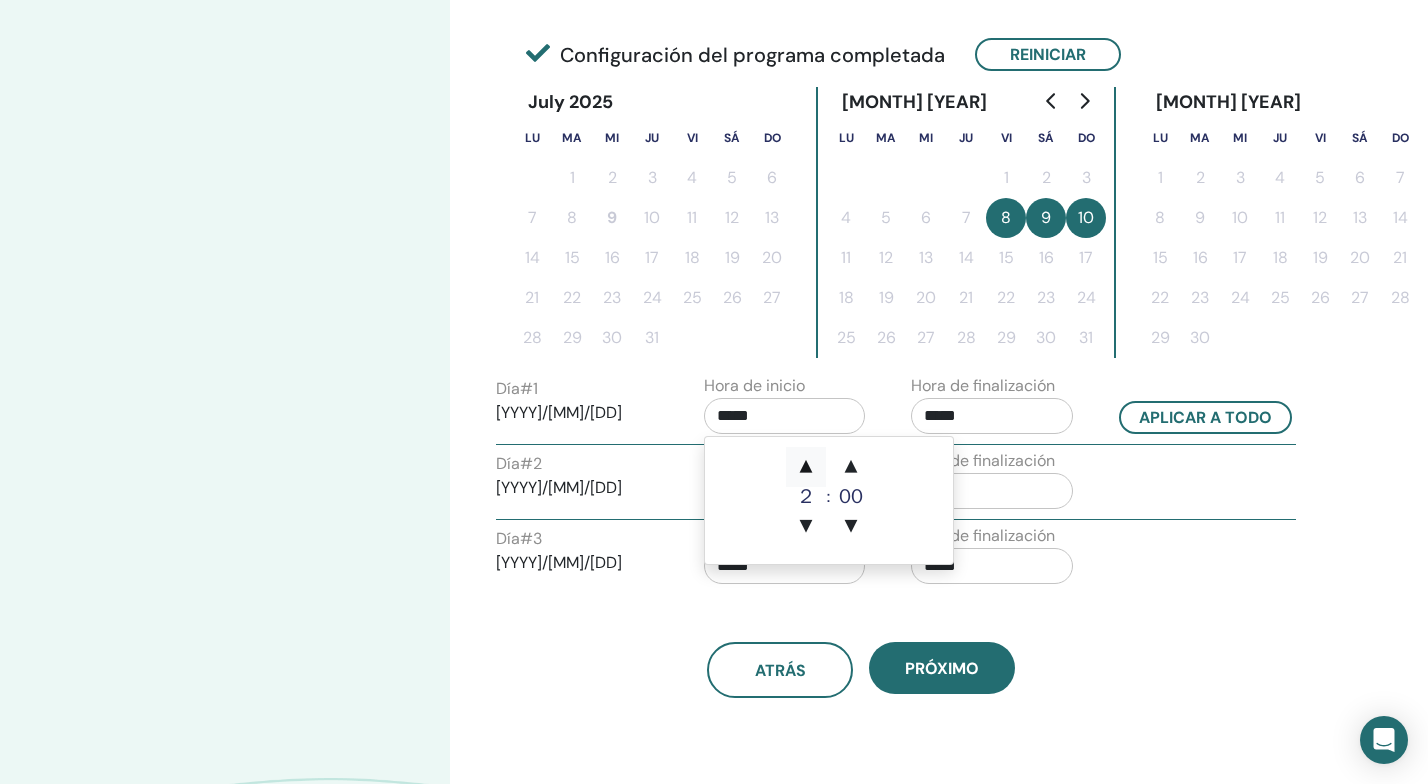 click on "▲" at bounding box center (806, 467) 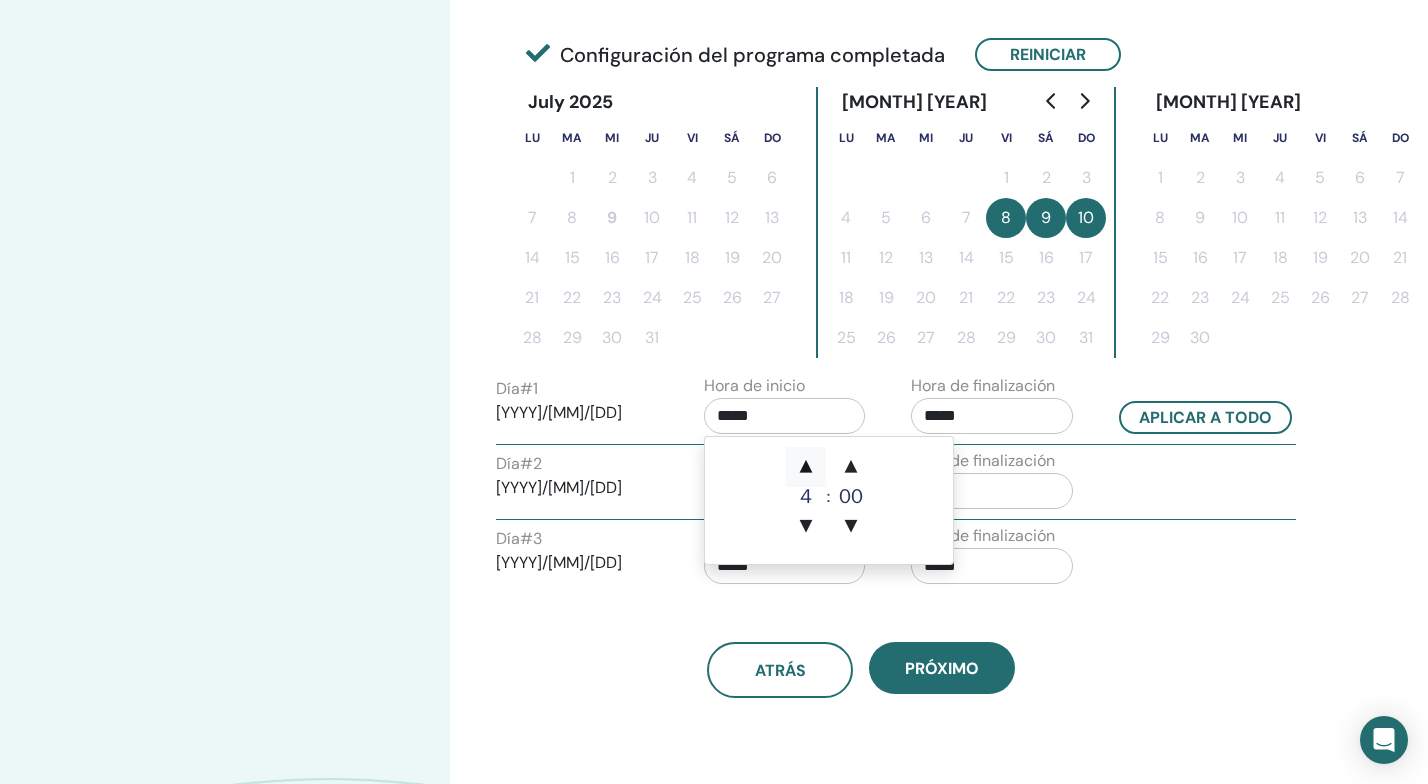 click on "▲" at bounding box center (806, 467) 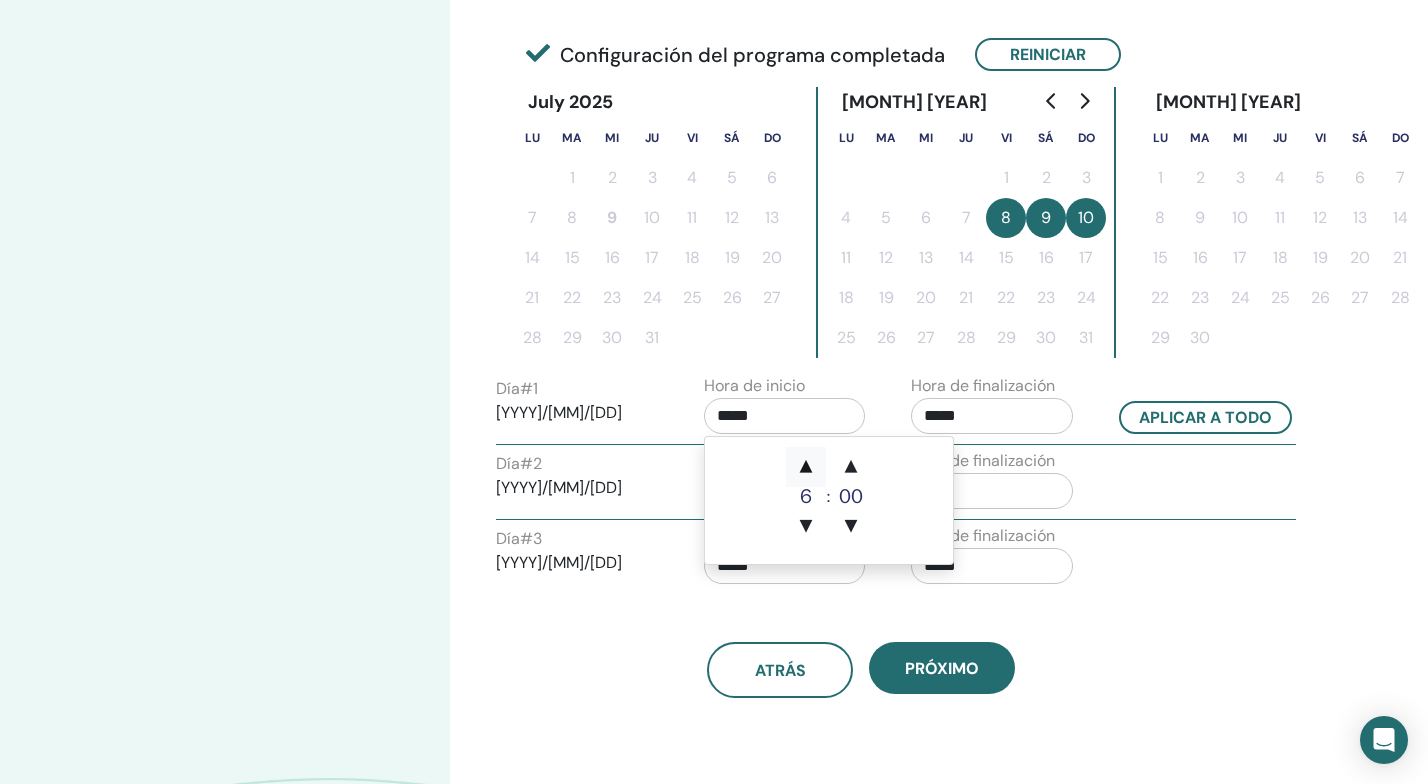 click on "▲" at bounding box center (806, 467) 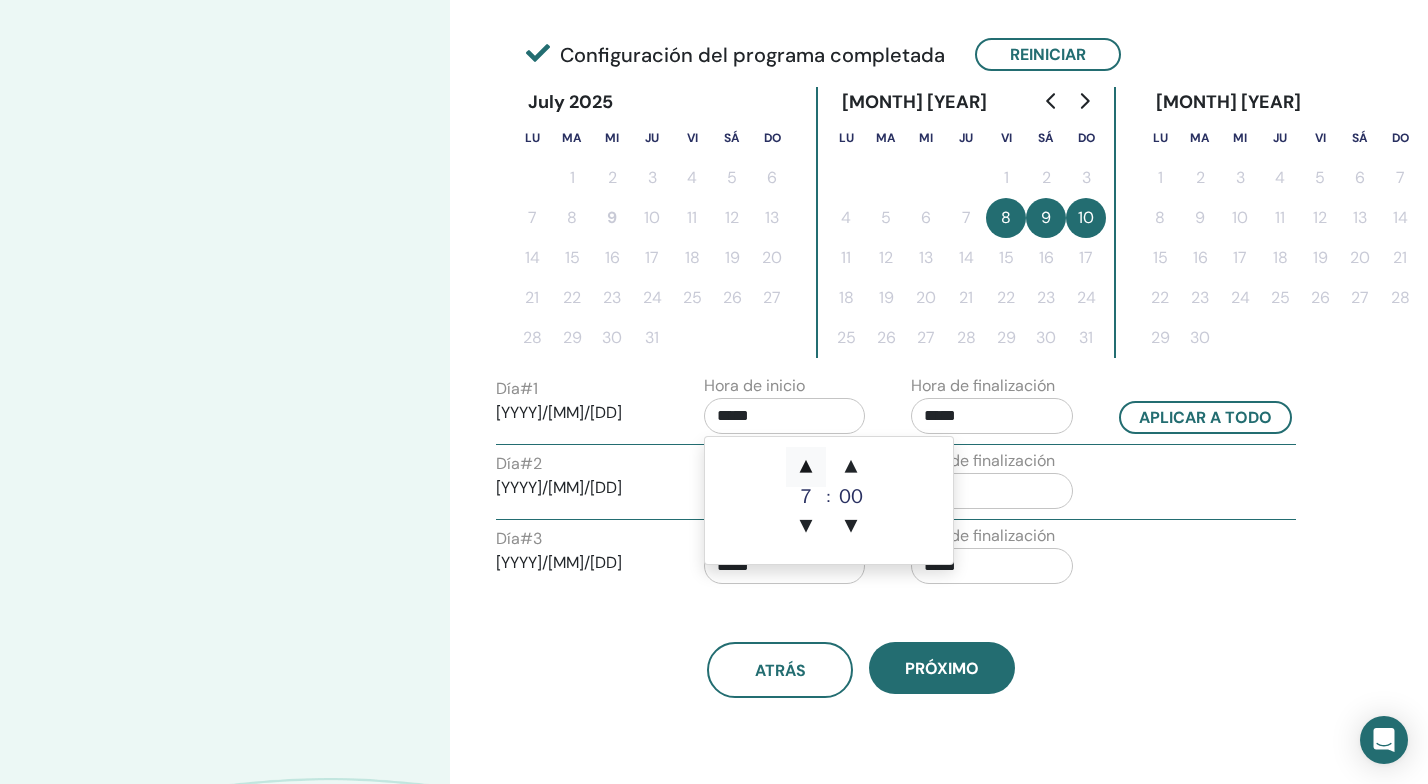 click on "▲" at bounding box center [806, 467] 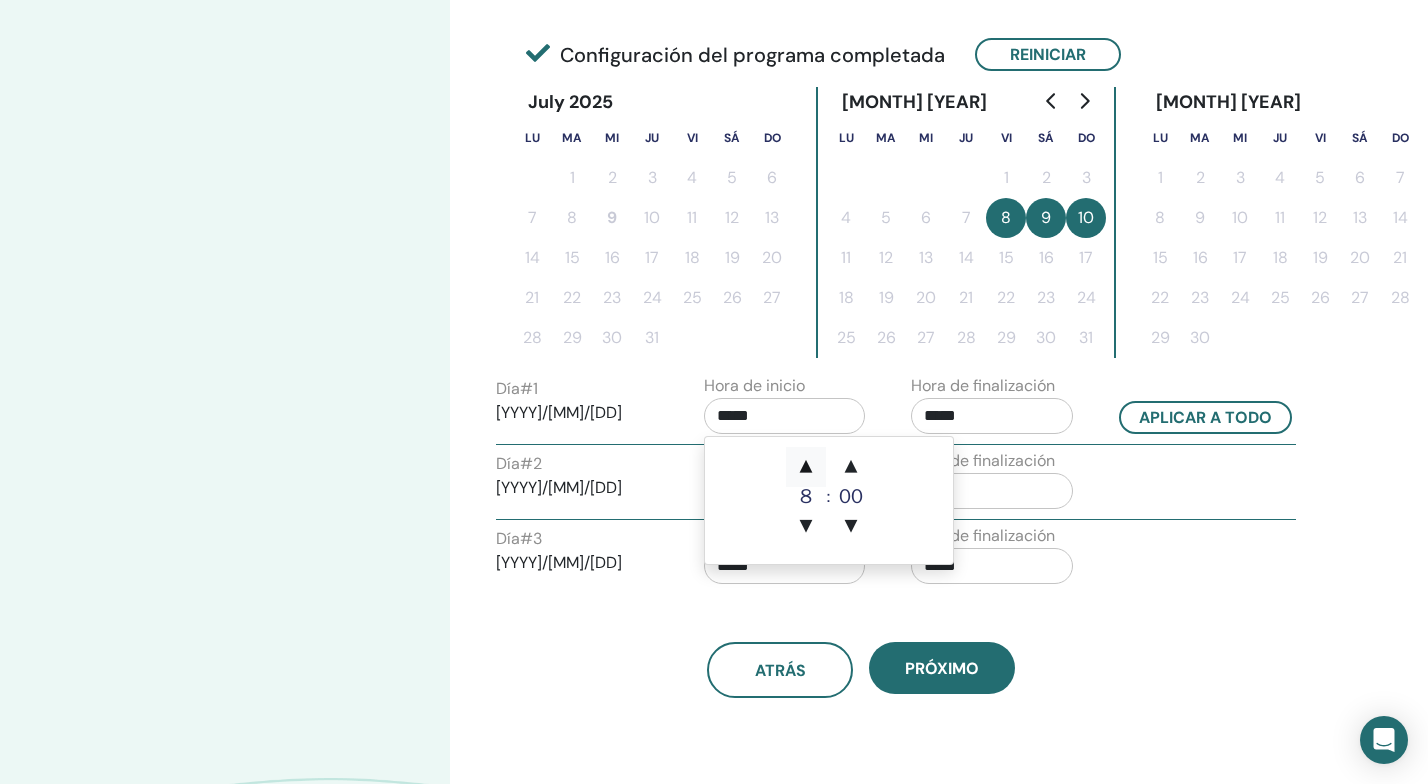 click on "▲" at bounding box center [806, 467] 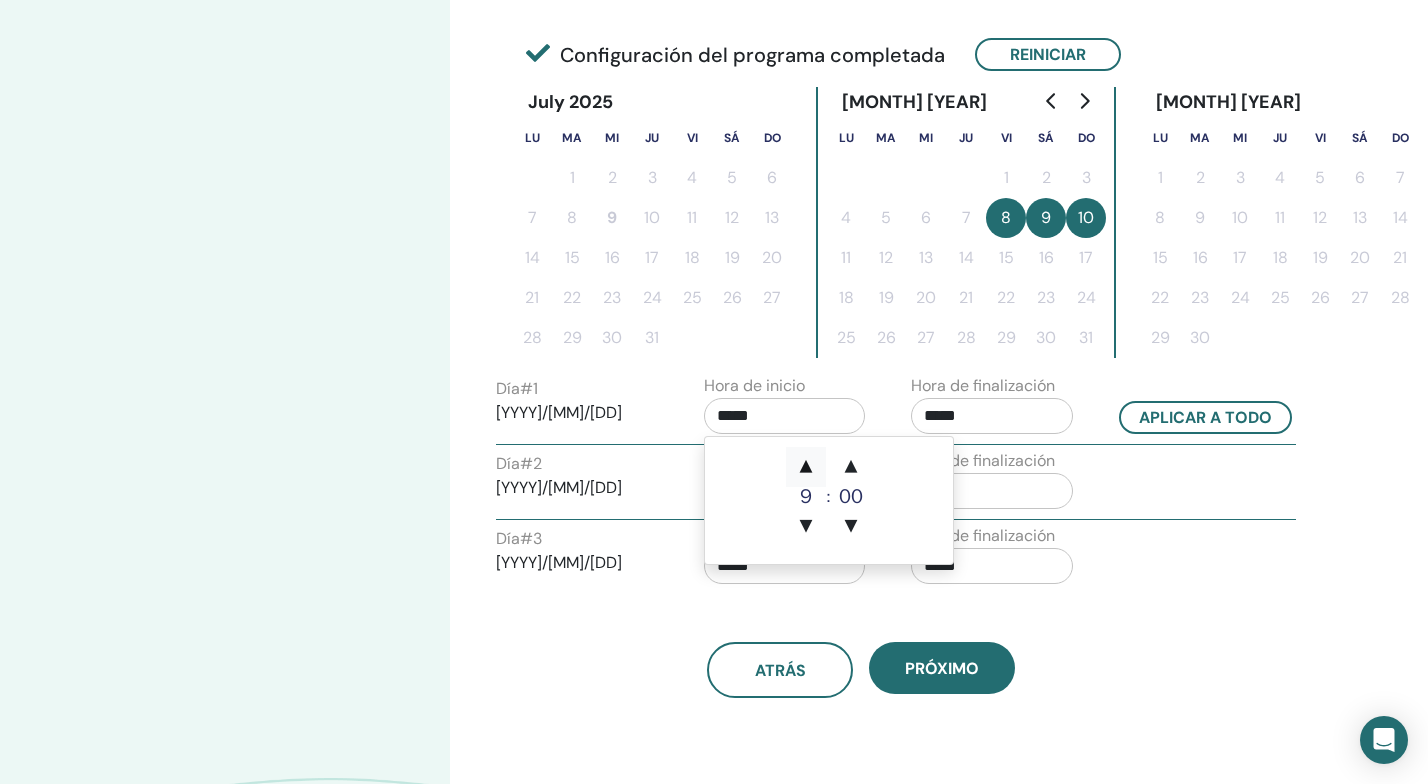 click on "▲" at bounding box center (806, 467) 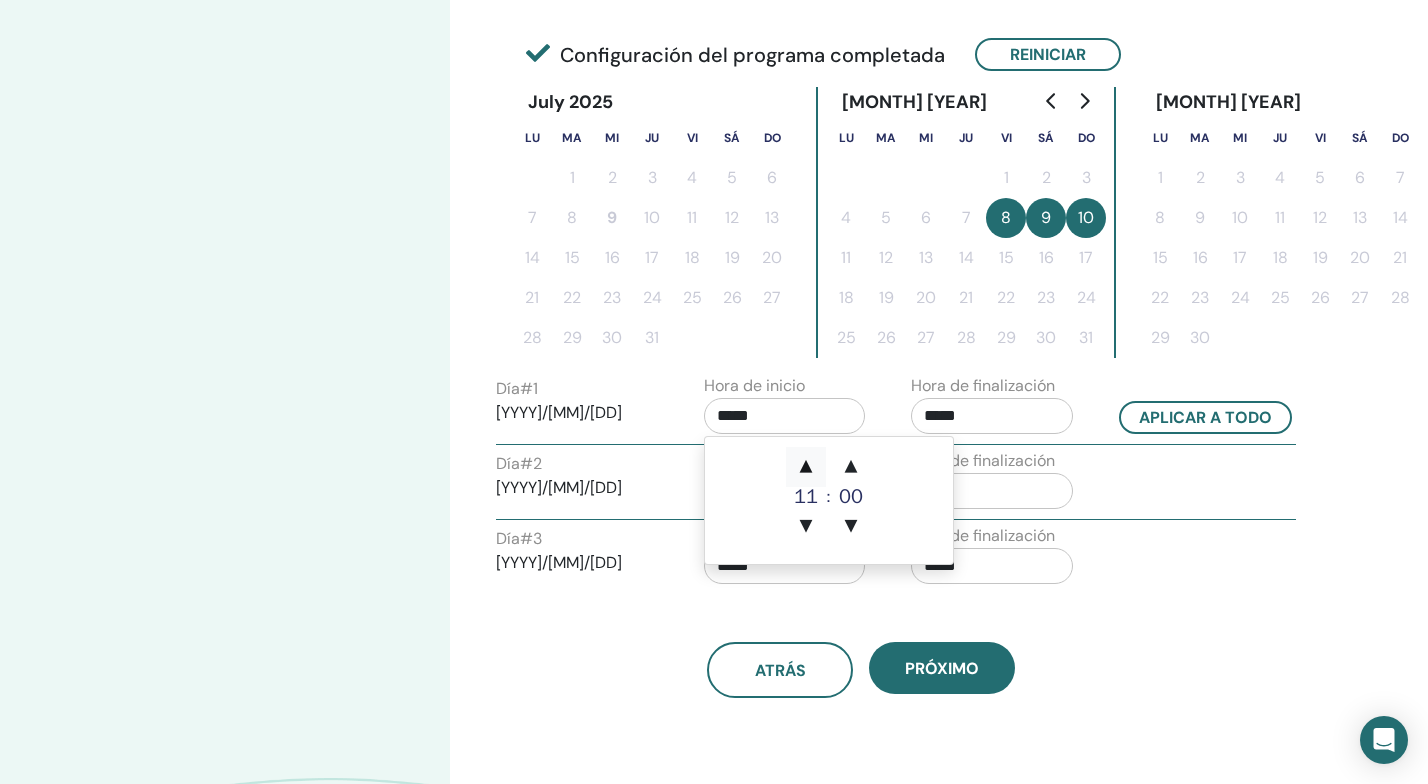 click on "▲" at bounding box center [806, 467] 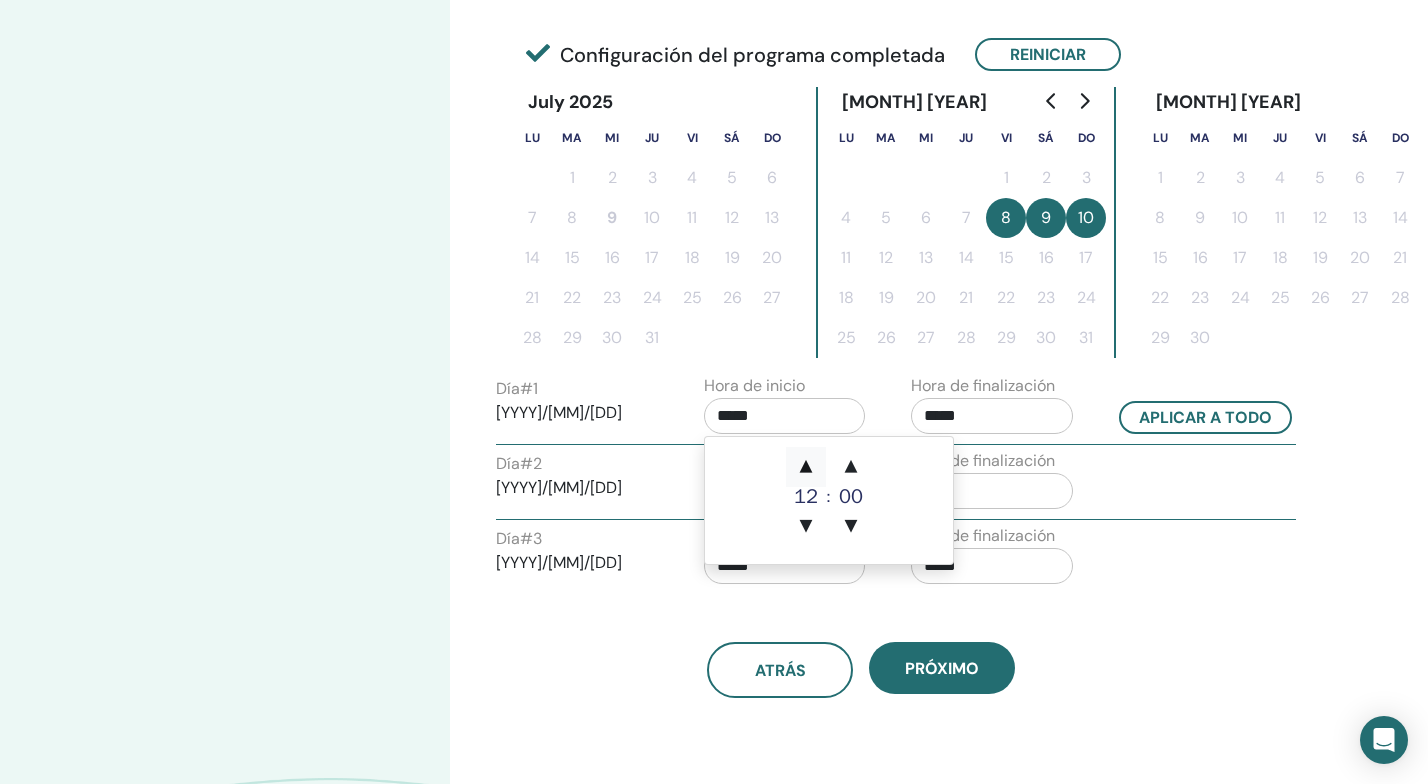 click on "▲" at bounding box center (806, 467) 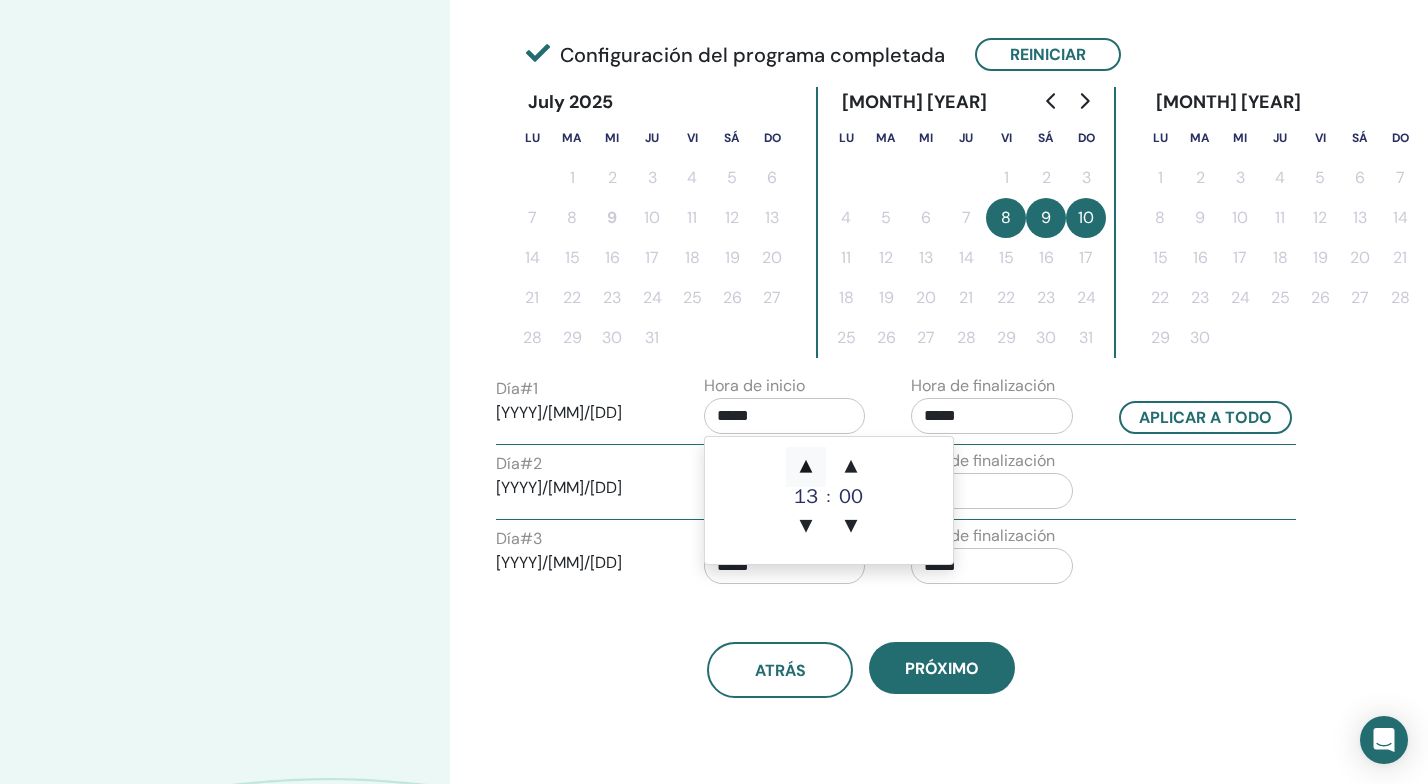 click on "▲" at bounding box center [806, 467] 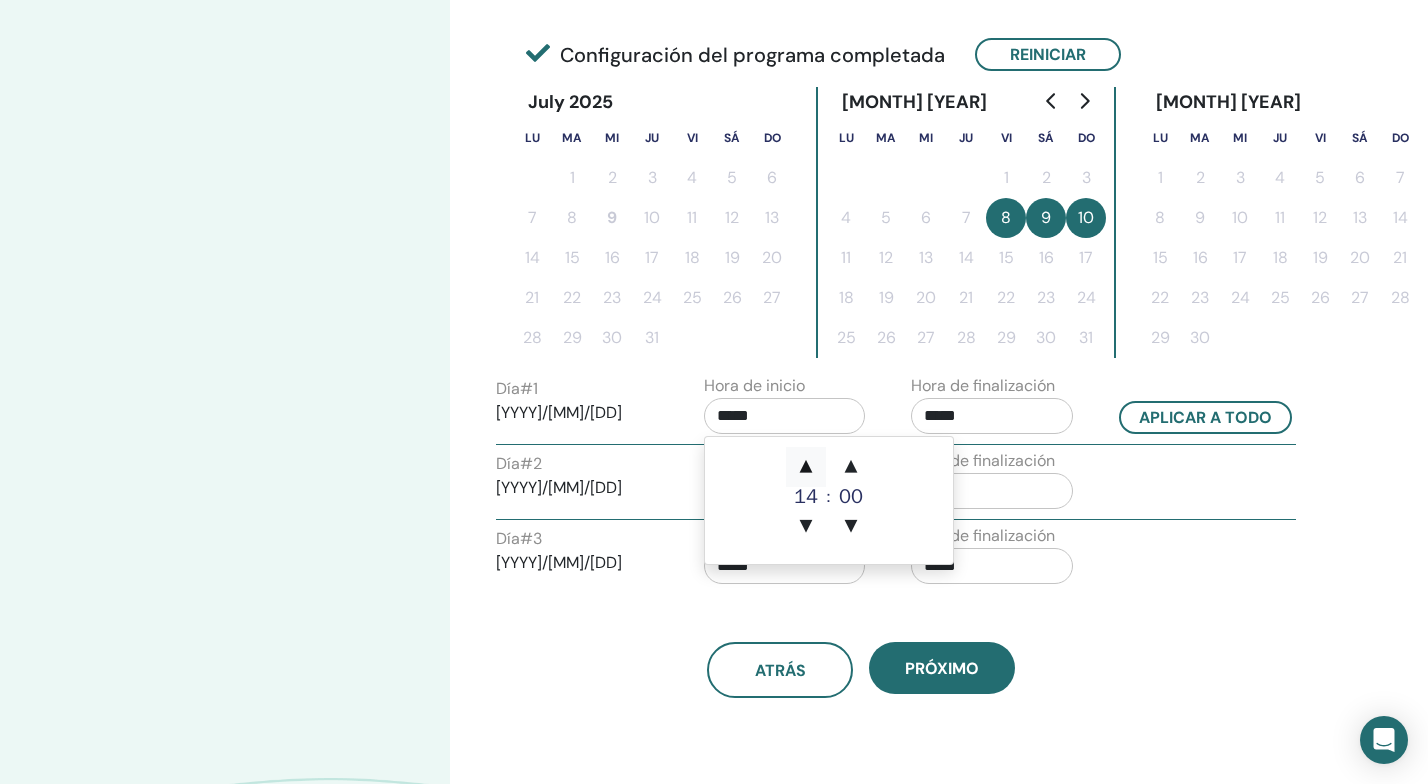 click on "▲" at bounding box center [806, 467] 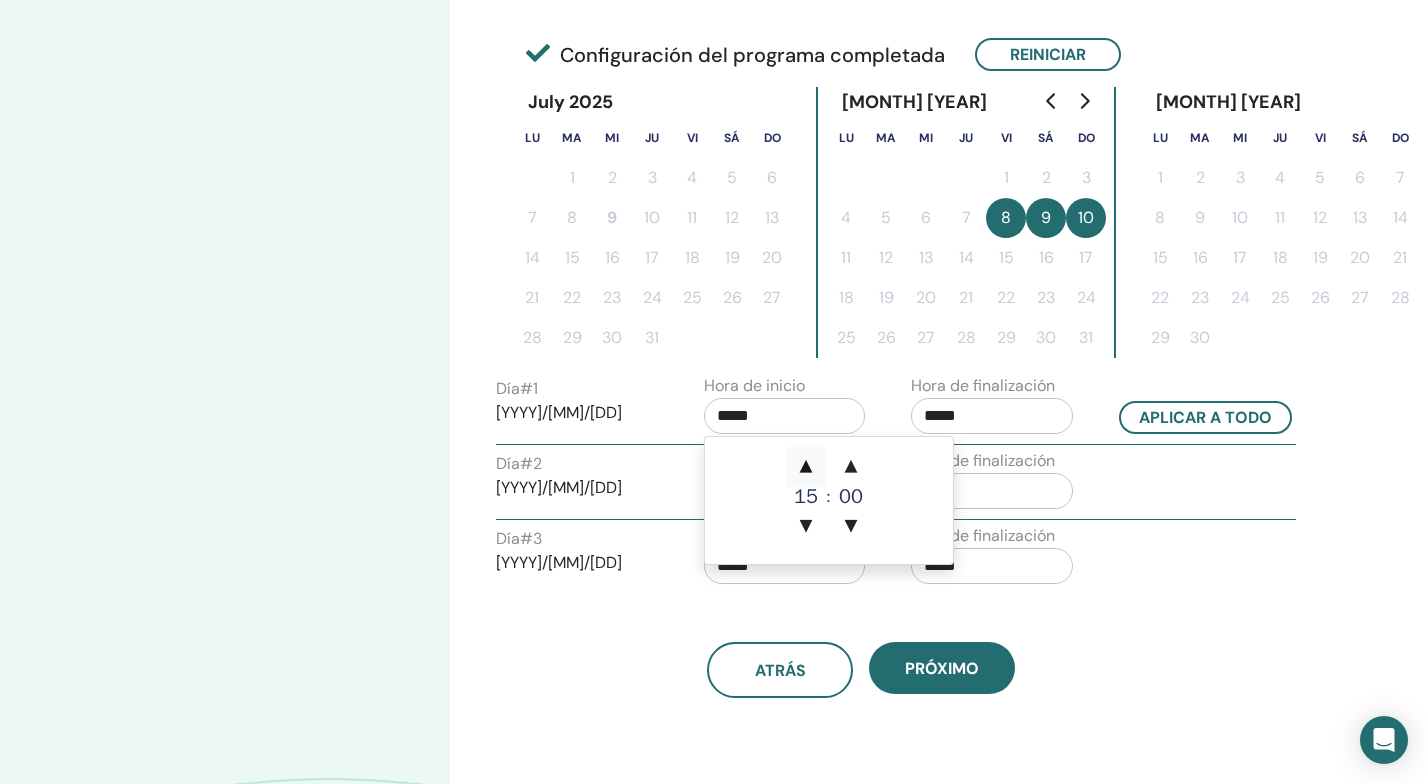 click on "▲" at bounding box center (806, 467) 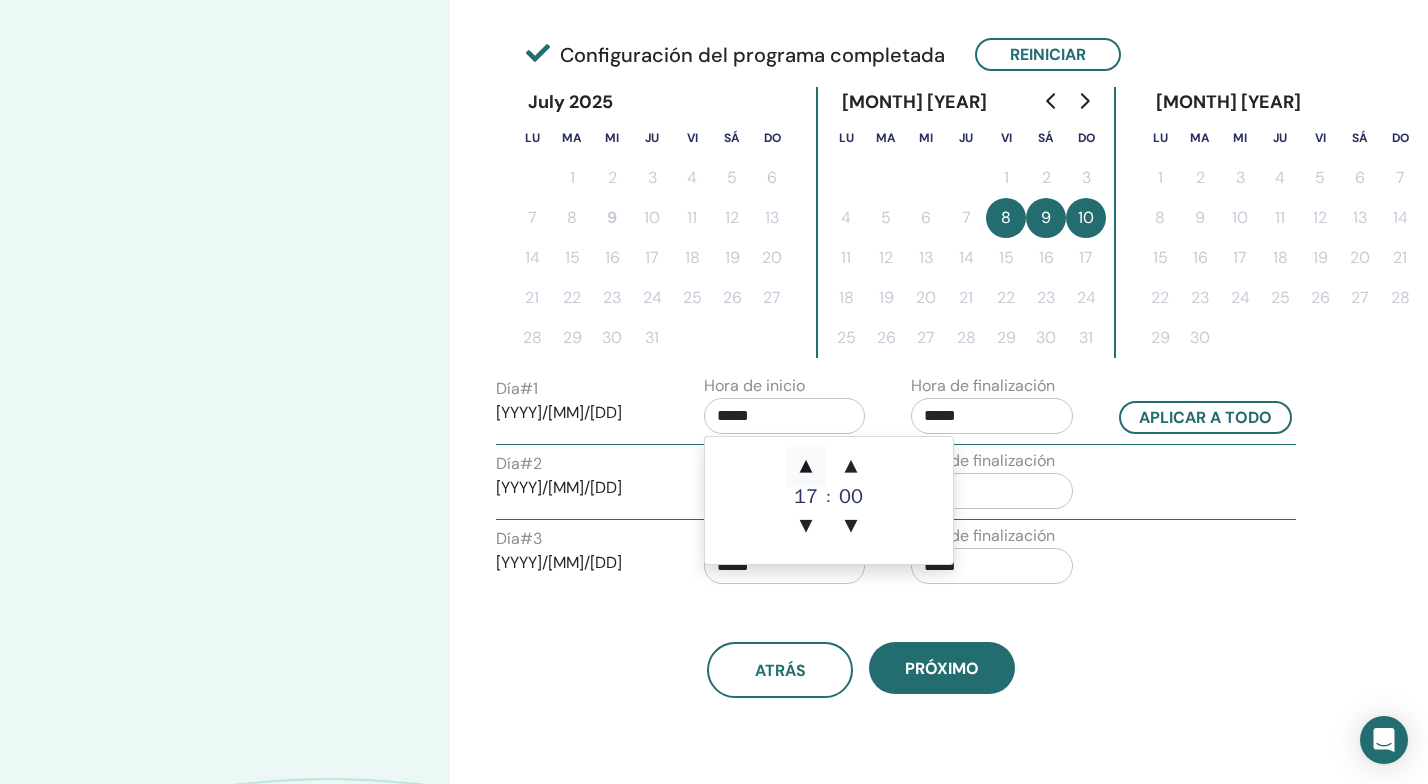 click on "▲" at bounding box center [806, 467] 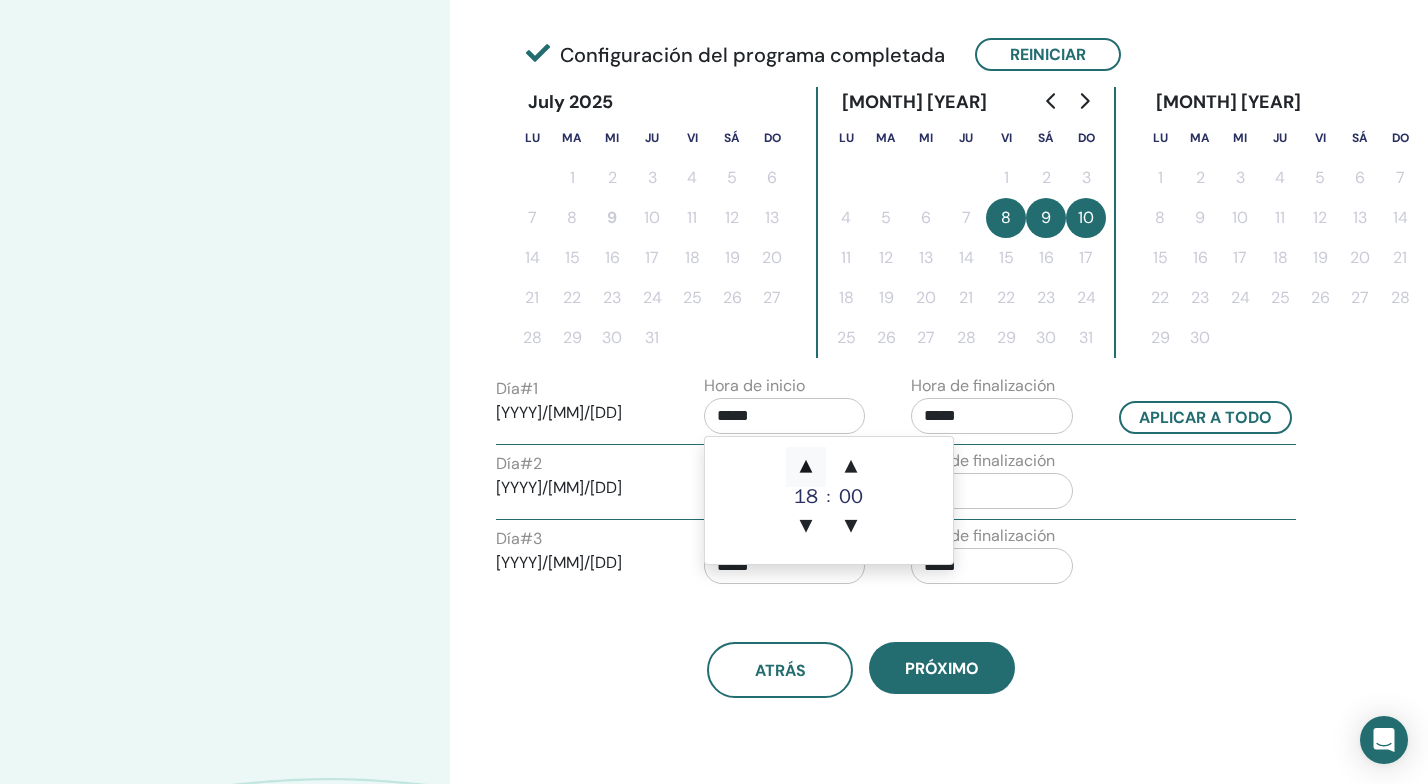 click on "▲" at bounding box center (806, 467) 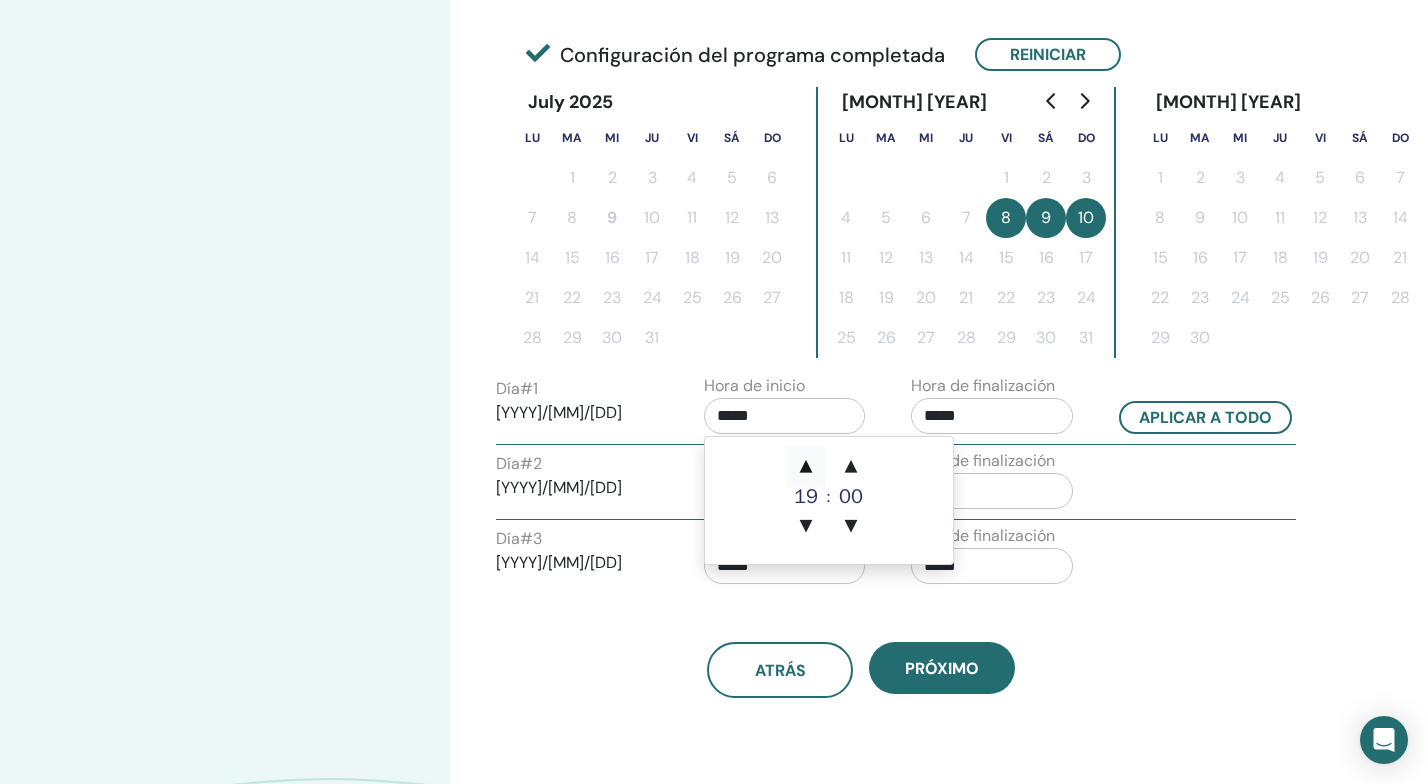 click on "▲" at bounding box center [806, 467] 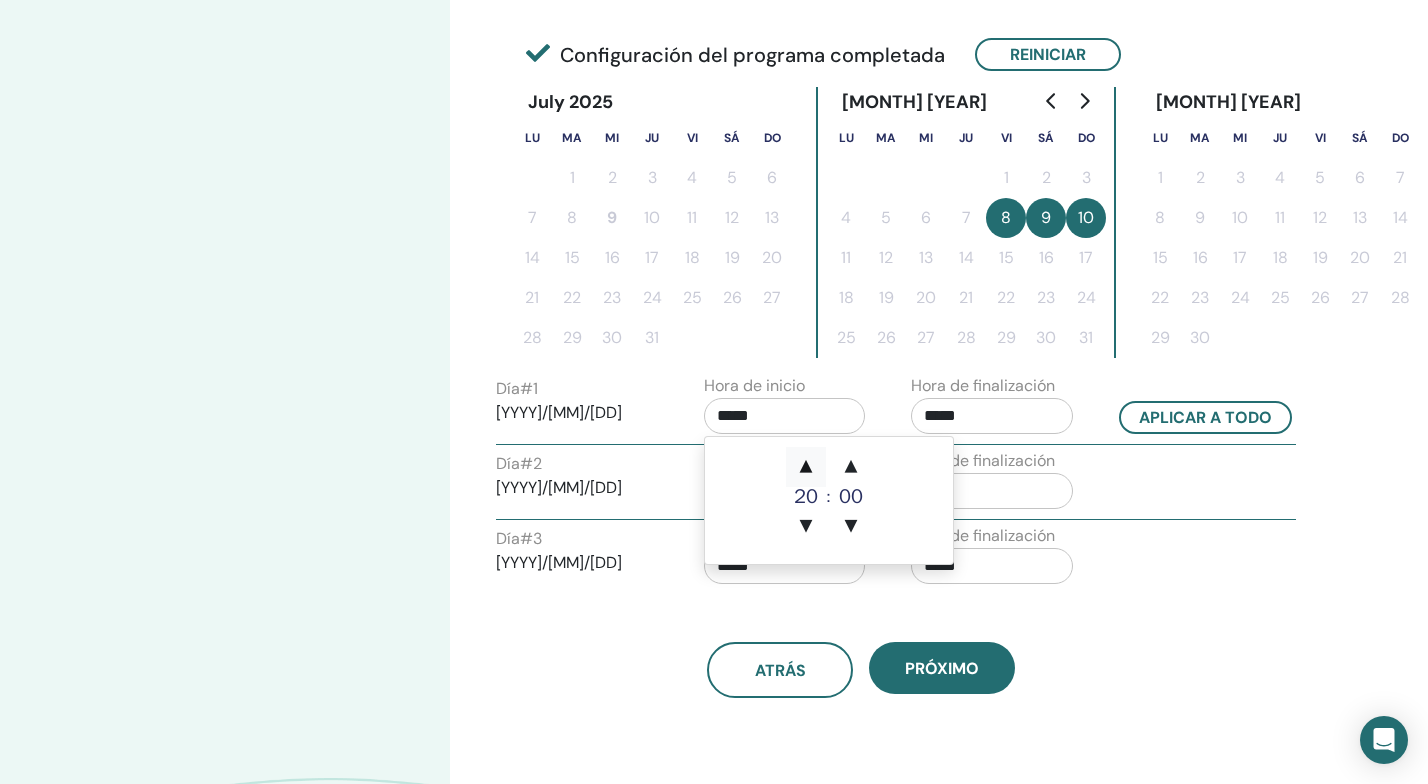click on "▲" at bounding box center (806, 467) 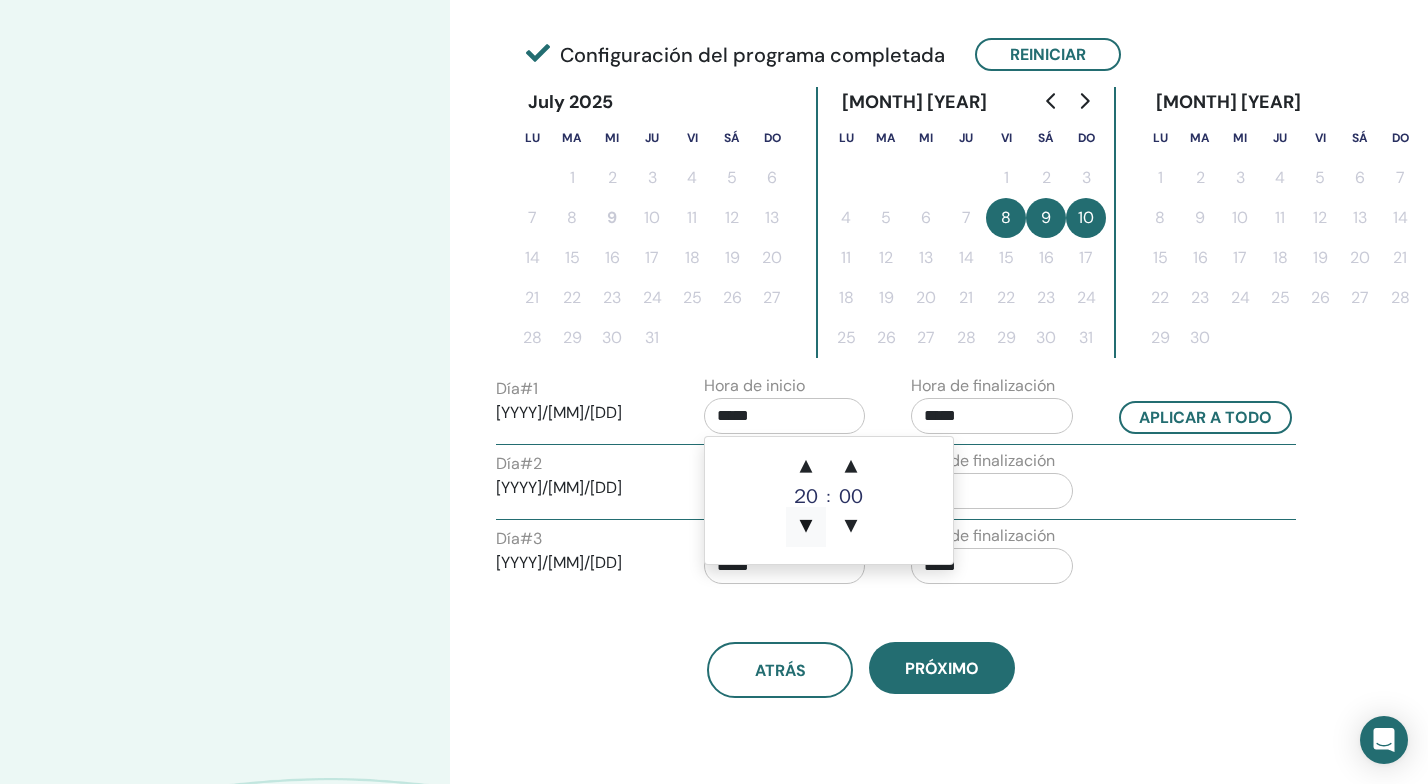 click on "▼" at bounding box center (806, 527) 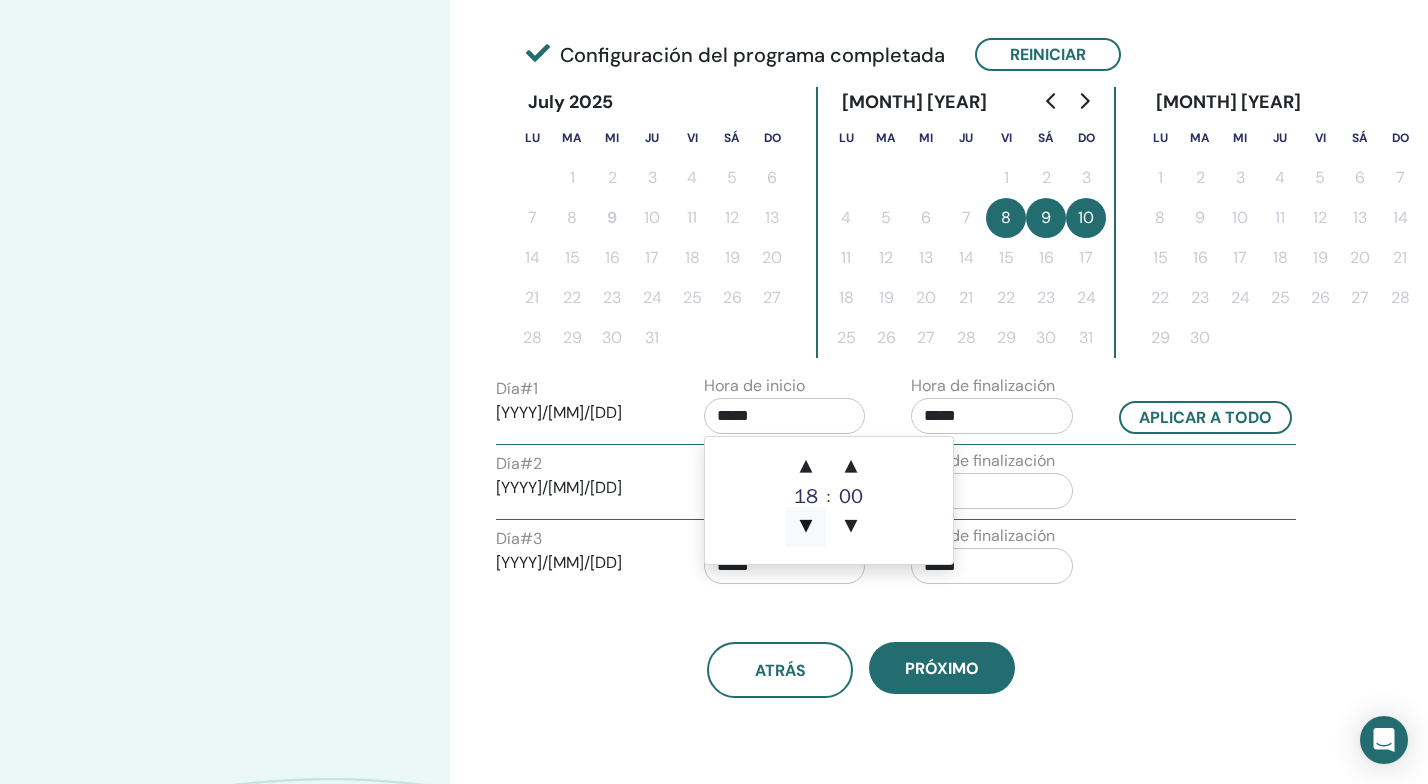 click on "▼" at bounding box center (806, 527) 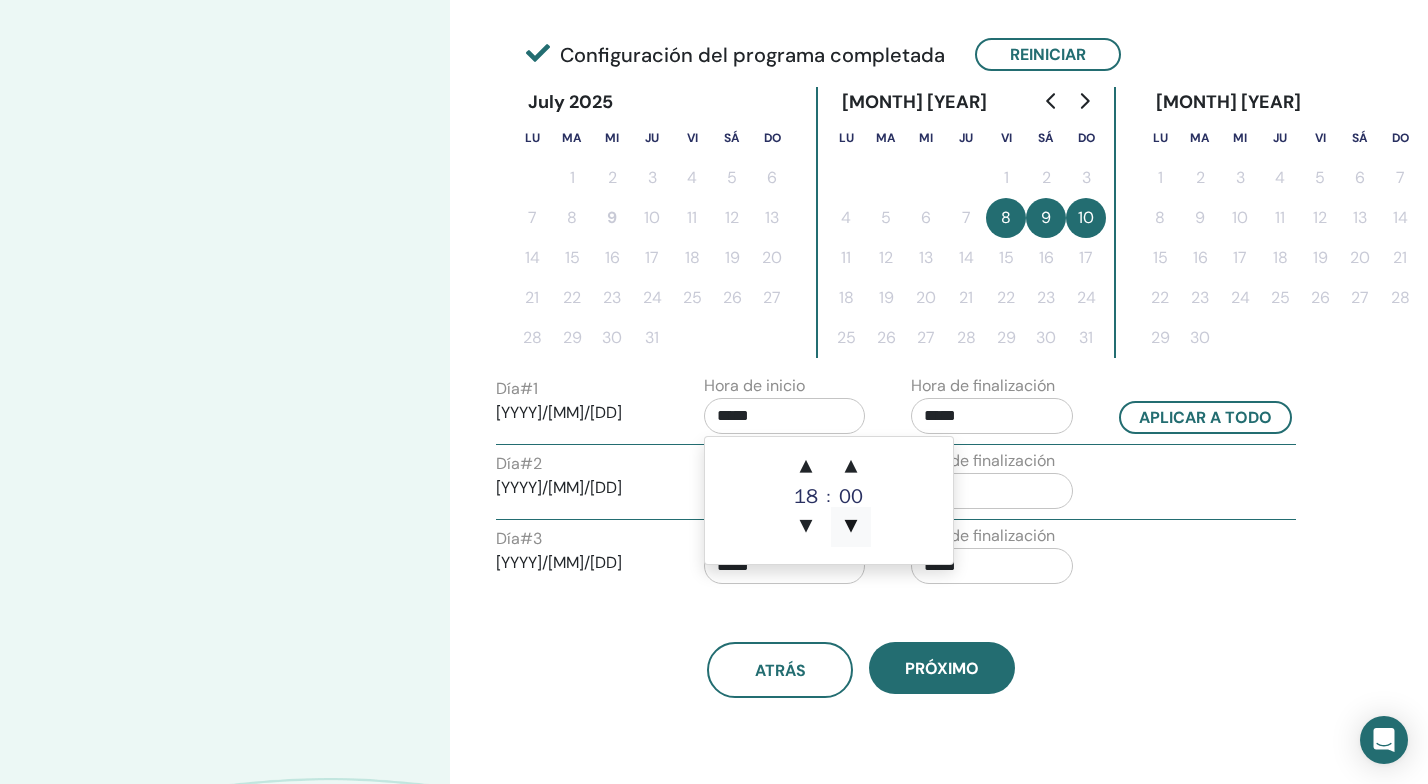 click on "▼" at bounding box center [806, 527] 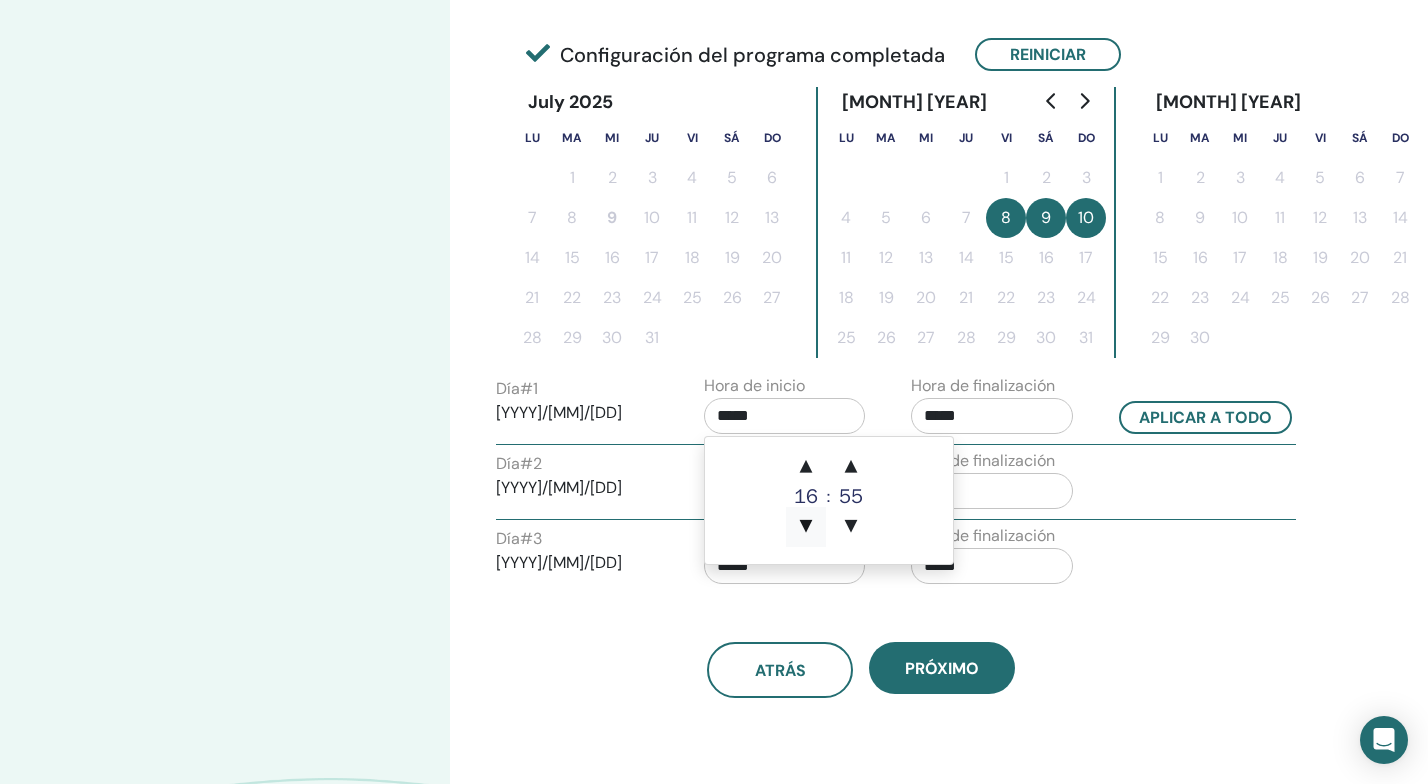 click on "▼" at bounding box center [806, 527] 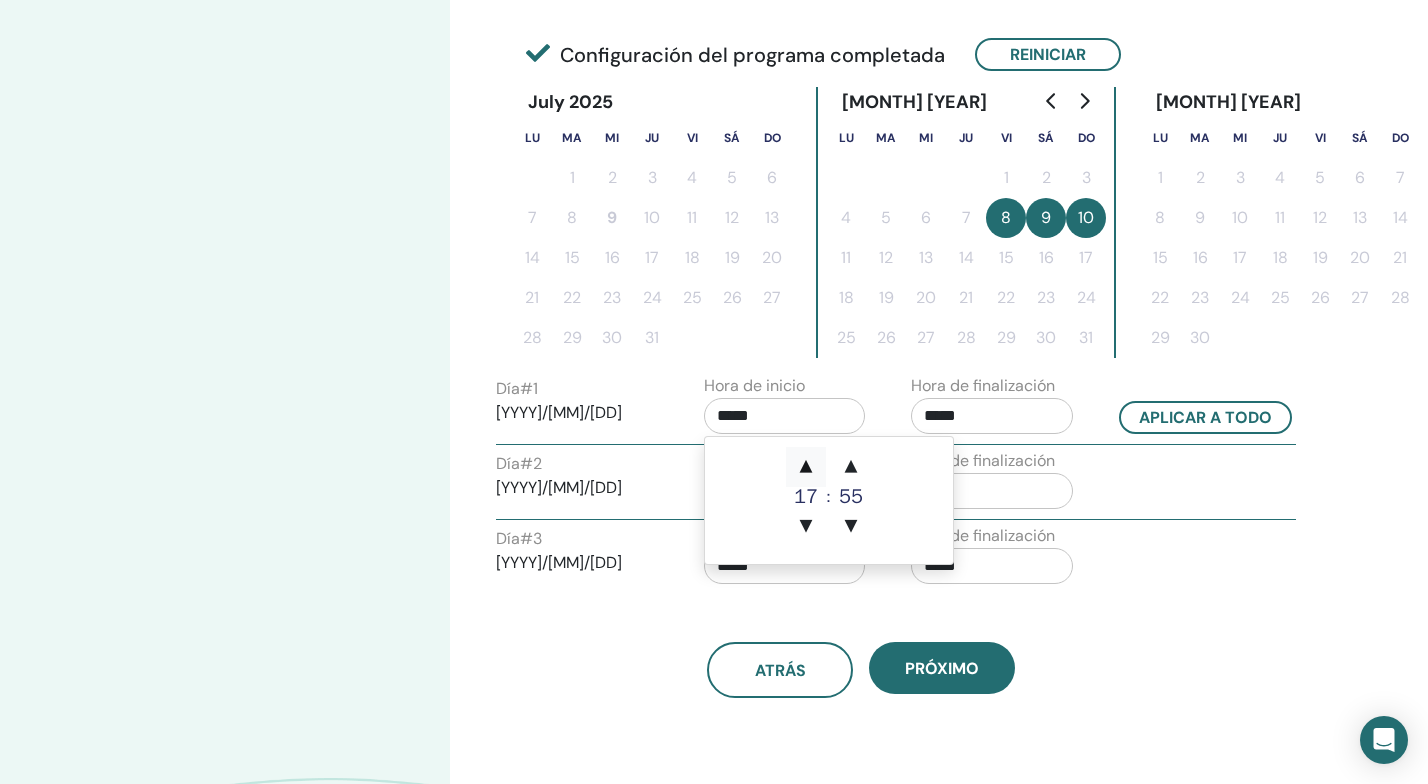click on "▲" at bounding box center [806, 467] 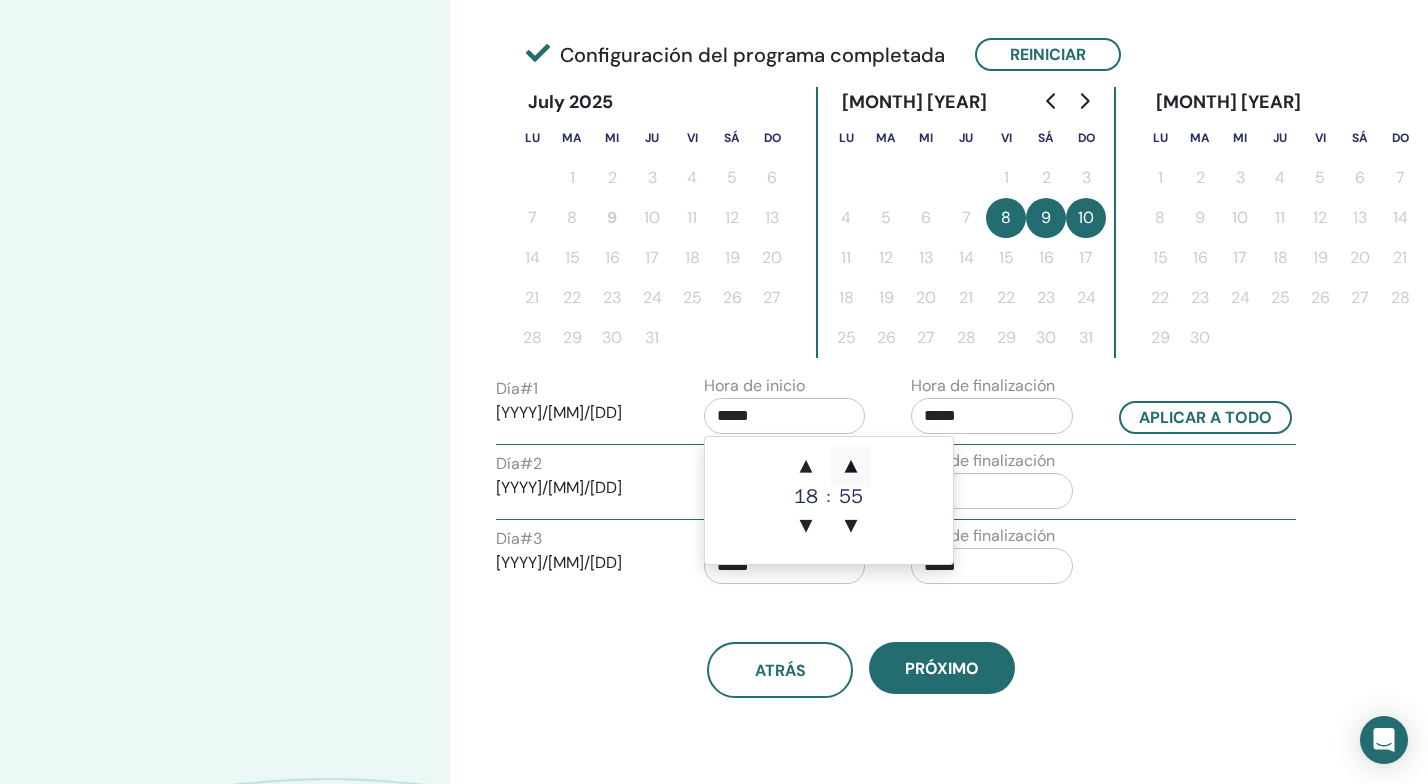 click on "▲" at bounding box center (806, 467) 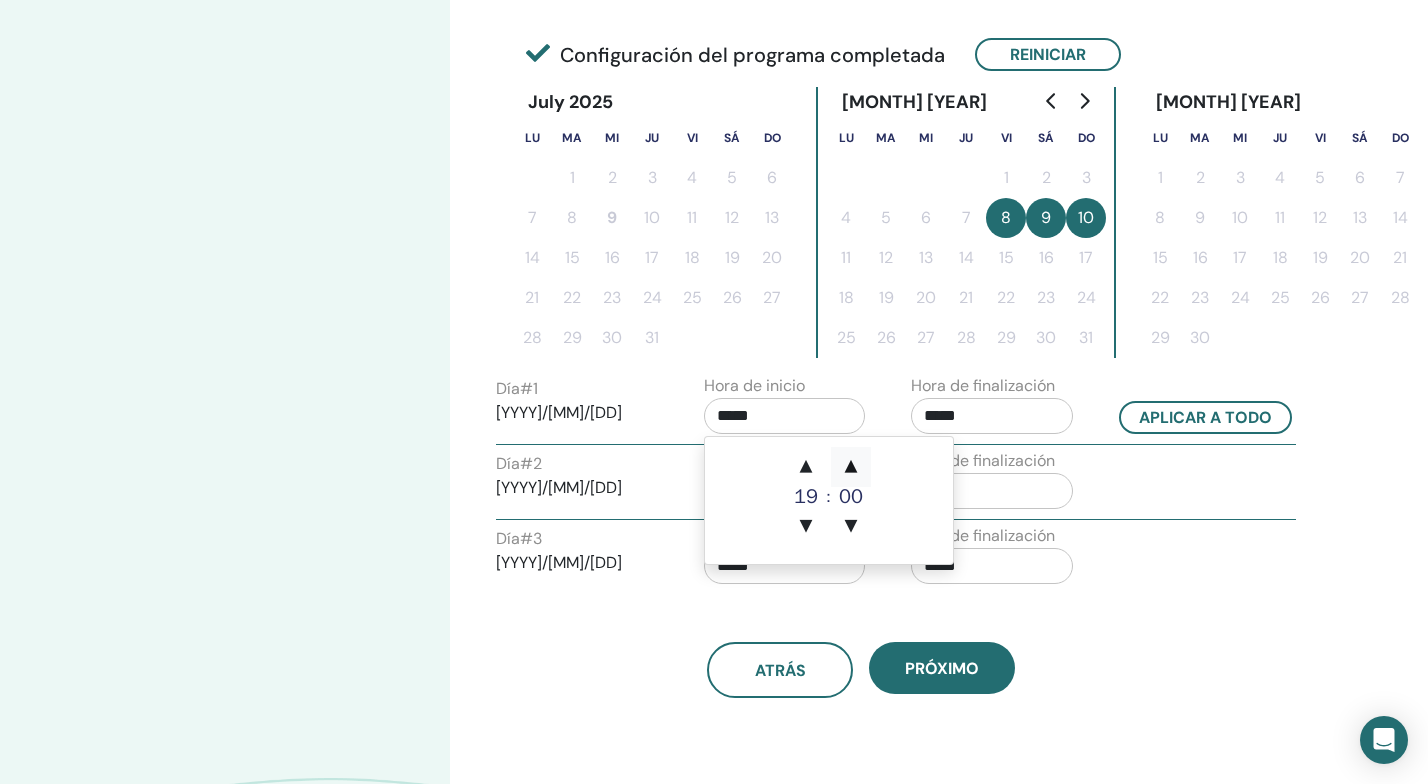 click on "▲" at bounding box center [806, 467] 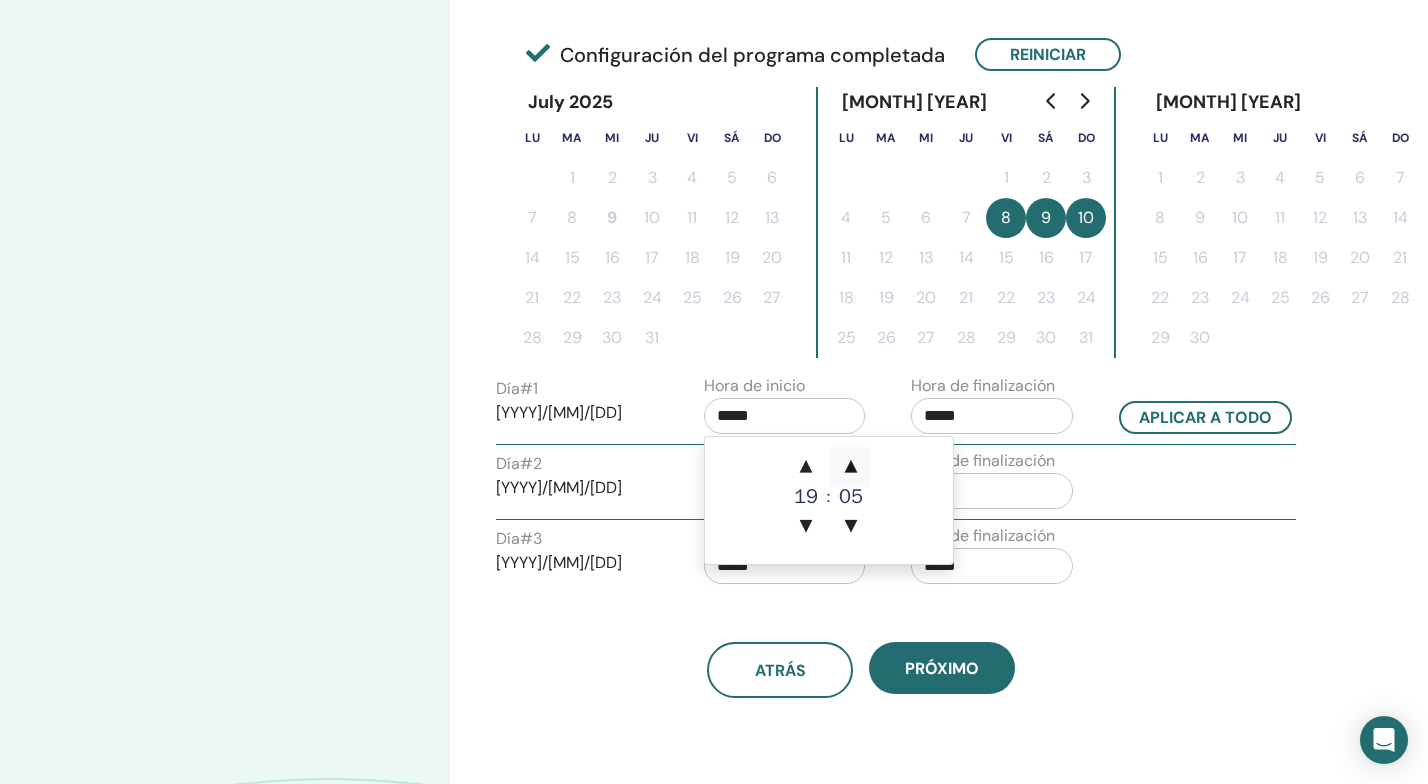 click on "▲" at bounding box center [806, 467] 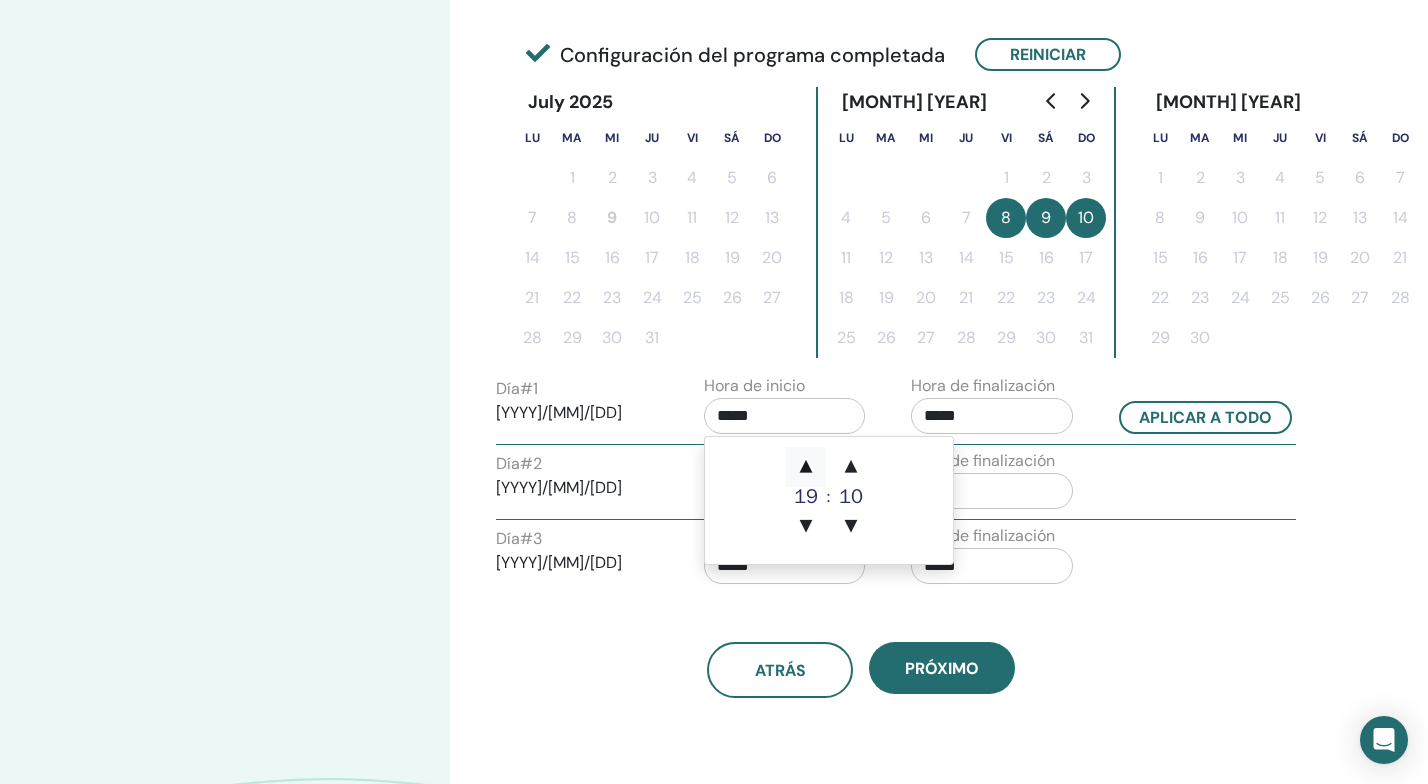 click on "▲" at bounding box center [806, 467] 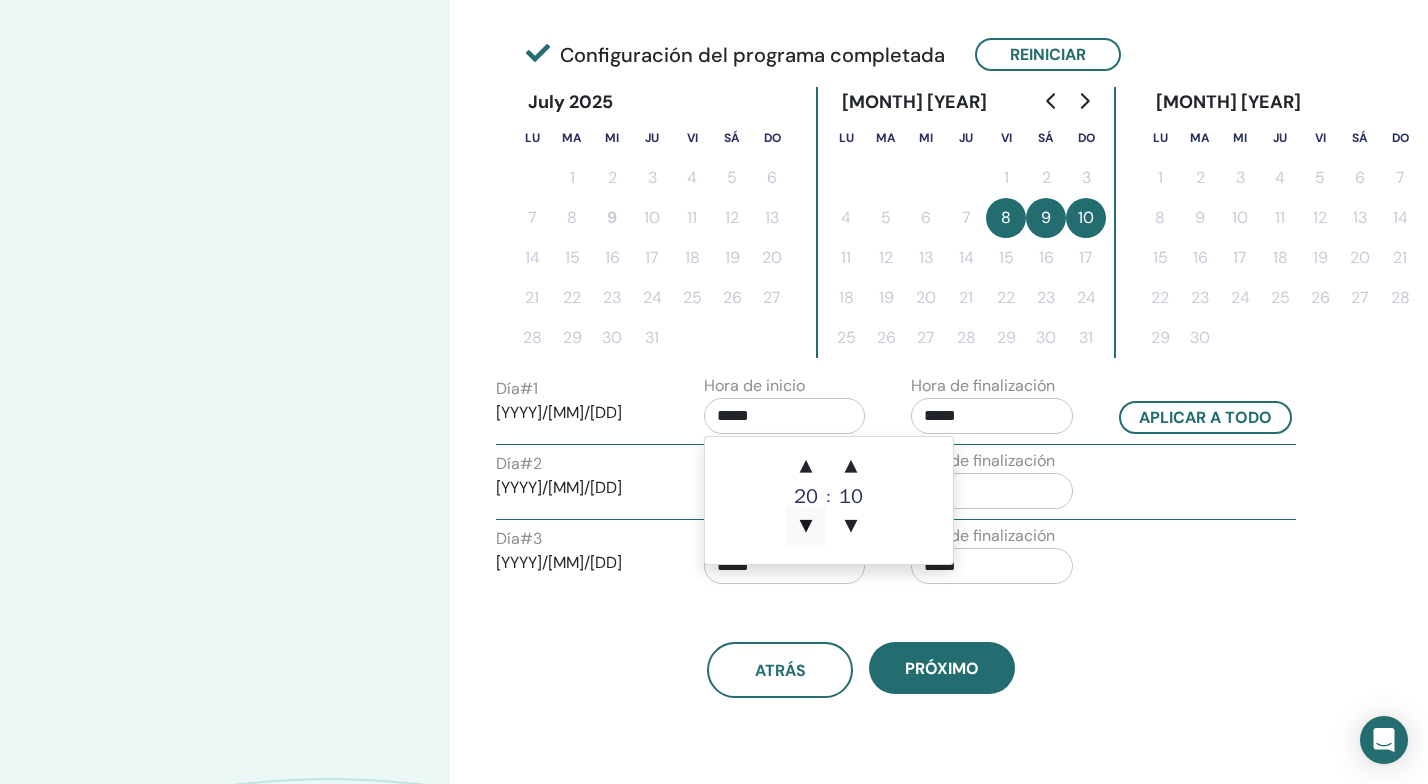 click on "▼" at bounding box center [806, 527] 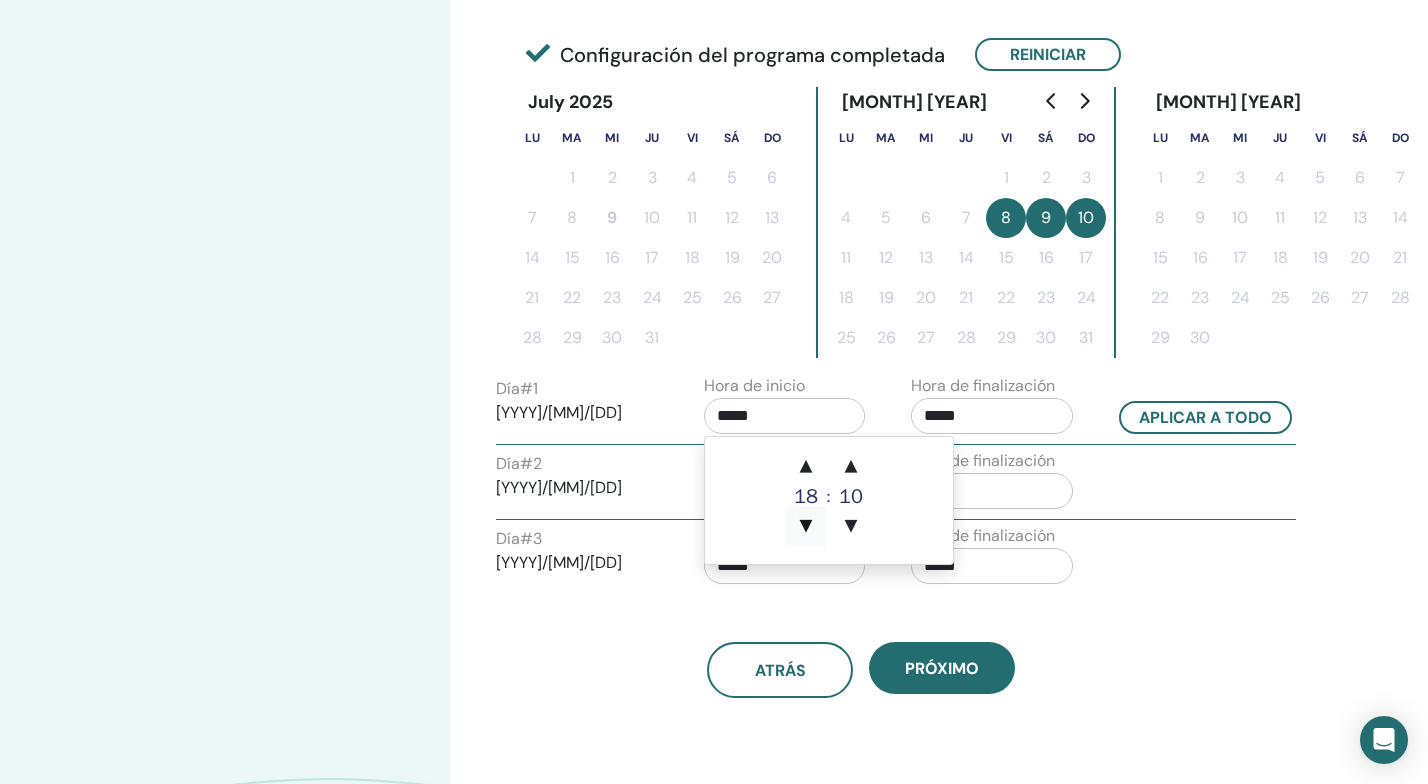 click on "▼" at bounding box center (806, 527) 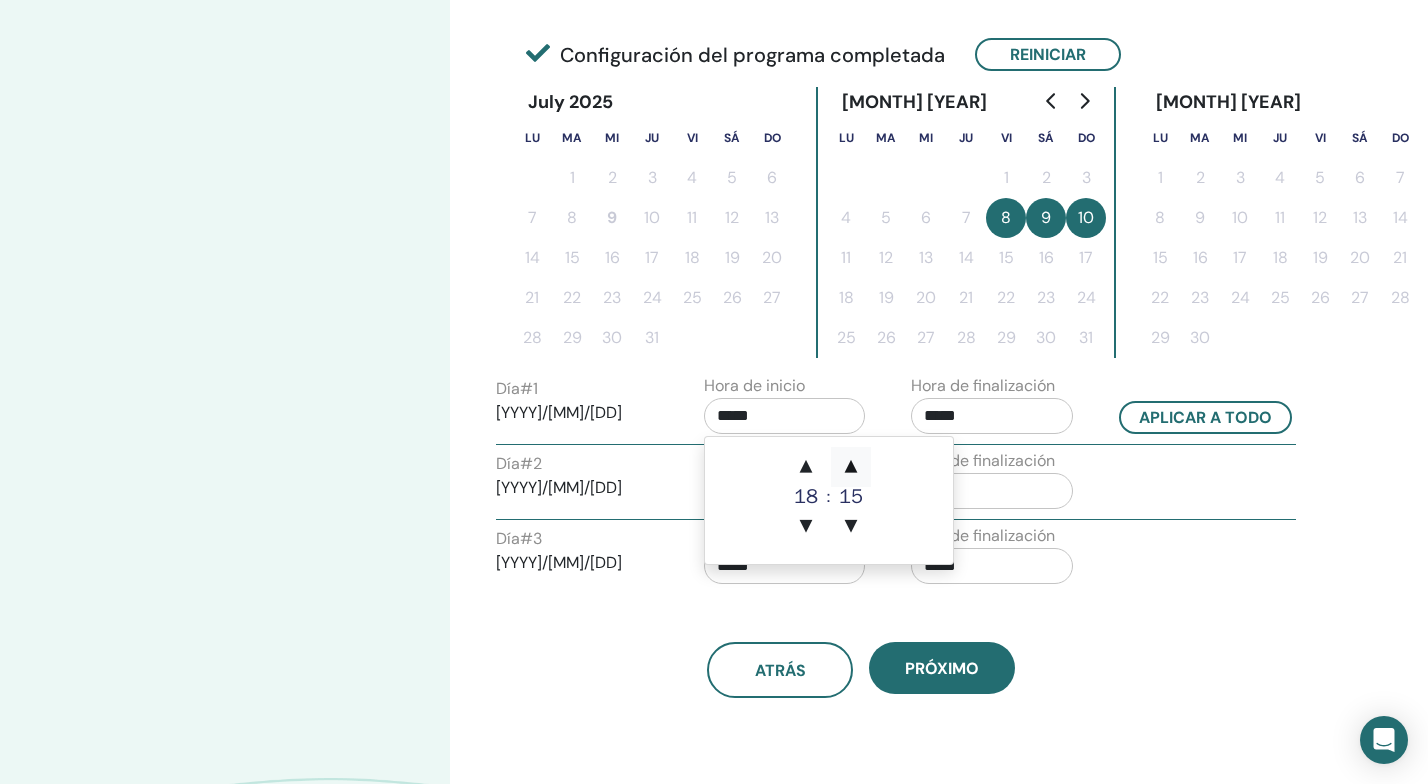click on "▲" at bounding box center (806, 467) 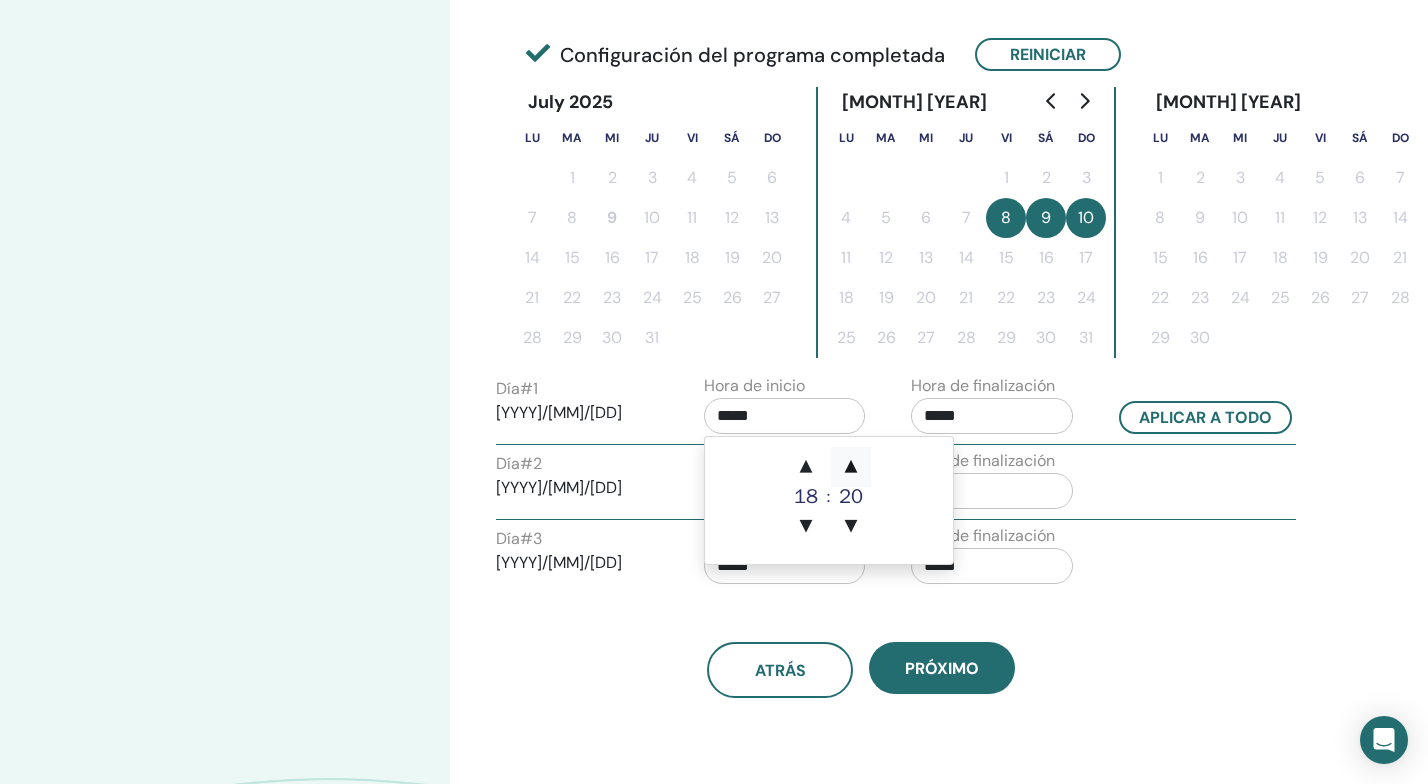 click on "▲" at bounding box center (806, 467) 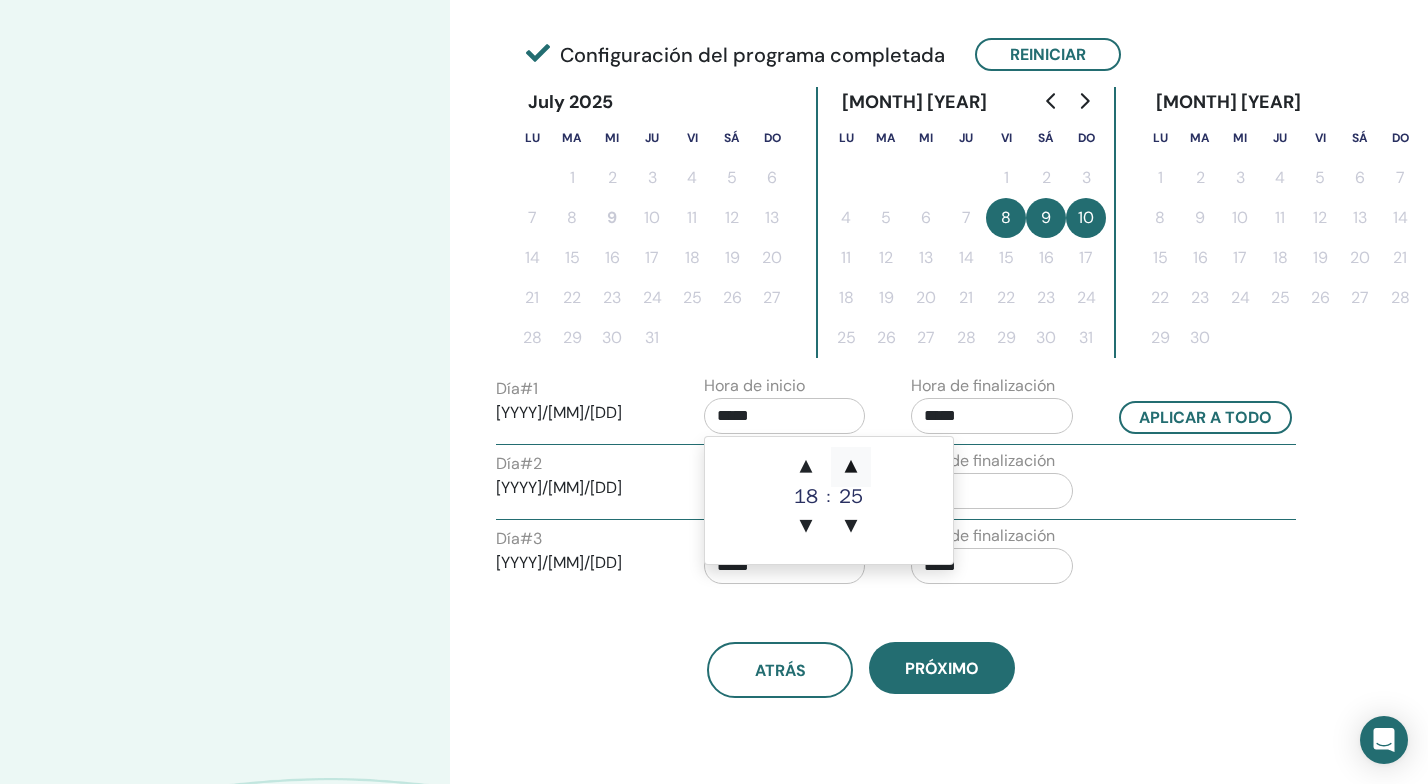click on "▲" at bounding box center (806, 467) 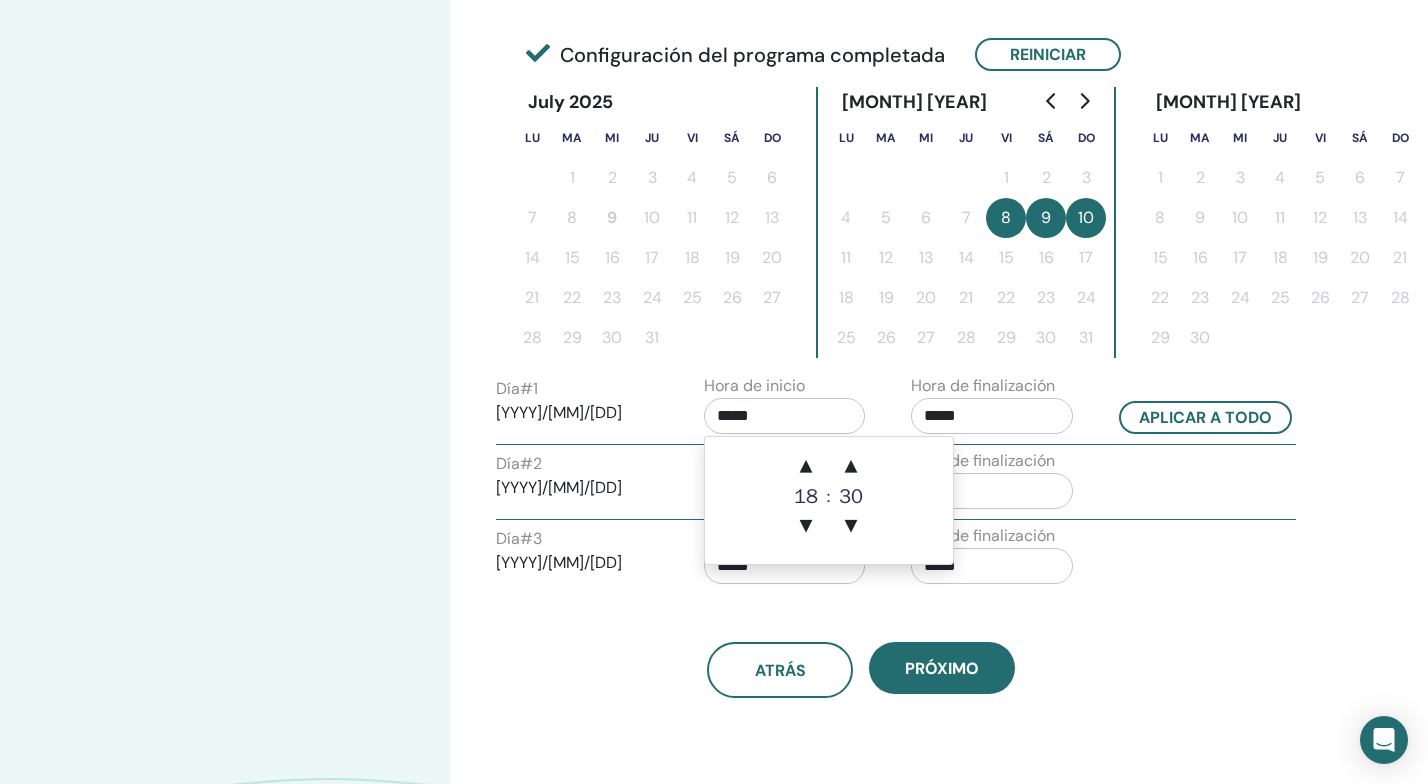 click on "*****" at bounding box center (785, 416) 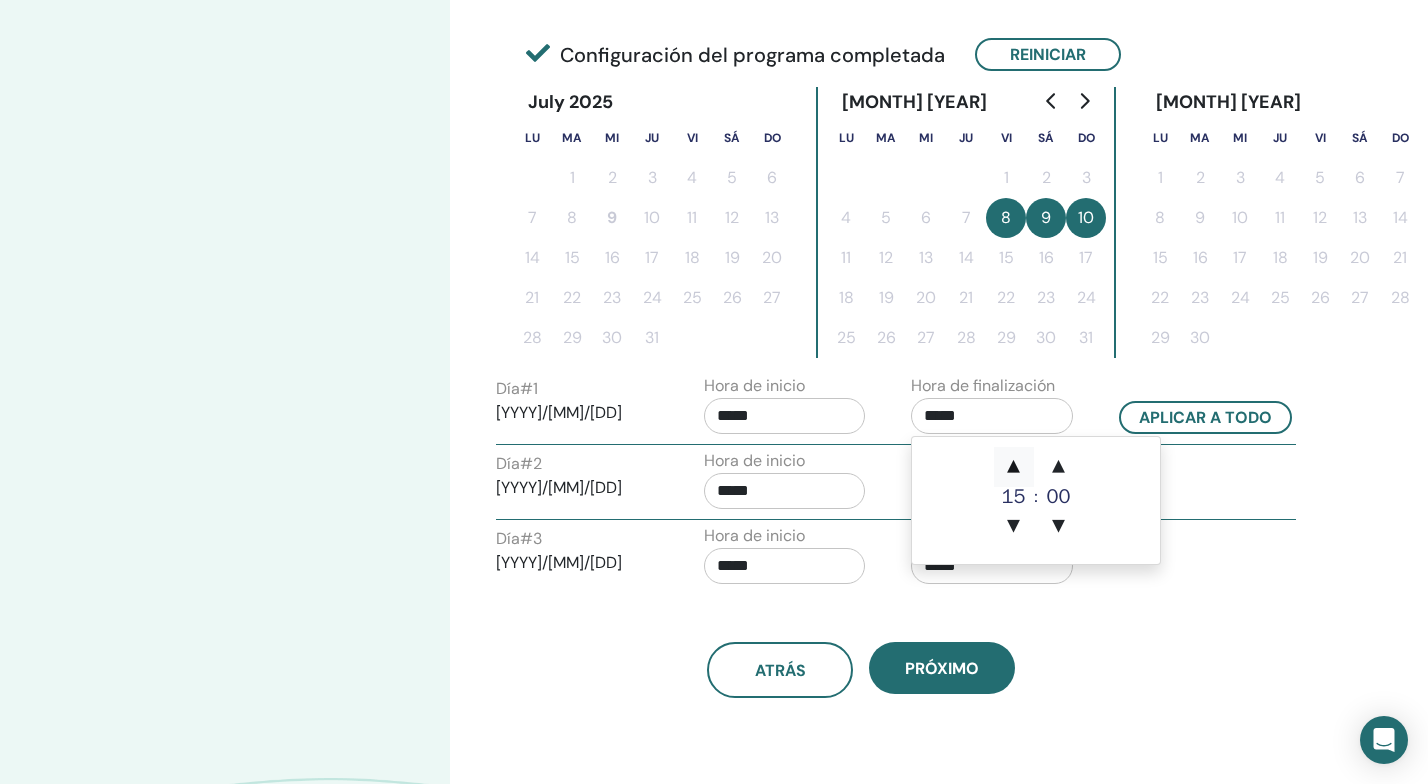 click on "▲" at bounding box center (1014, 467) 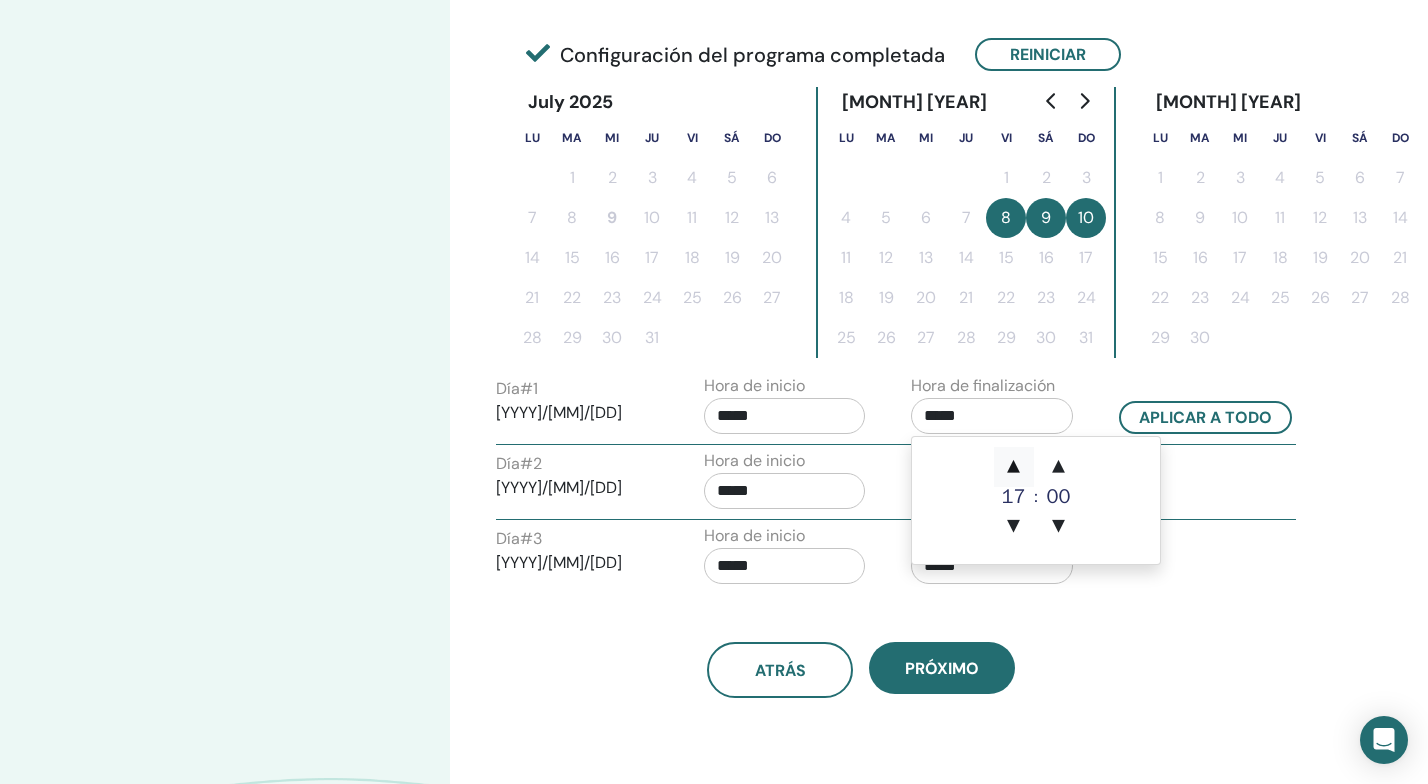 click on "▲" at bounding box center (1014, 467) 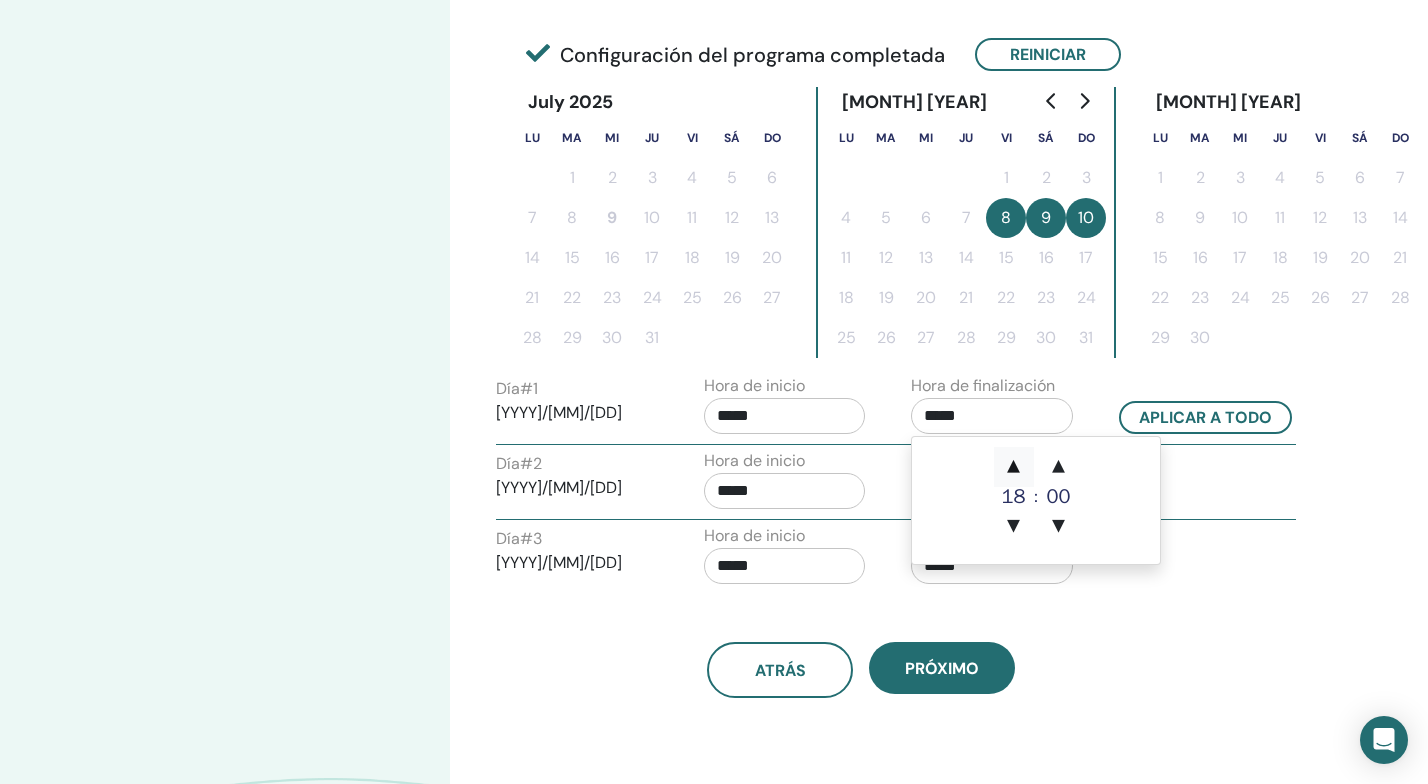 click on "▲" at bounding box center (1014, 467) 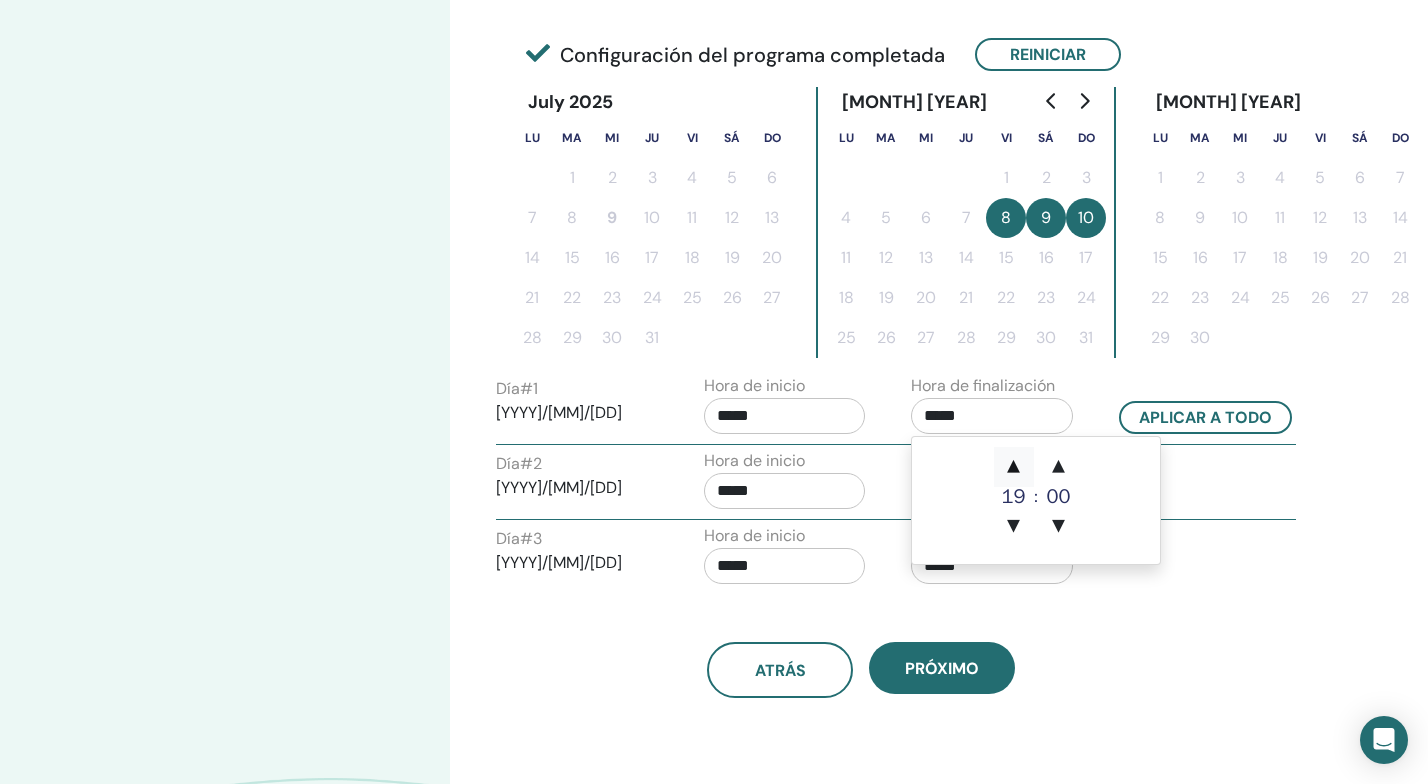 click on "▲" at bounding box center (1014, 467) 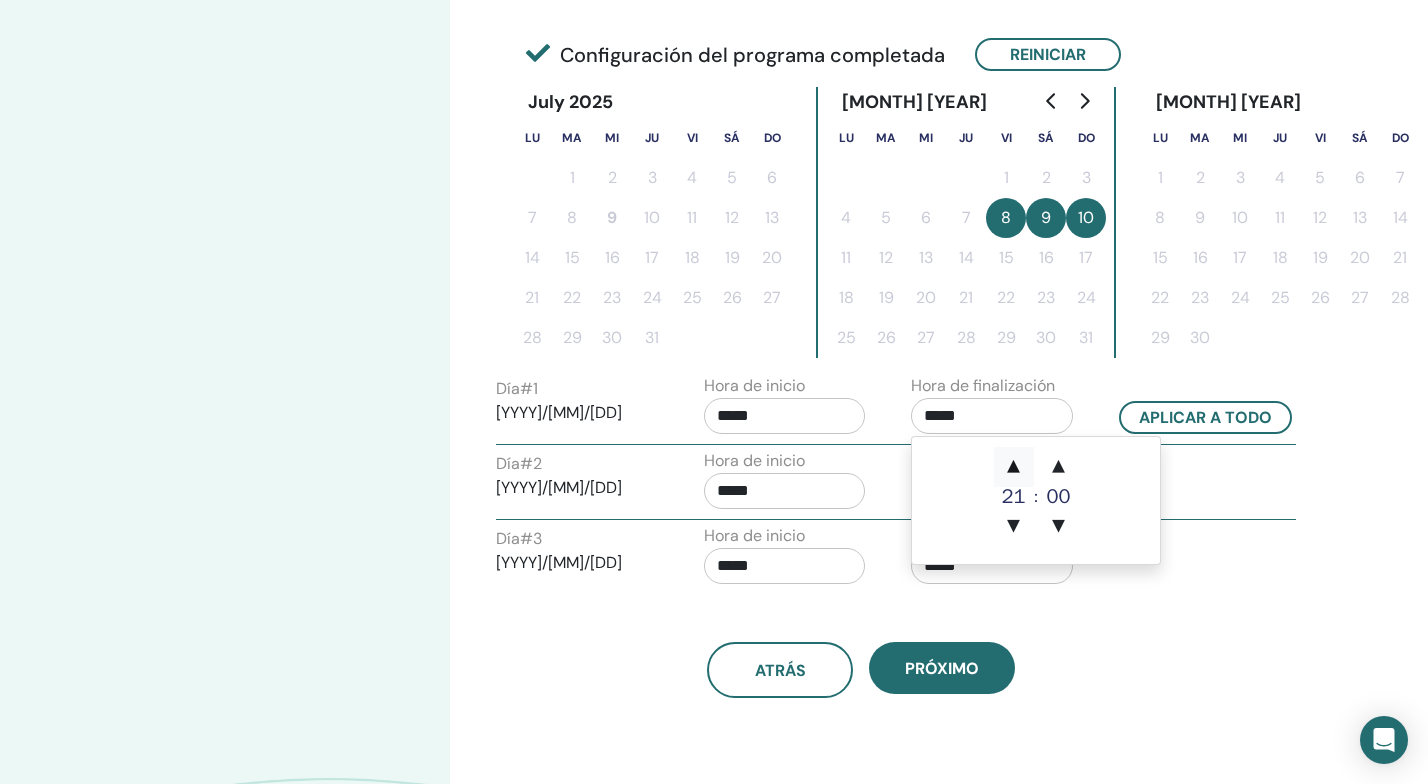 click on "▲" at bounding box center (1014, 467) 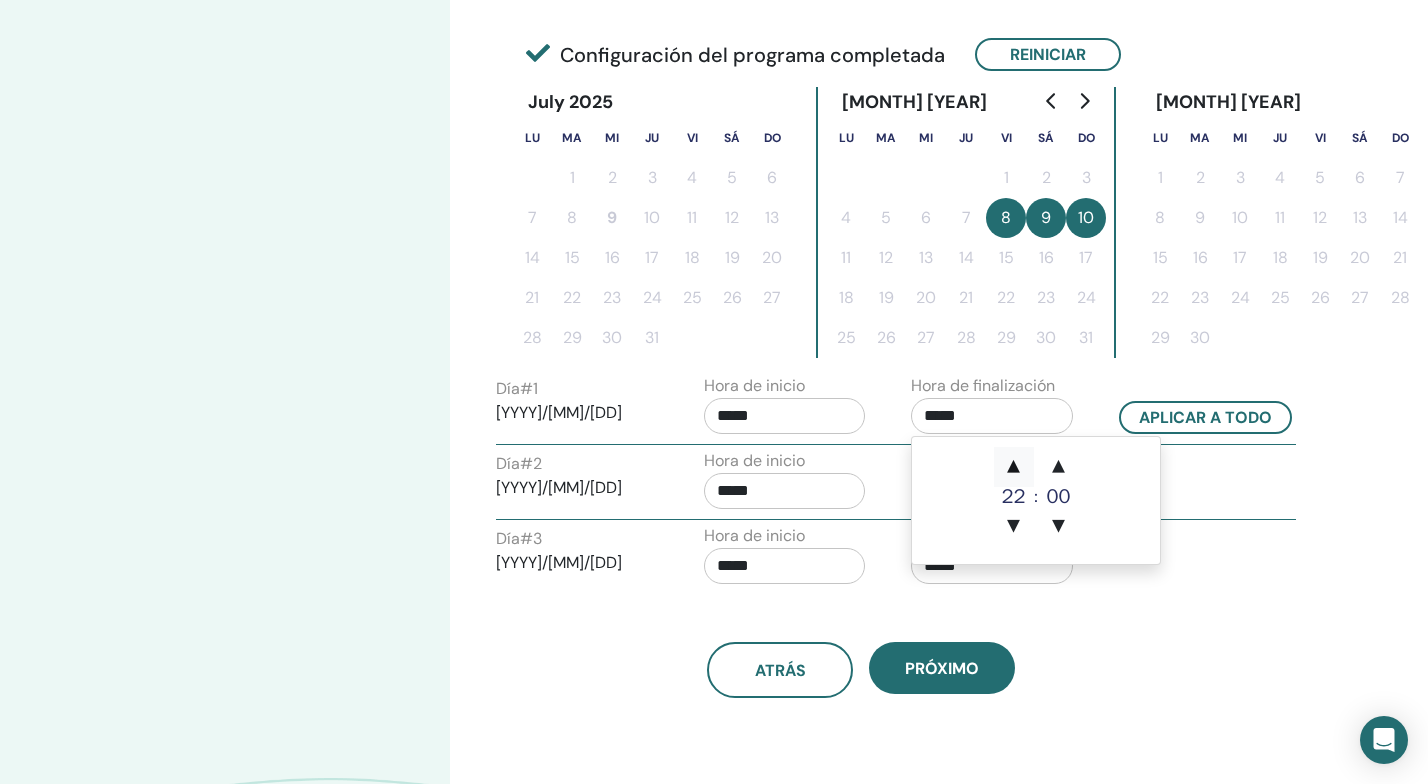 click on "▲" at bounding box center (1014, 467) 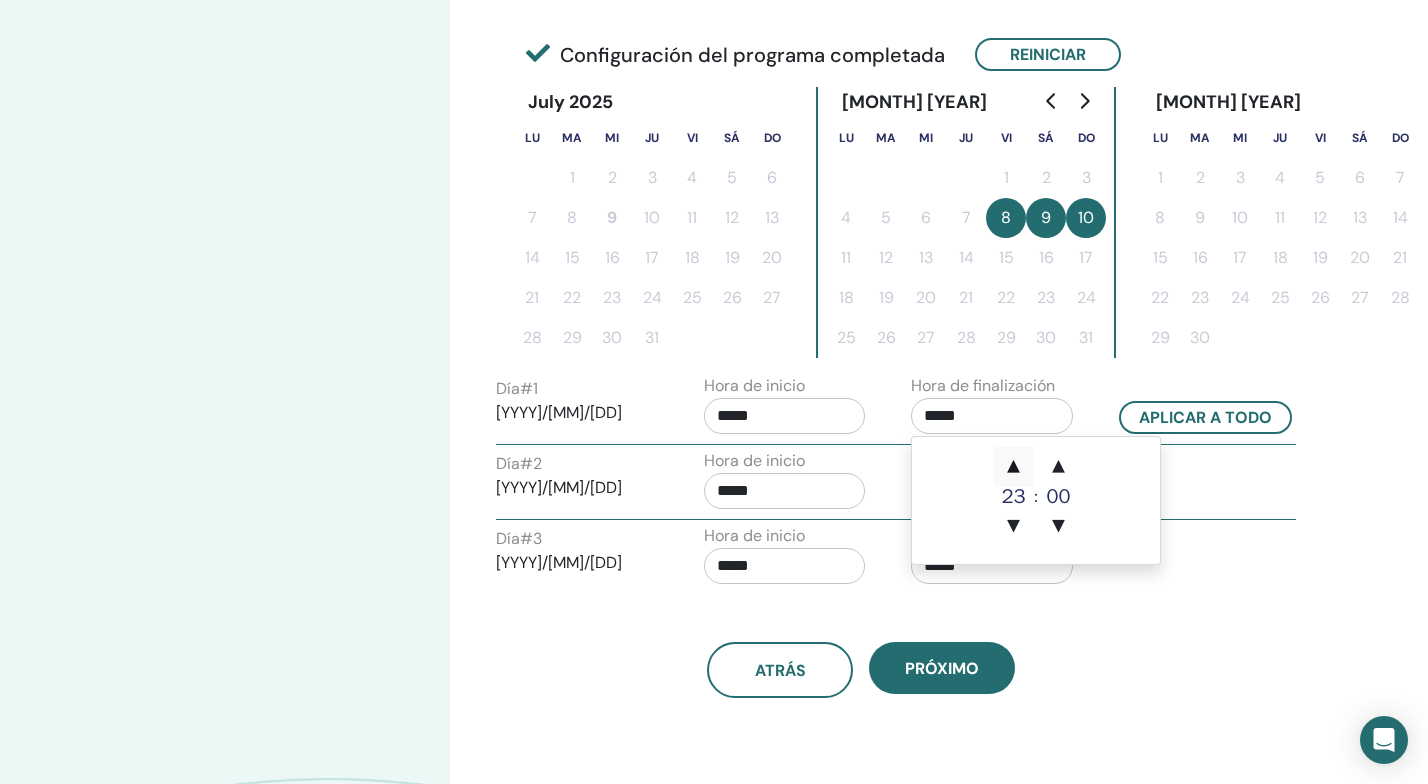 click on "▲" at bounding box center [1014, 467] 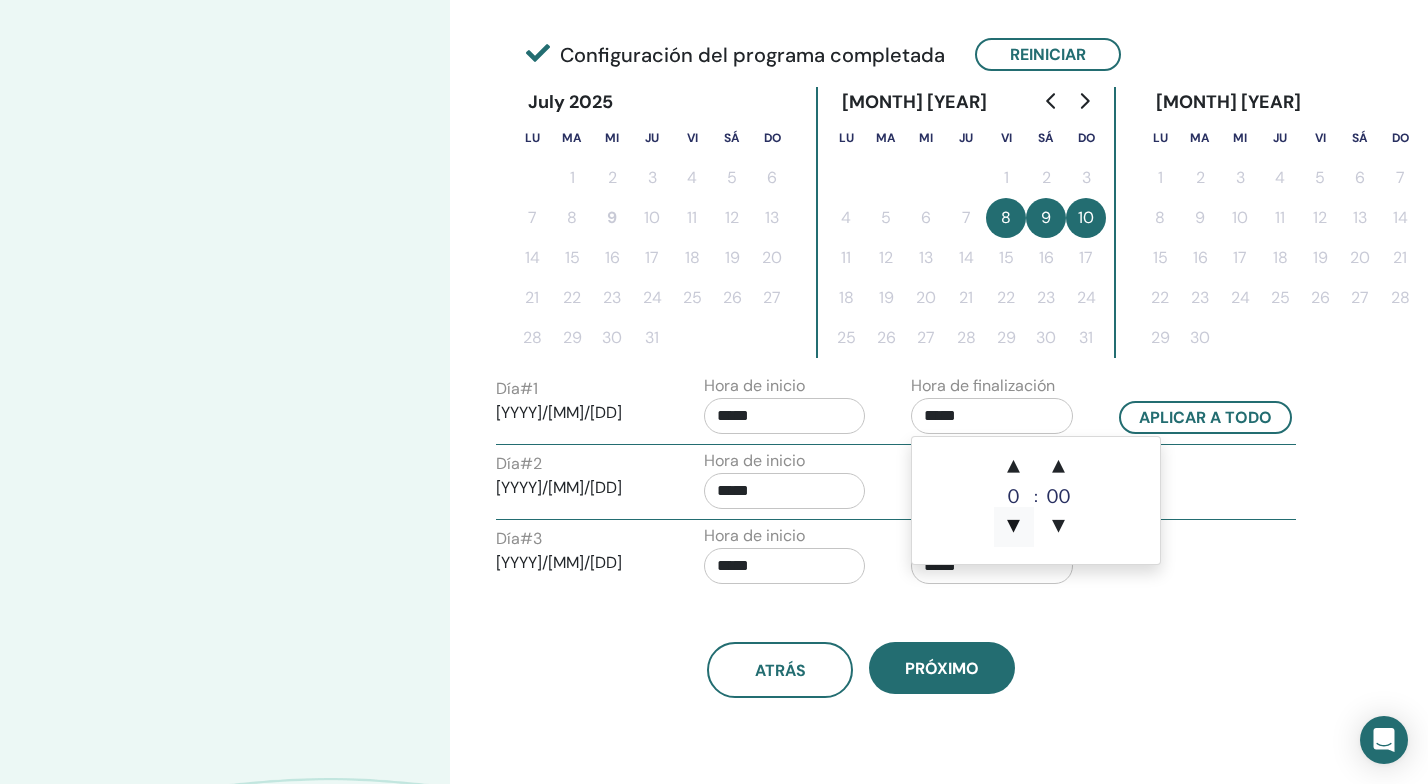 click on "▼" at bounding box center (1014, 527) 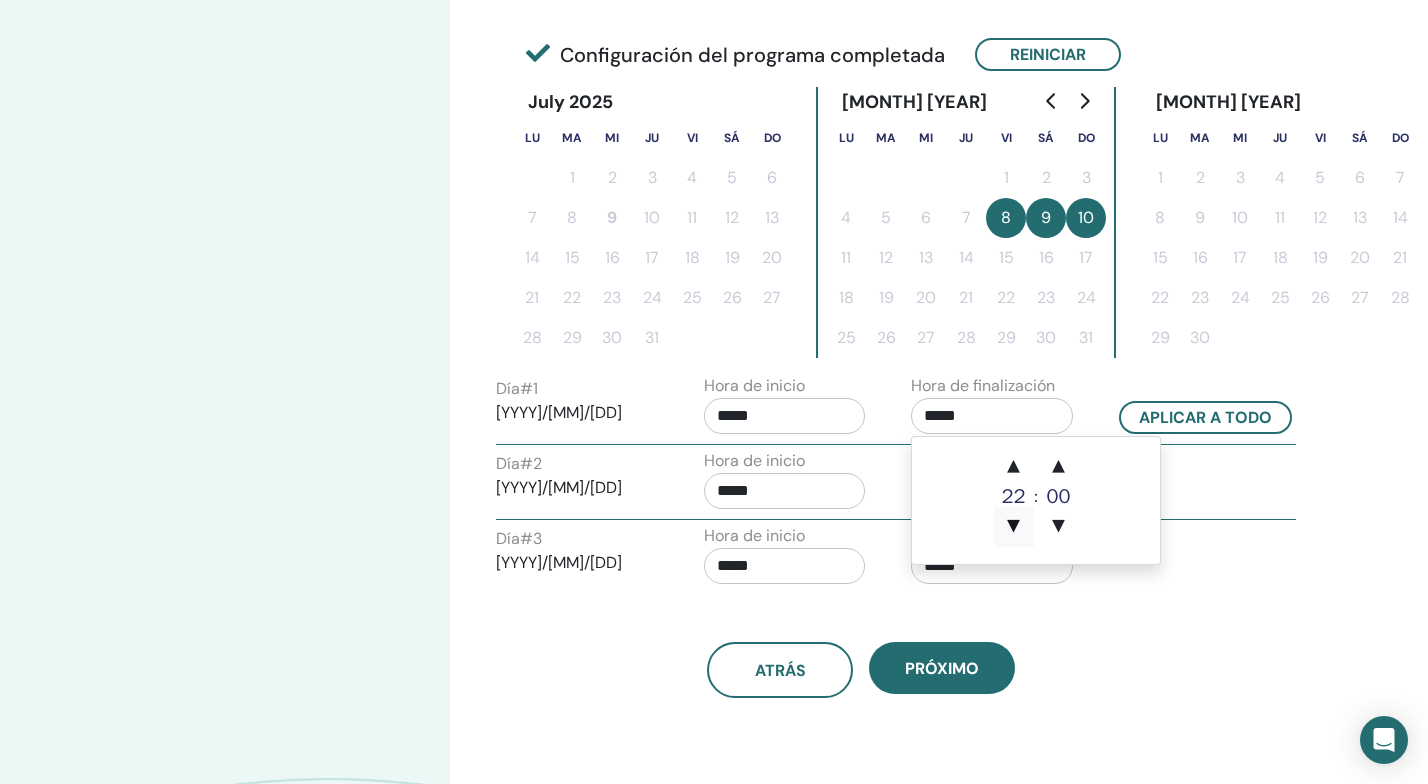 click on "▼" at bounding box center (1014, 527) 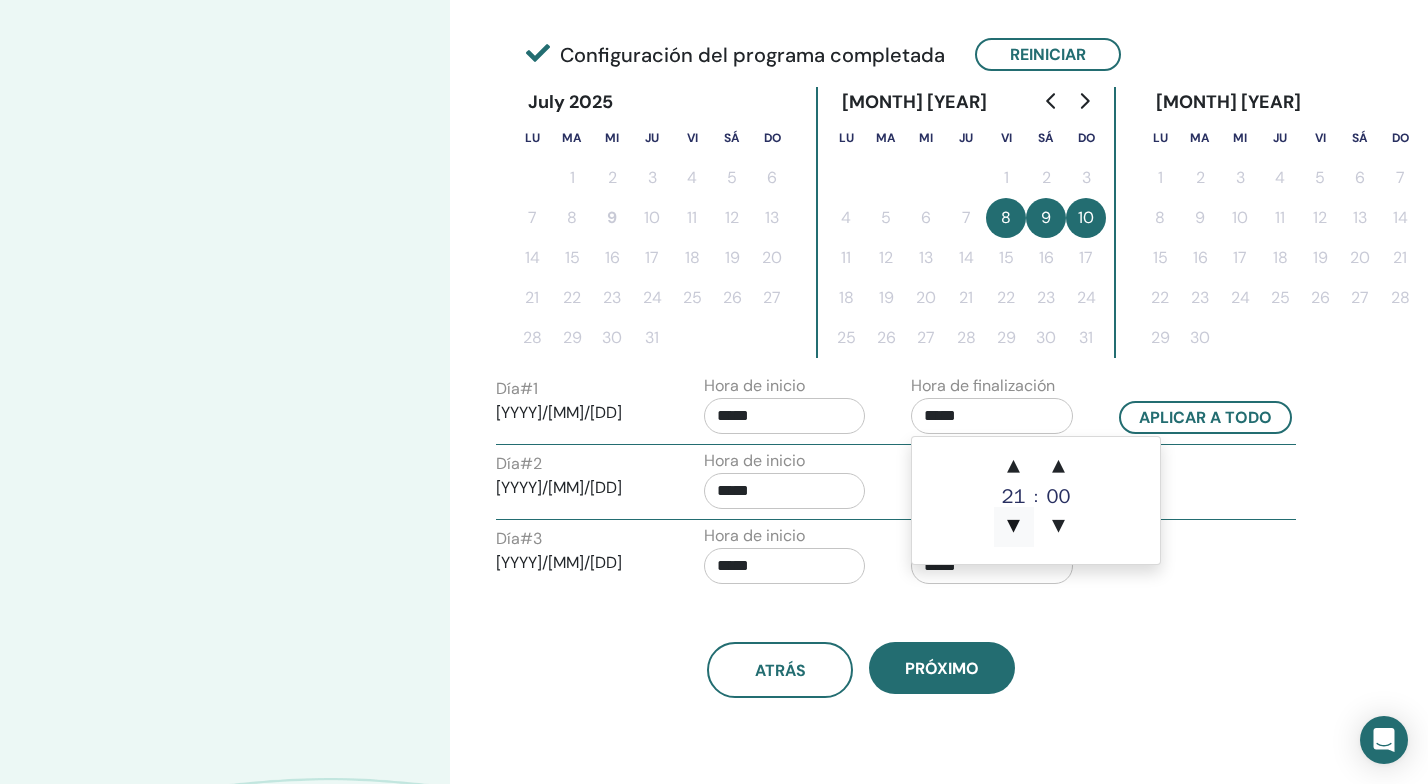click on "▼" at bounding box center [1014, 527] 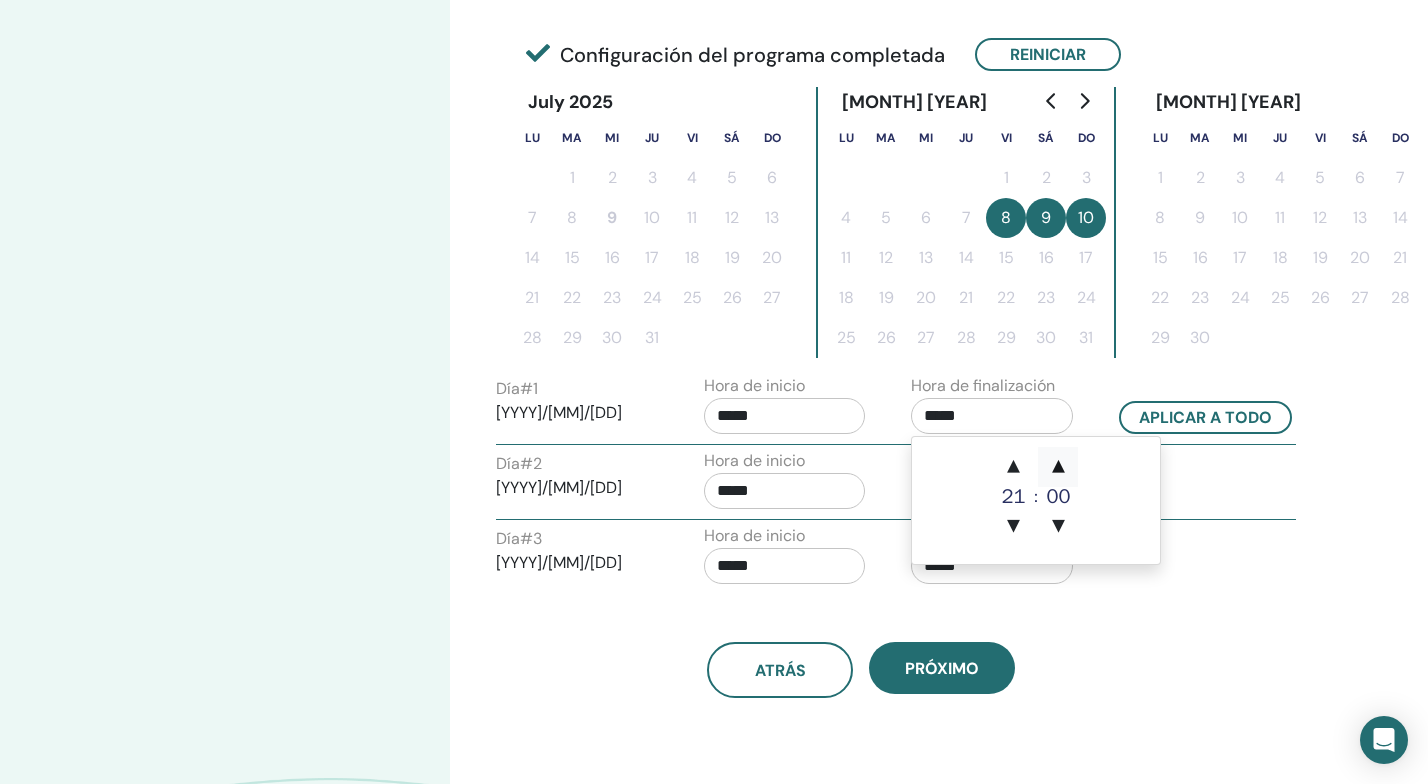 click on "▲" at bounding box center (1014, 467) 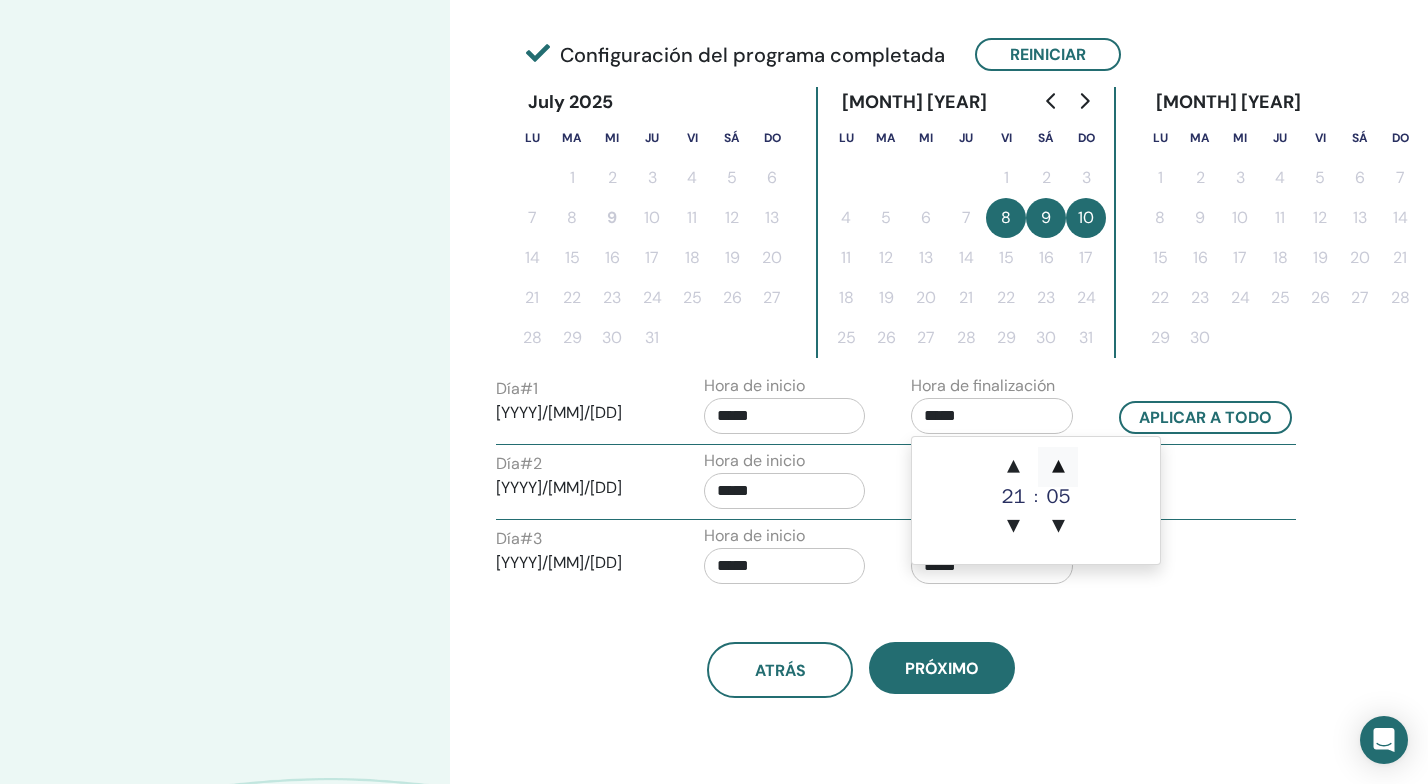 click on "▲" at bounding box center [1014, 467] 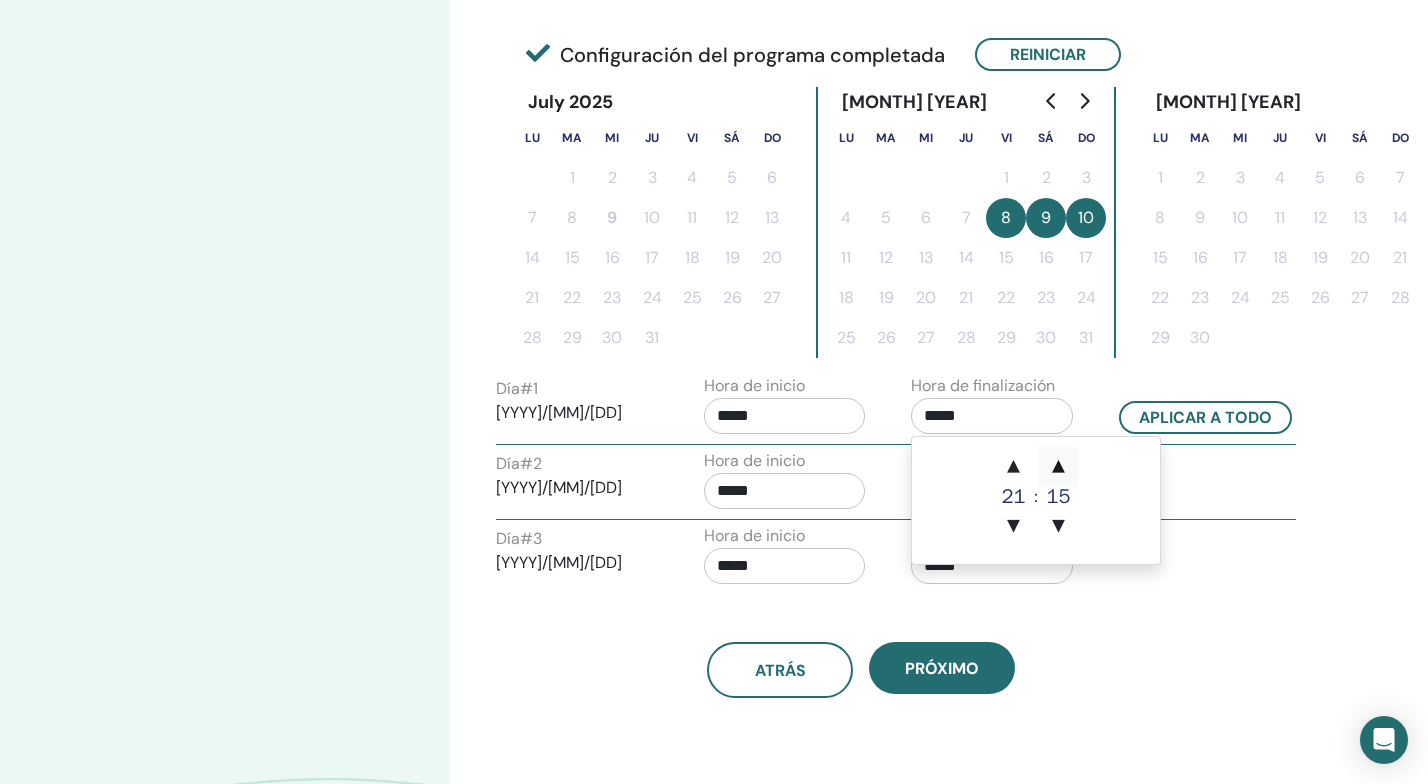 click on "▲" at bounding box center [1014, 467] 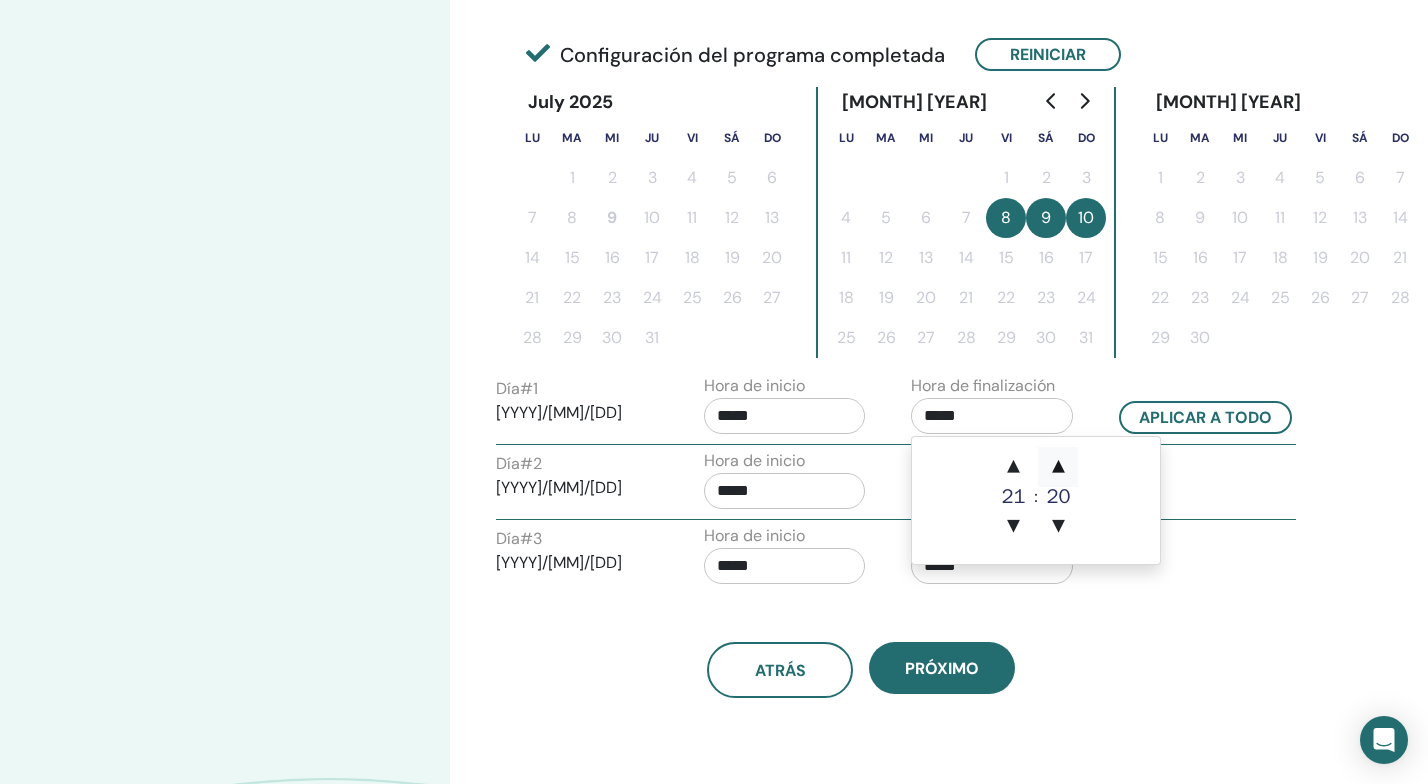 click on "▲" at bounding box center (1014, 467) 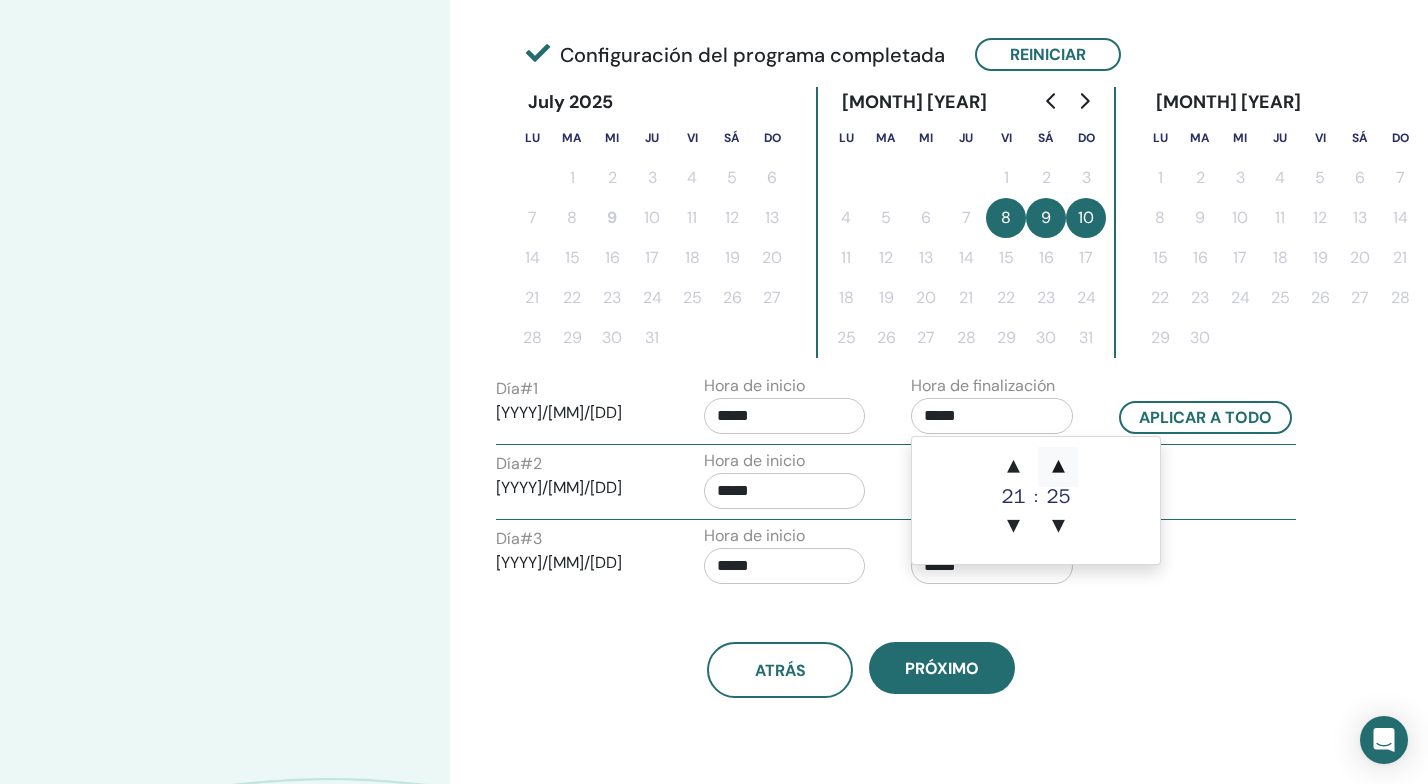 click on "▲" at bounding box center (1014, 467) 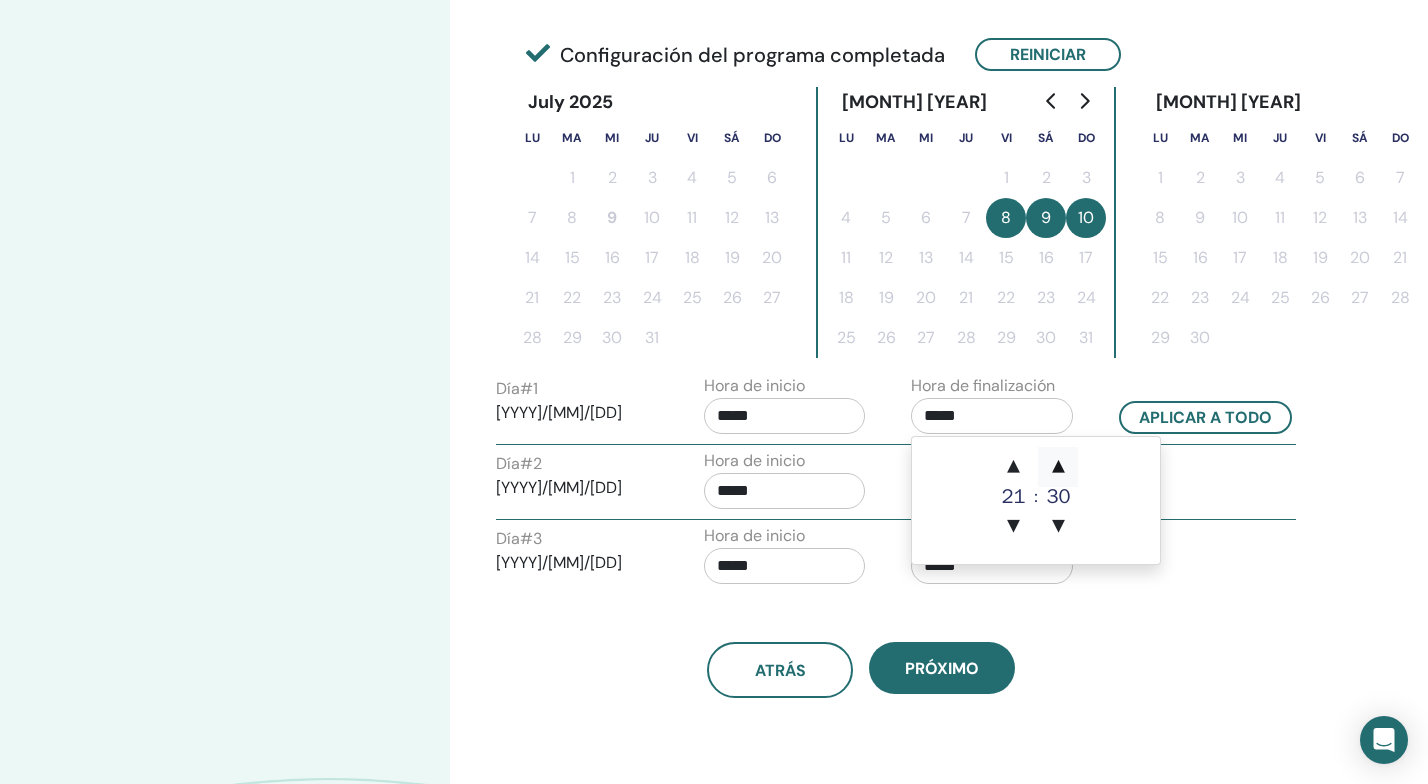 click on "▲" at bounding box center (1014, 467) 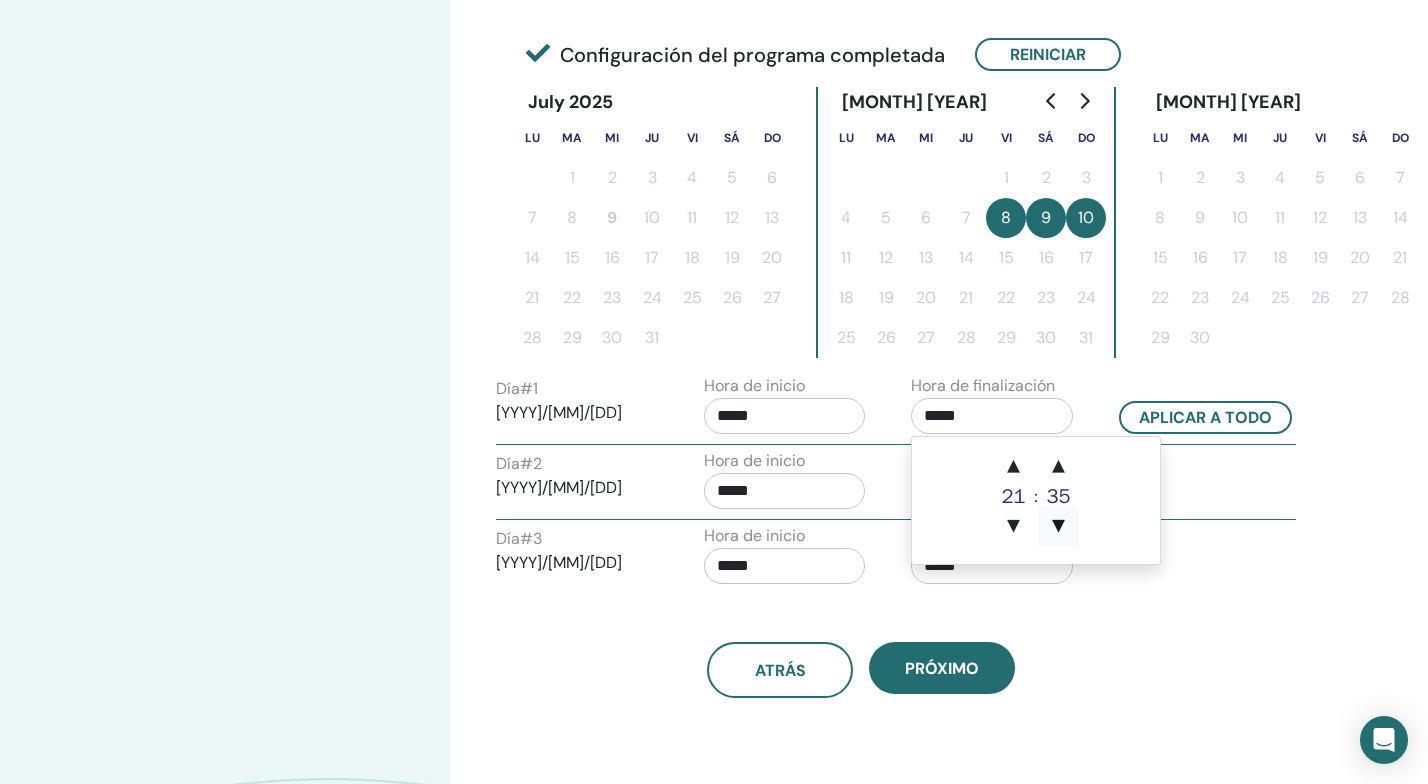 click on "▼" at bounding box center [1014, 527] 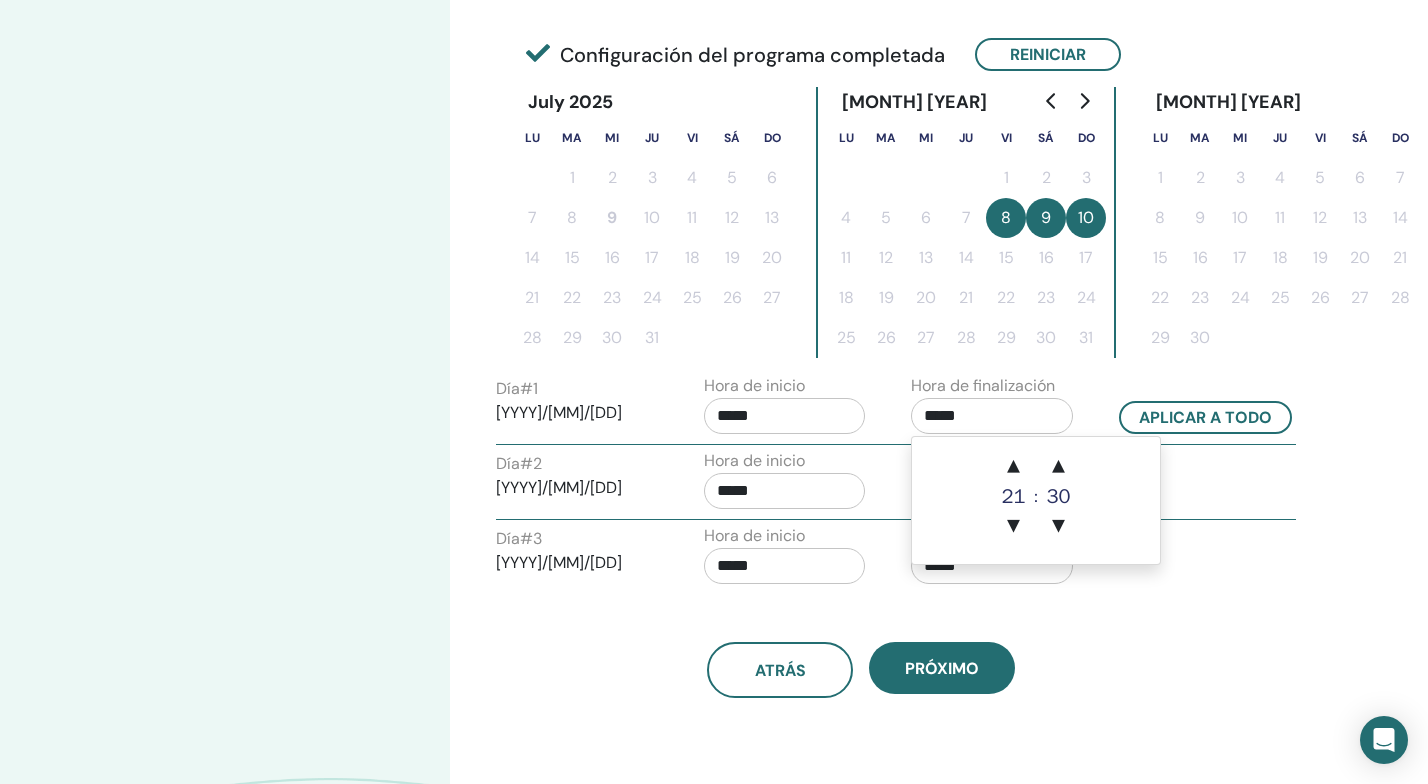 click on "*****" at bounding box center [785, 416] 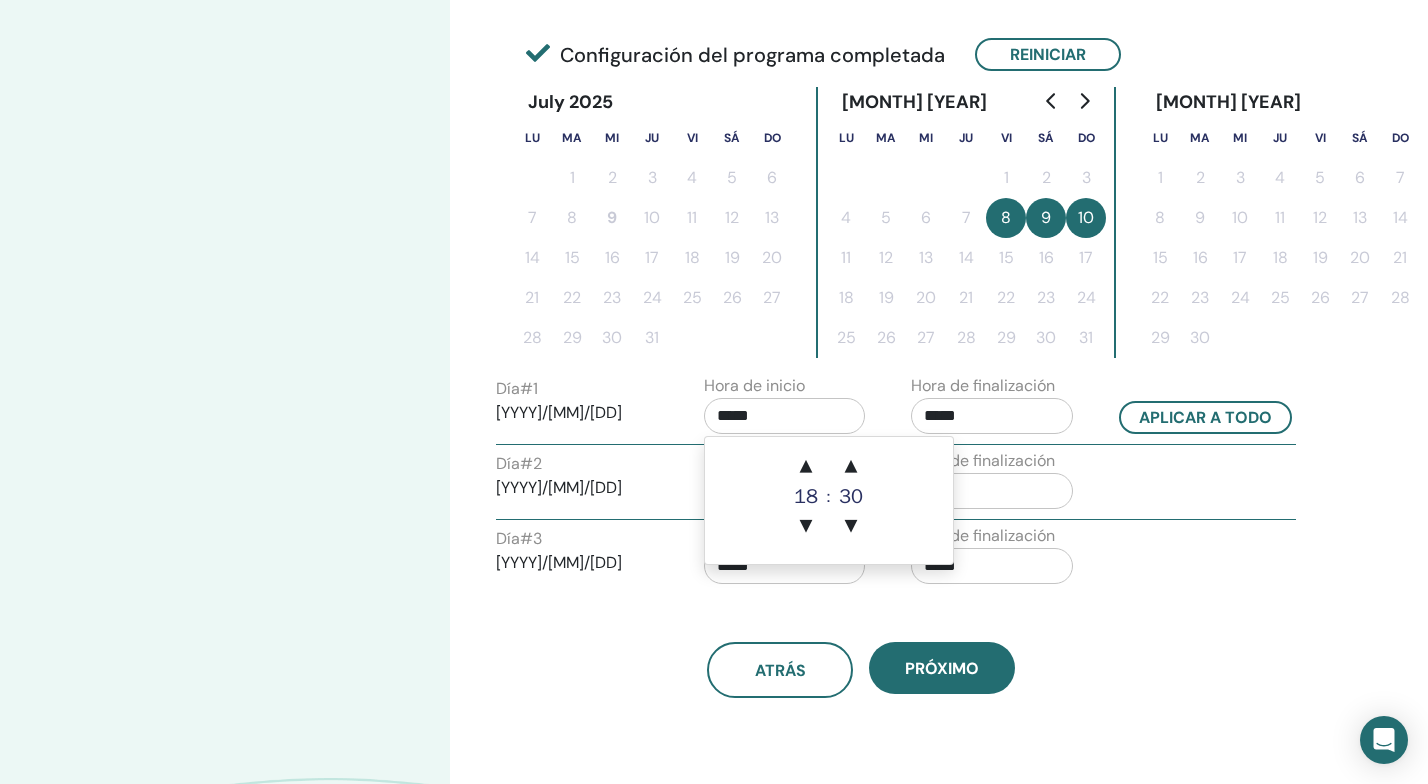 click on "*****" at bounding box center (785, 416) 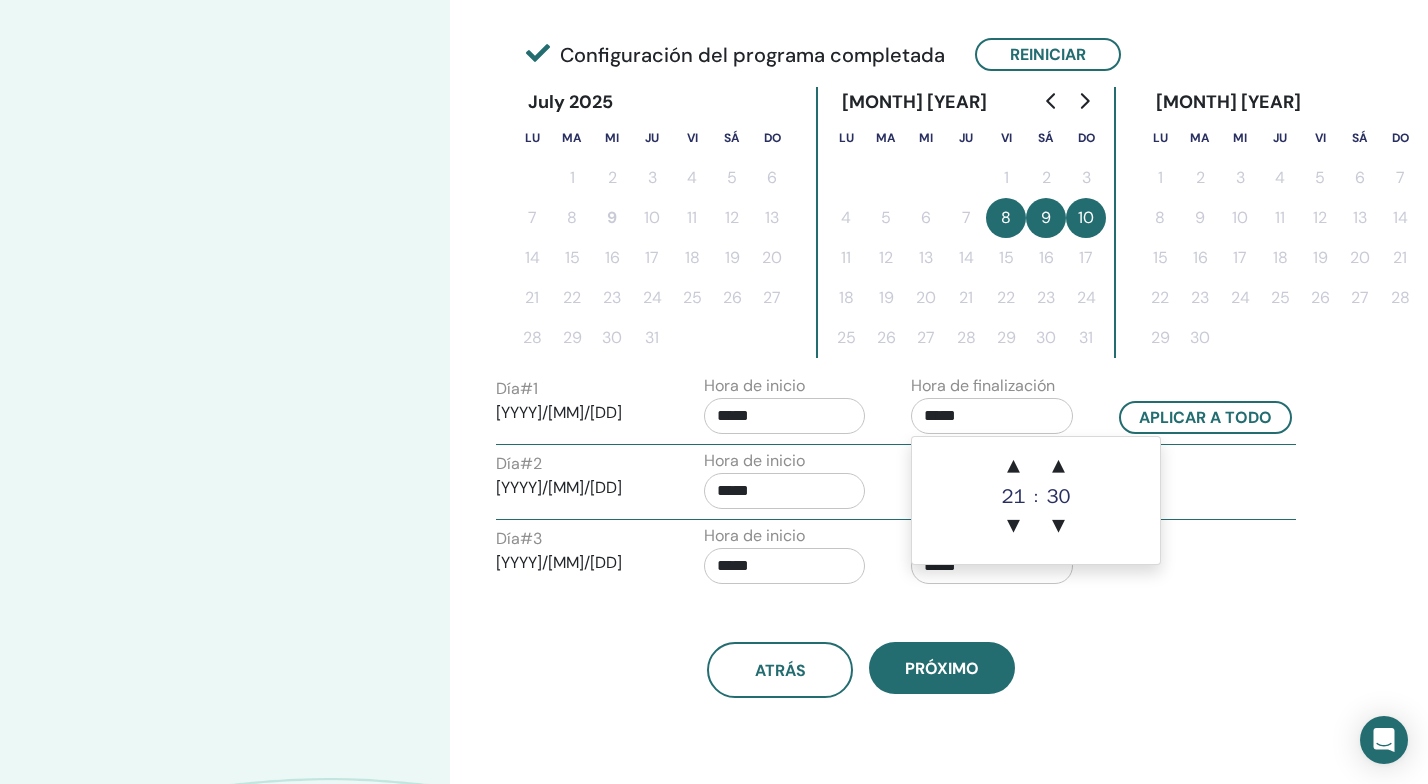 click on "*****" at bounding box center [785, 416] 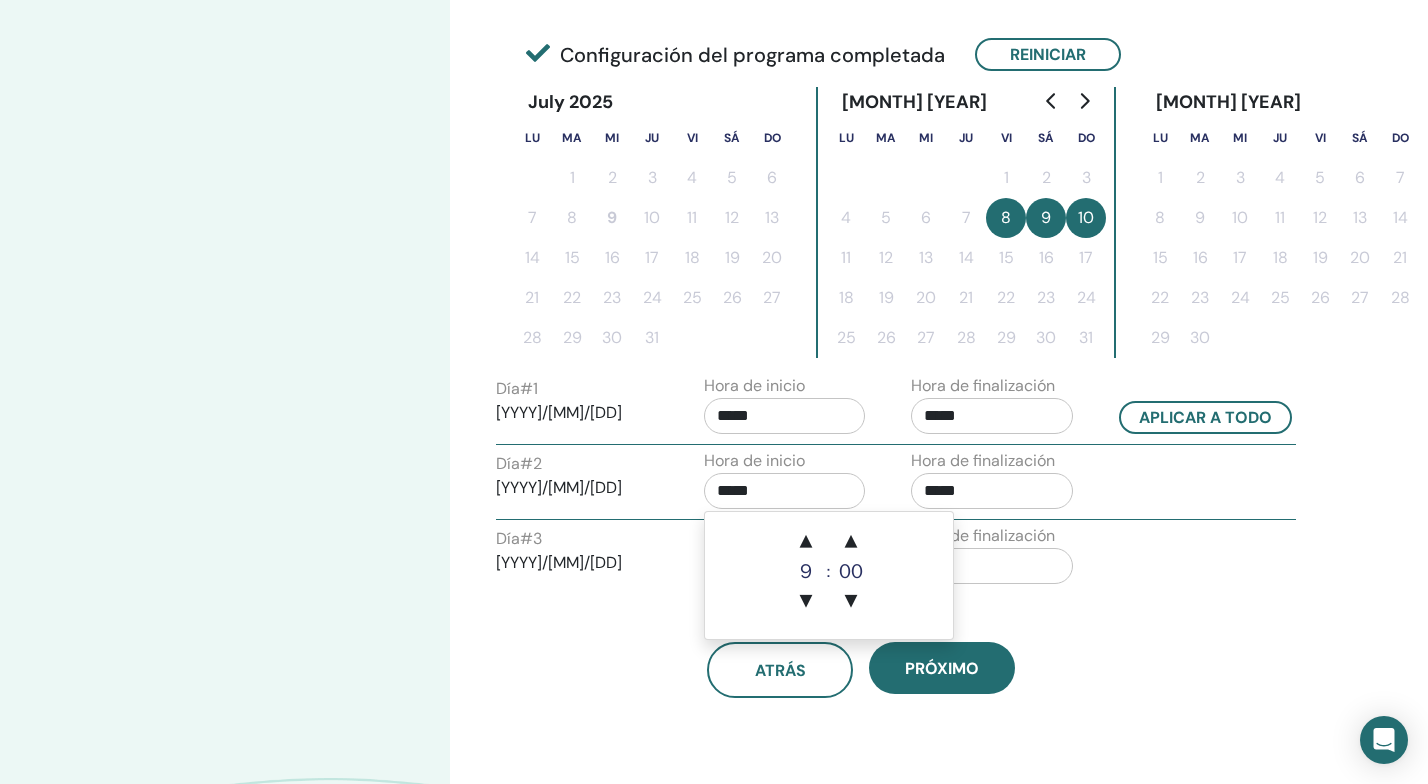 click on "*****" at bounding box center [785, 416] 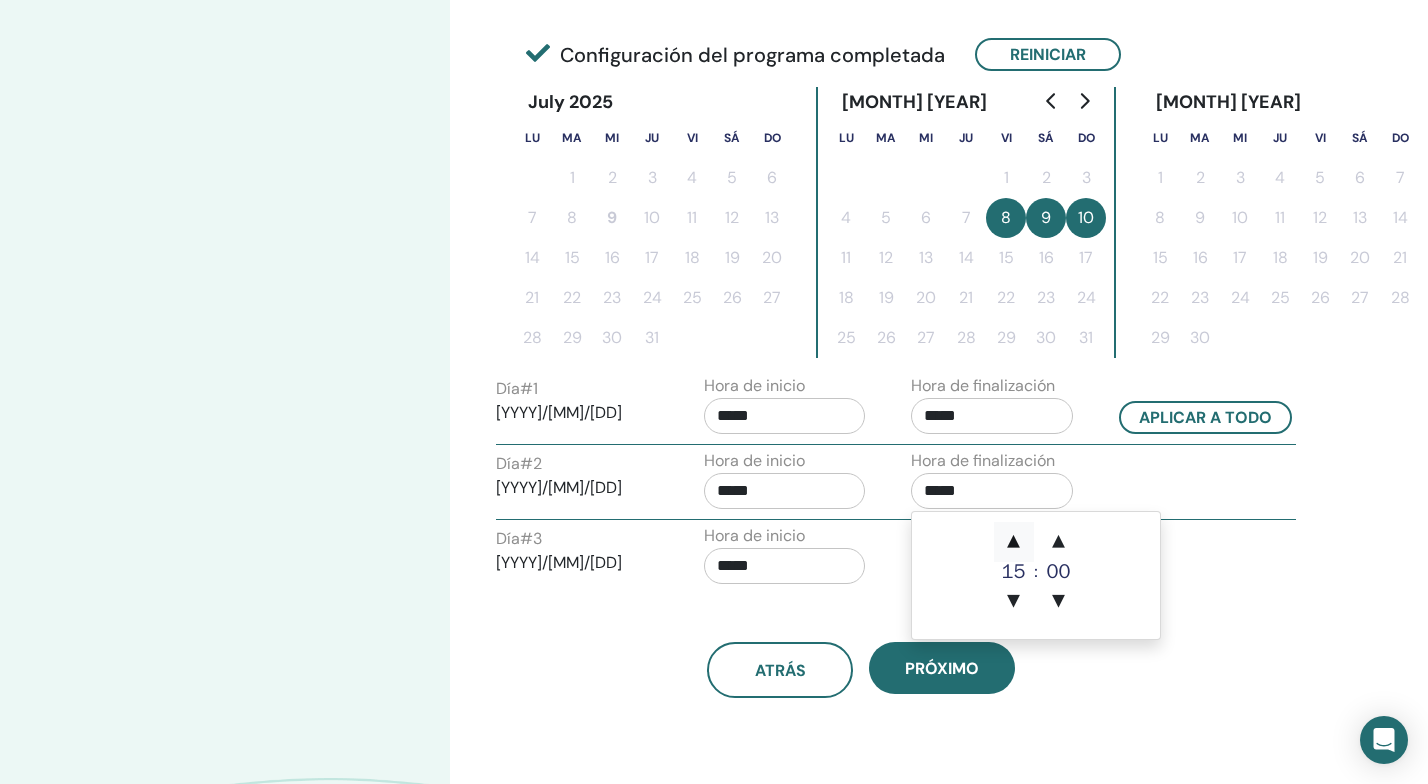 click on "▲" at bounding box center [1014, 542] 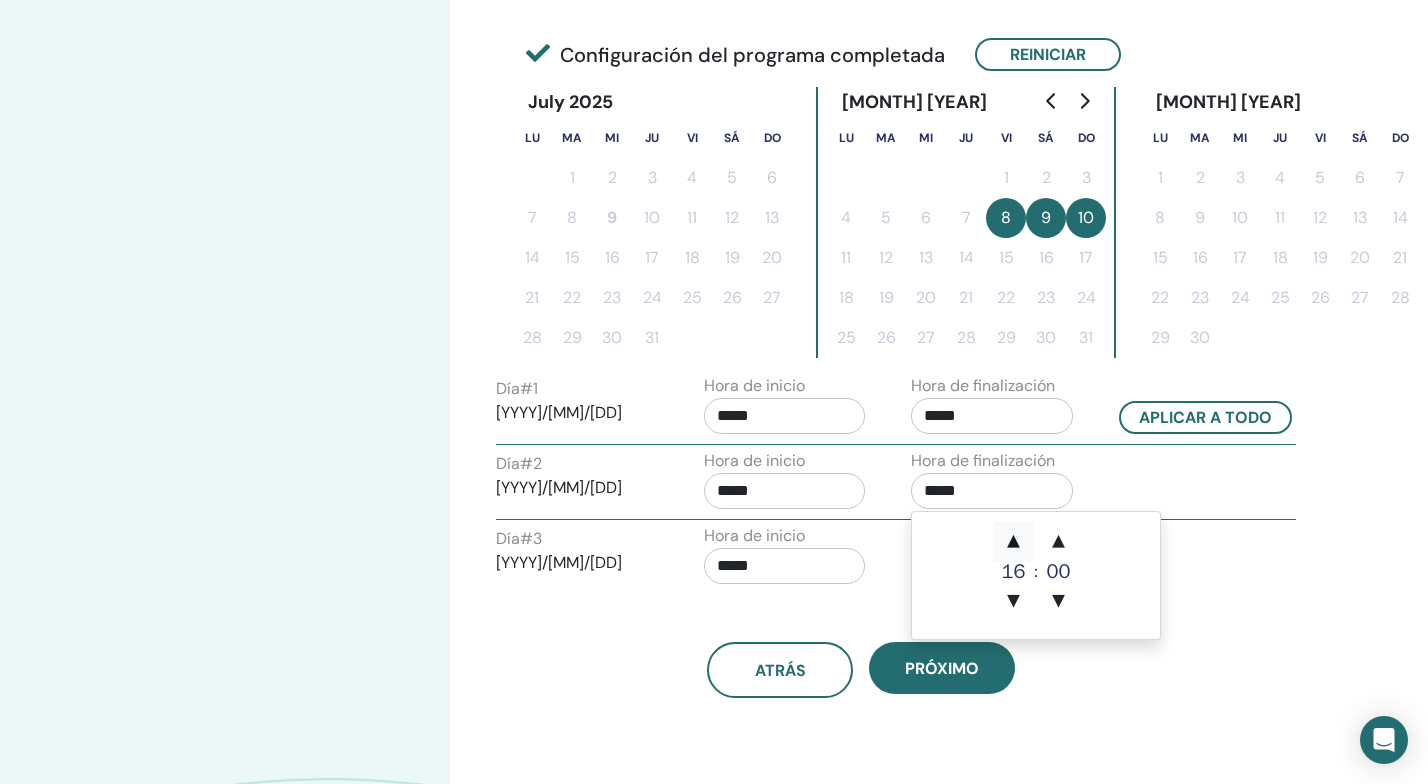click on "▲" at bounding box center [1014, 542] 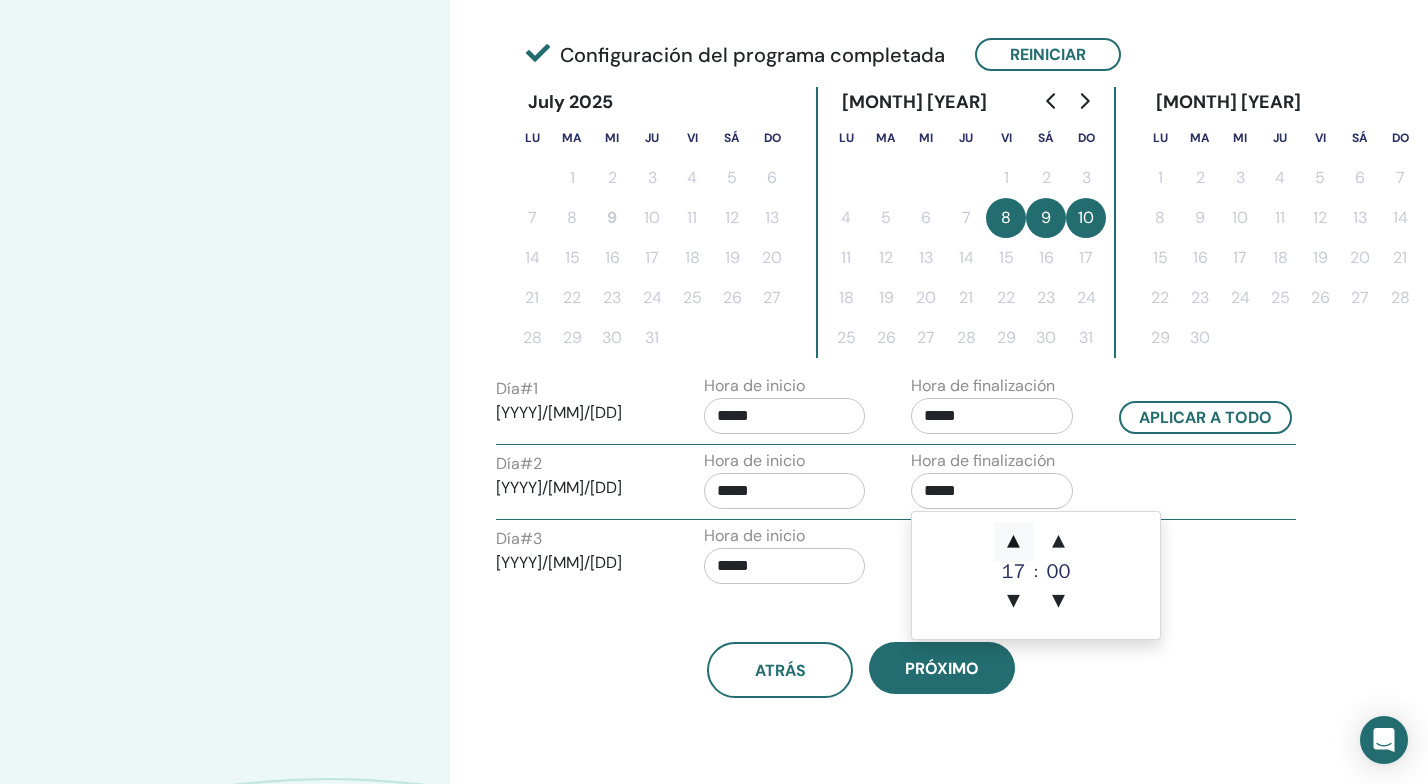 click on "▲" at bounding box center [1014, 542] 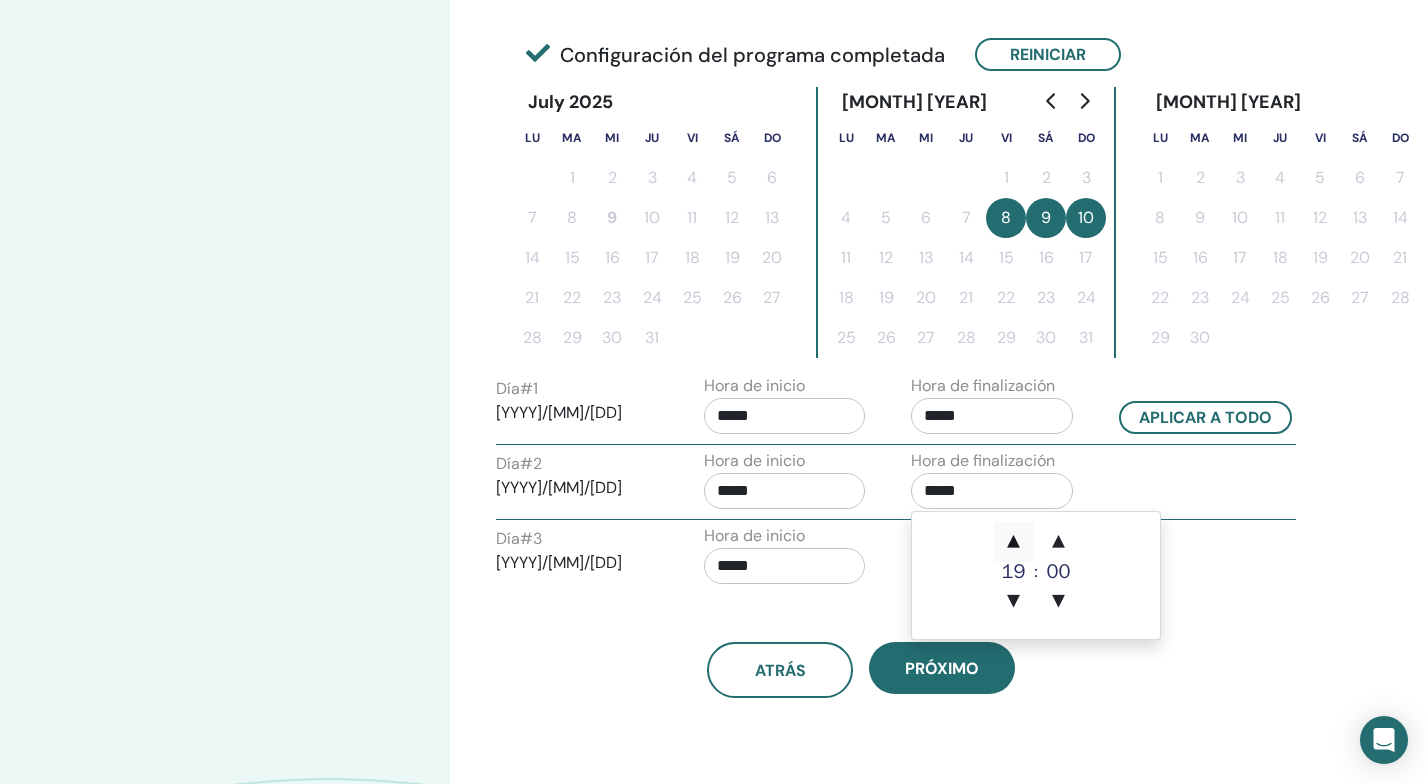 click on "▲" at bounding box center (1014, 542) 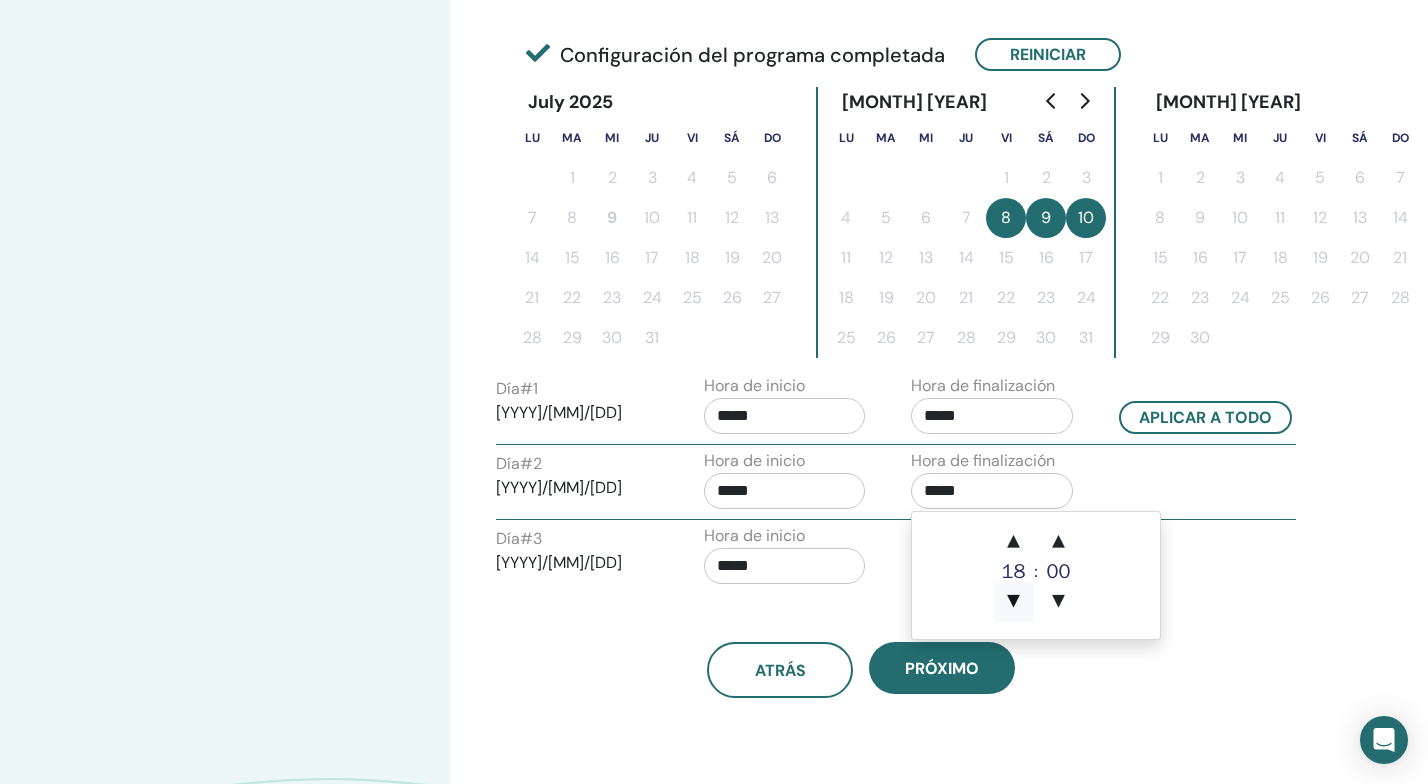 click on "▼" at bounding box center (1014, 602) 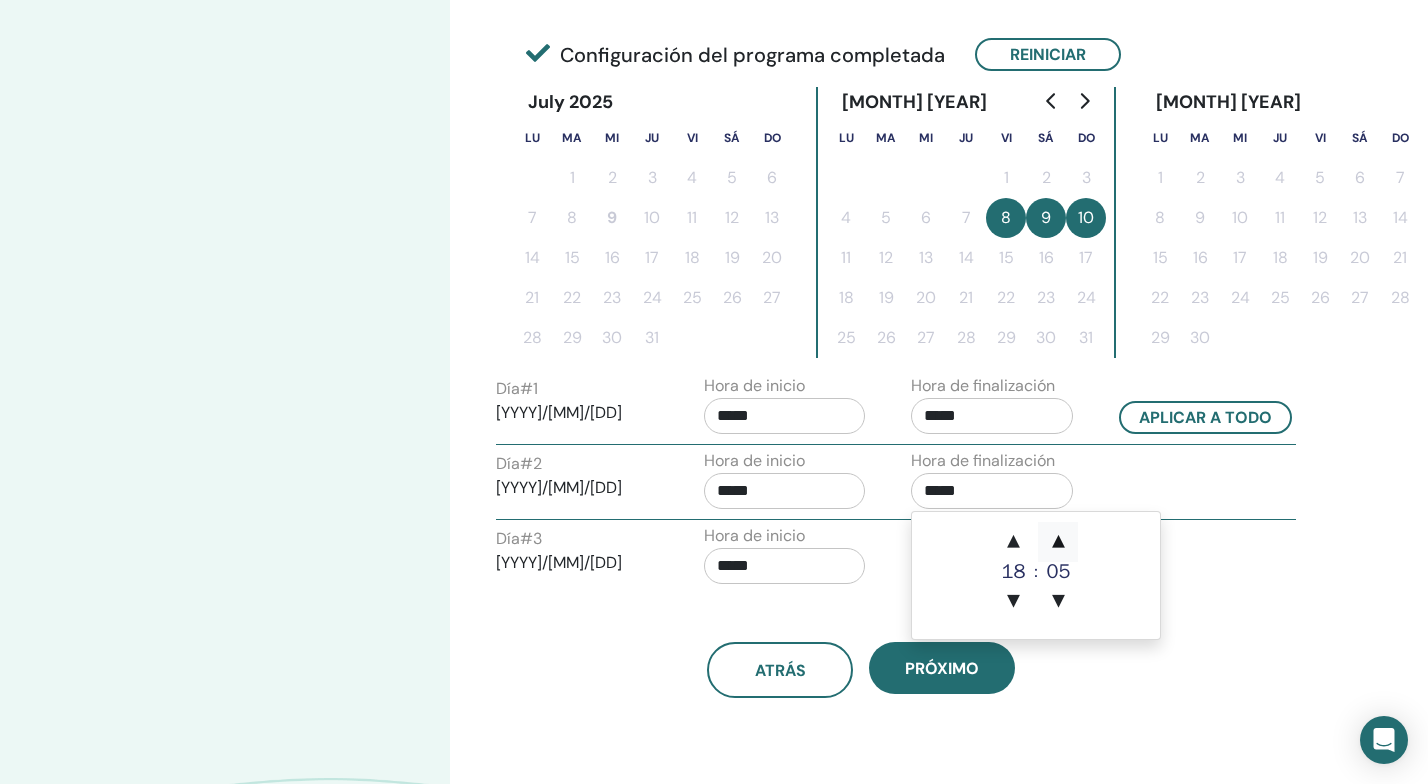 click on "▲" at bounding box center [1014, 542] 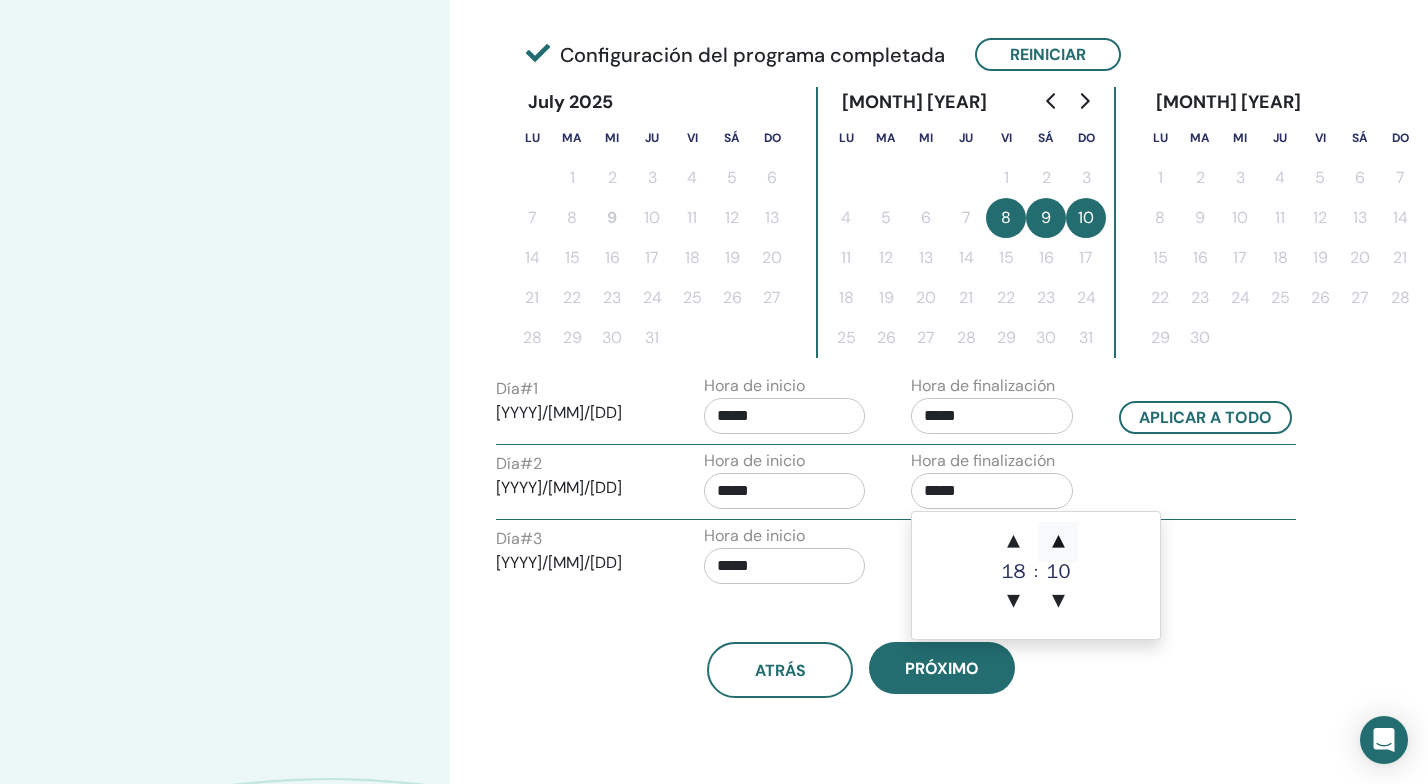 click on "▲" at bounding box center (1014, 542) 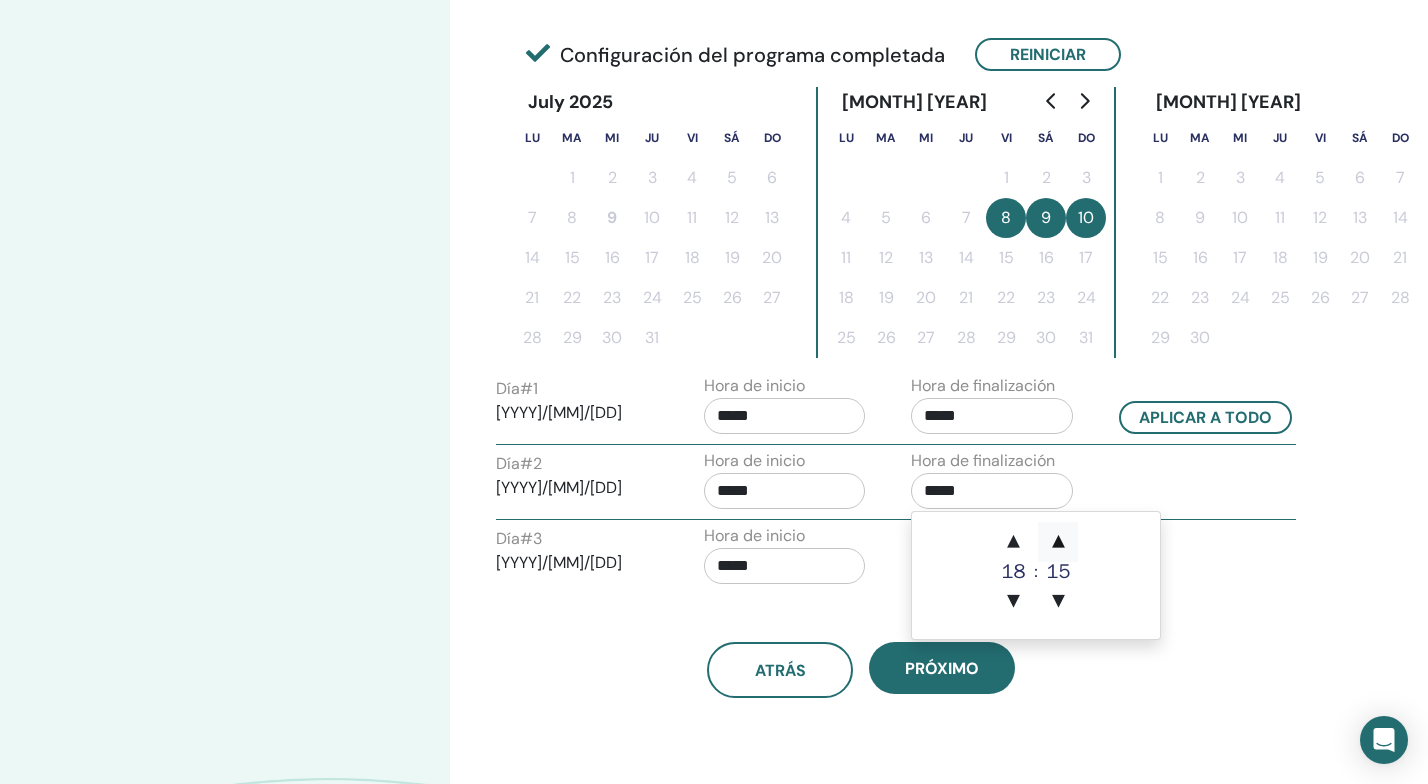 click on "▲" at bounding box center [1014, 542] 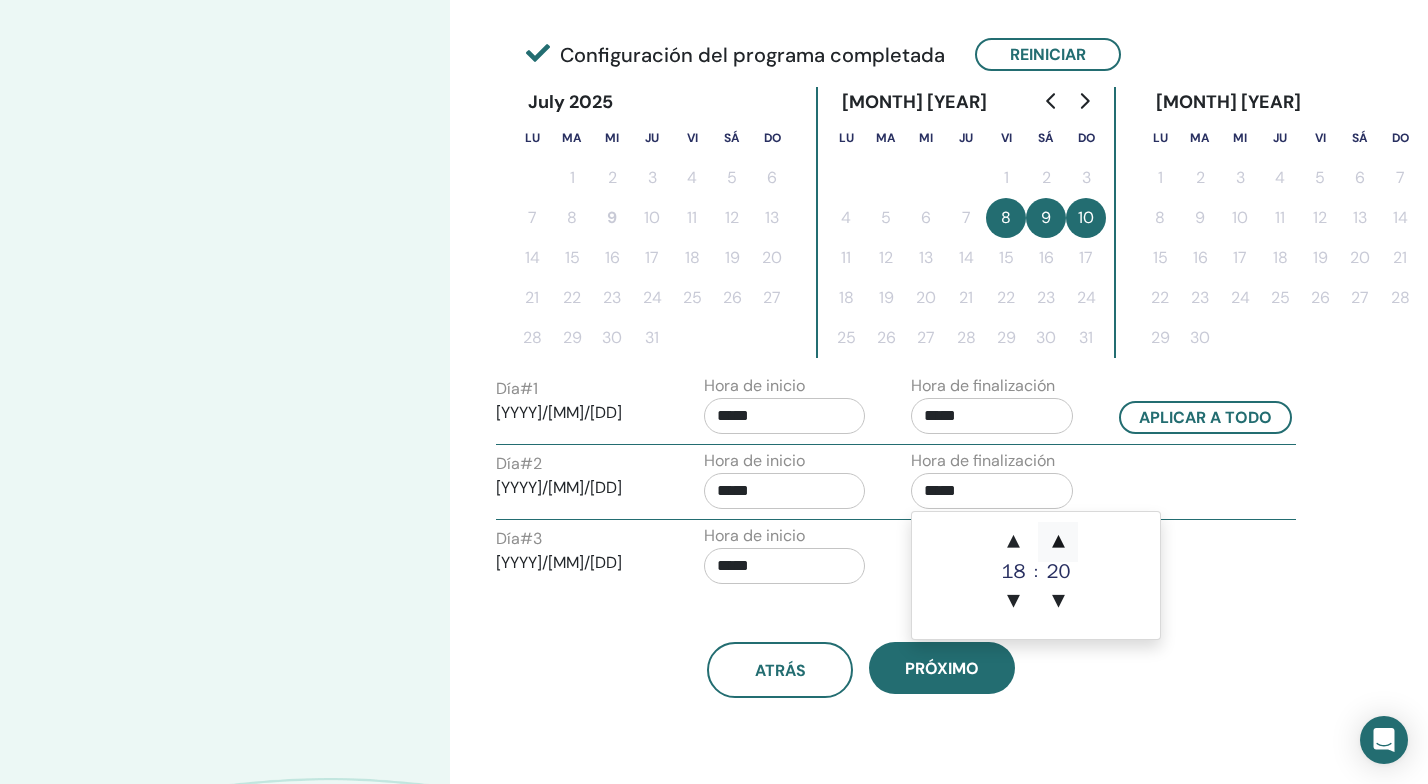 click on "▲" at bounding box center (1014, 542) 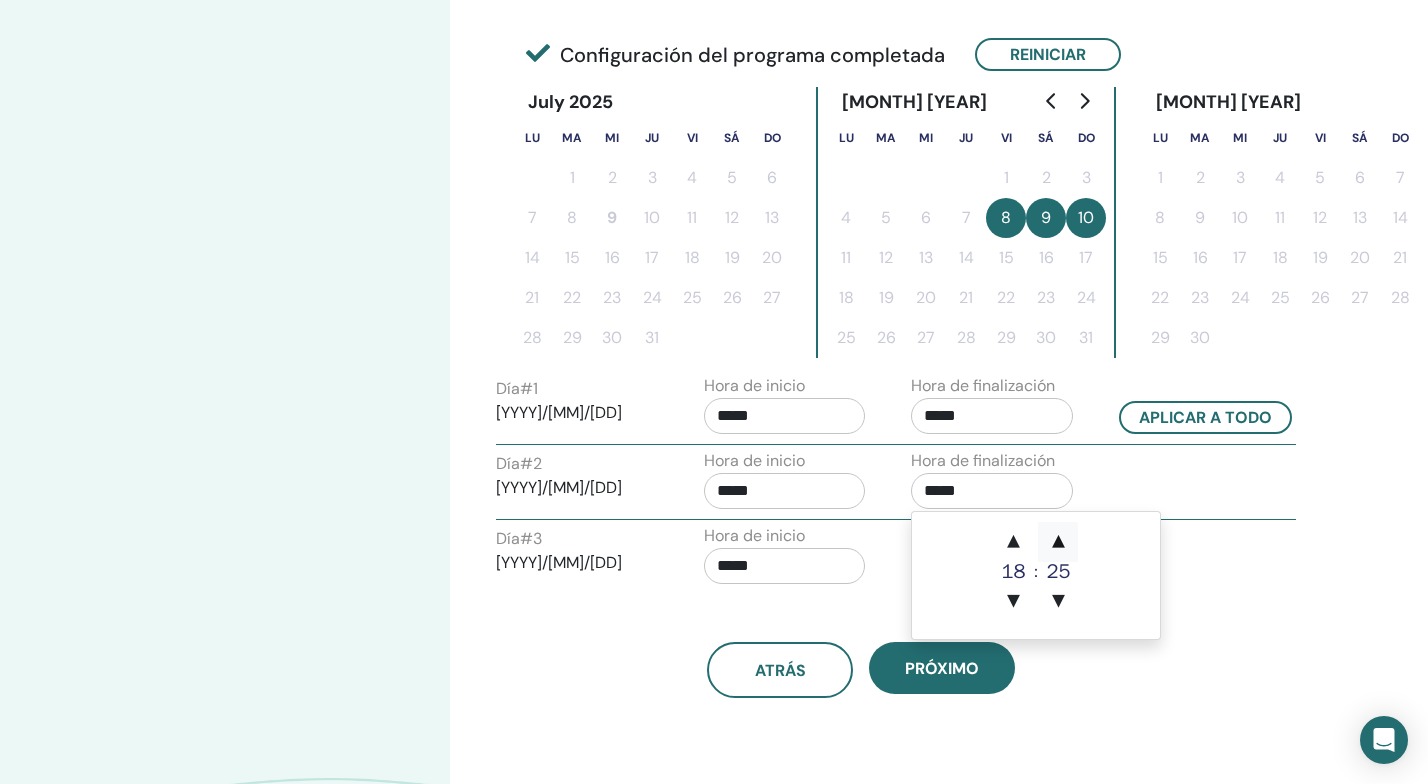 click on "▲" at bounding box center (1014, 542) 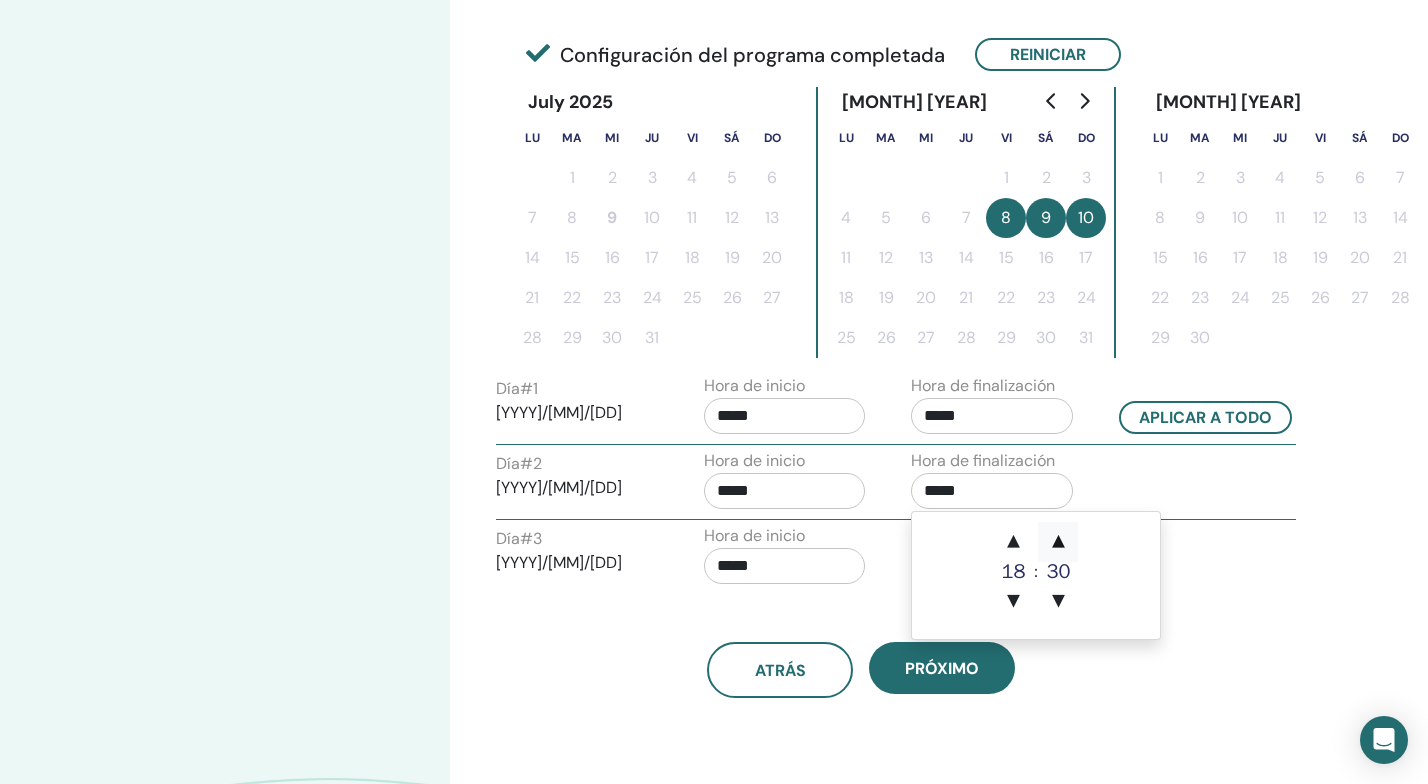 click on "▲" at bounding box center [1014, 542] 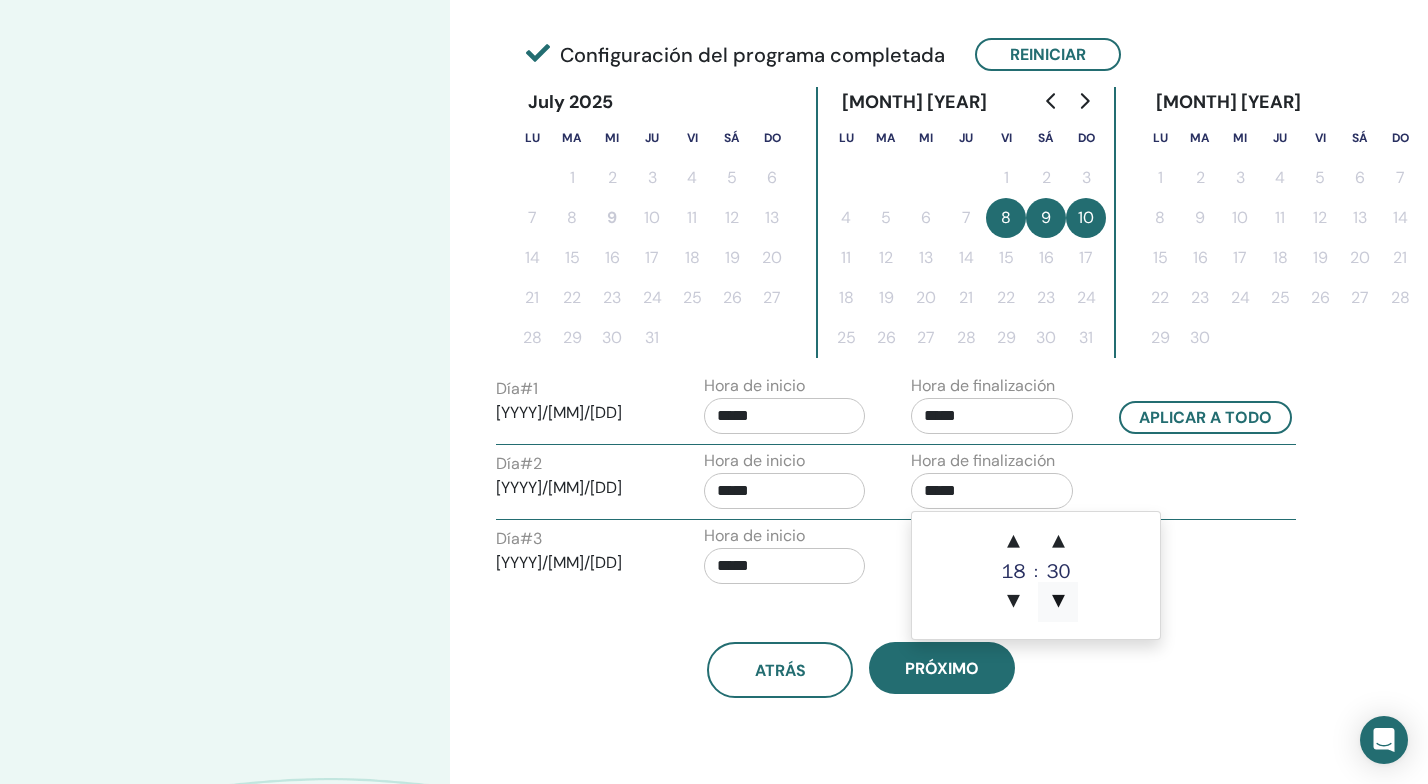 click on "▼" at bounding box center (1014, 602) 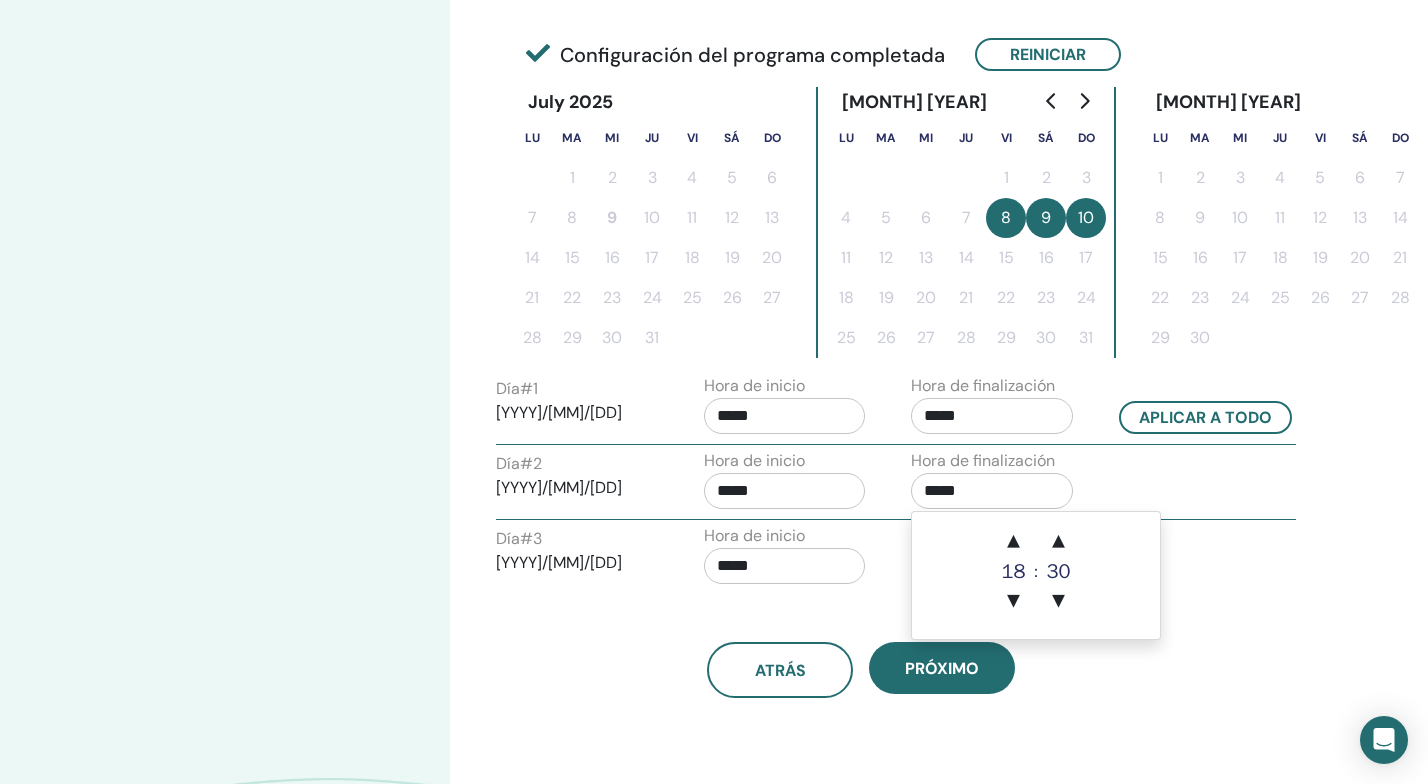 click on "*****" at bounding box center [785, 416] 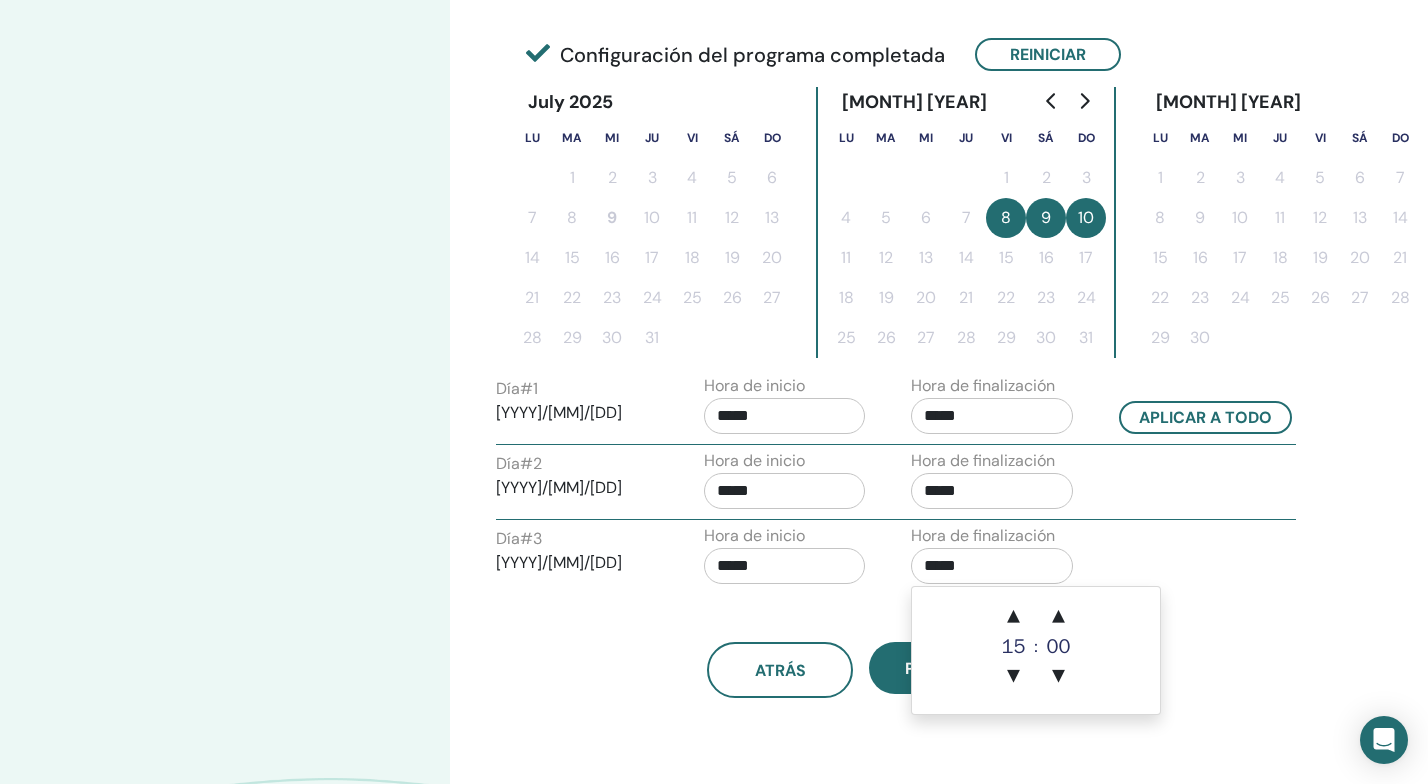 click on "*****" at bounding box center [785, 416] 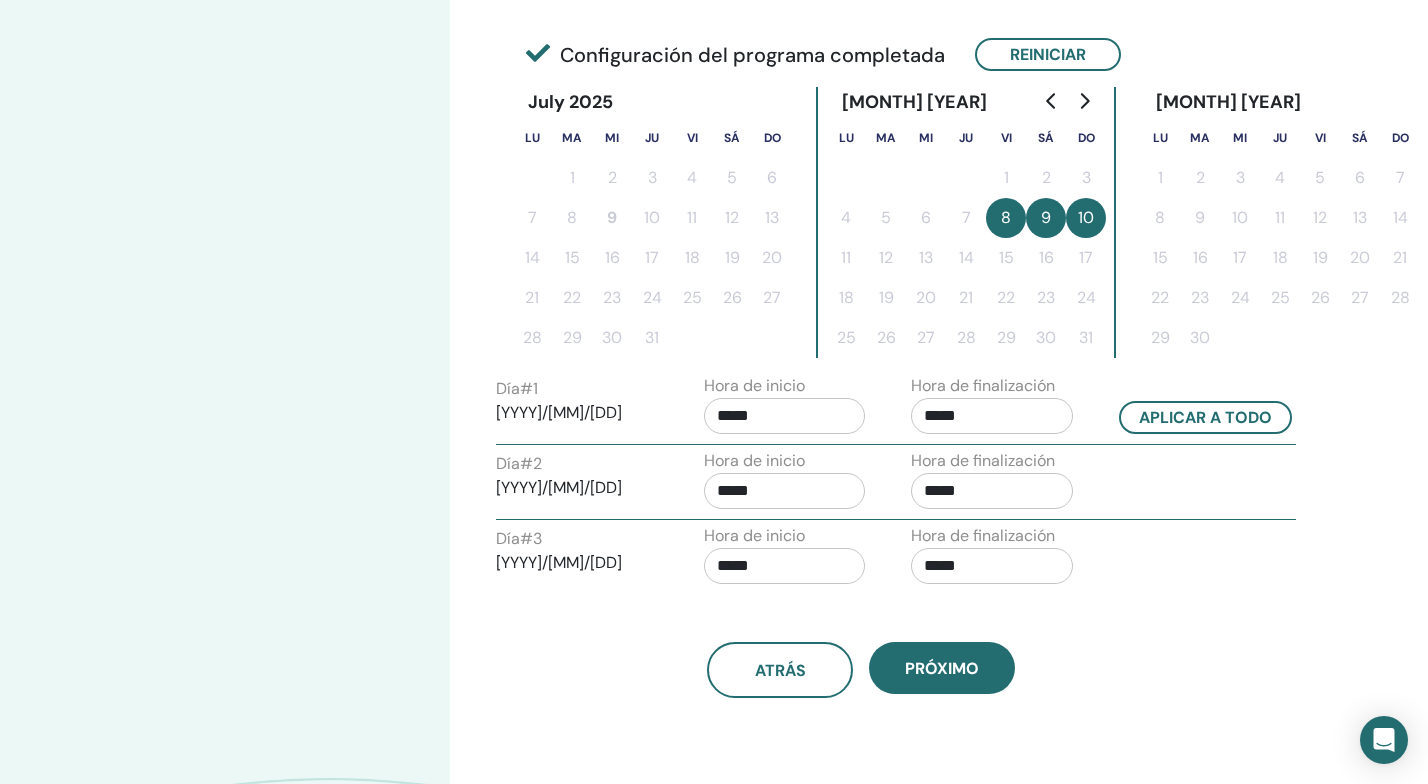 click on "atrás próximo" at bounding box center [861, 646] 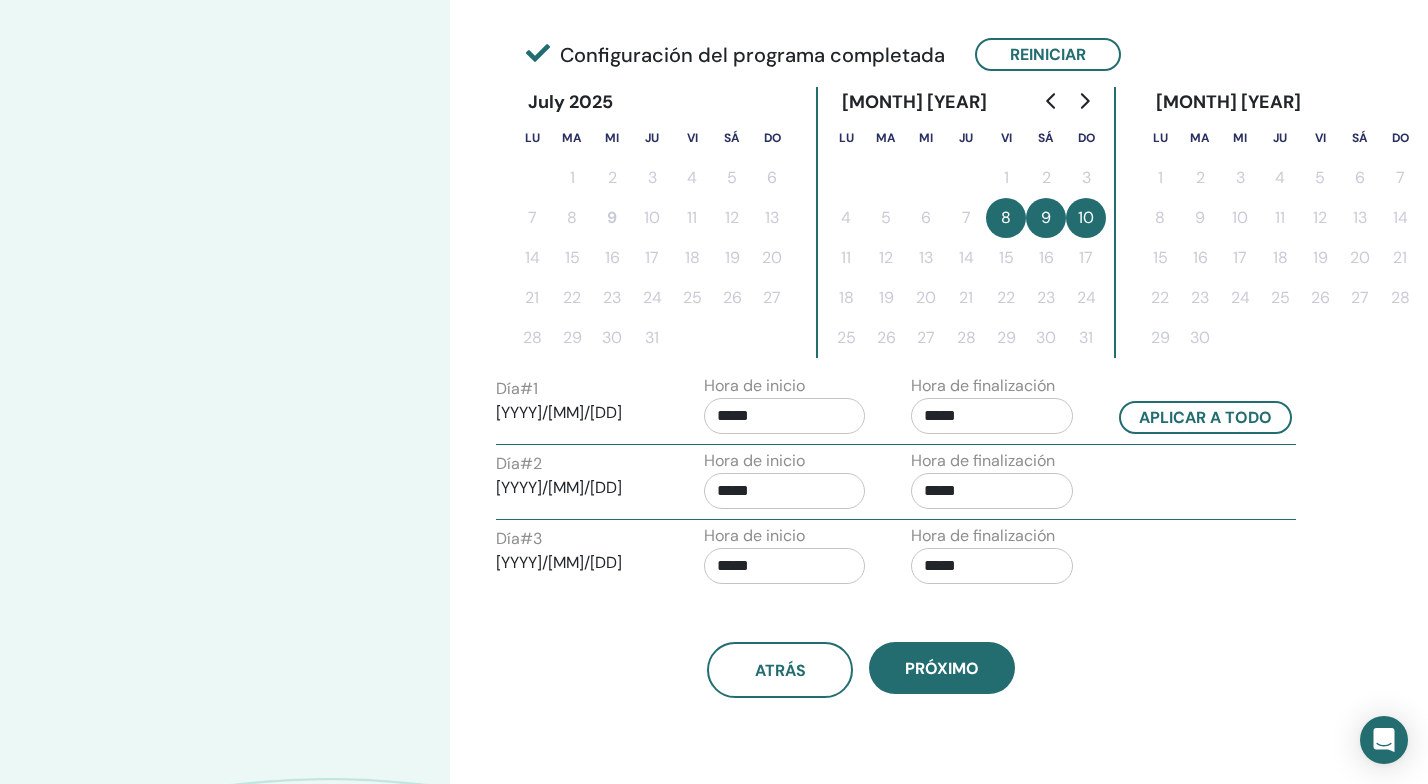 click on "*****" at bounding box center [785, 416] 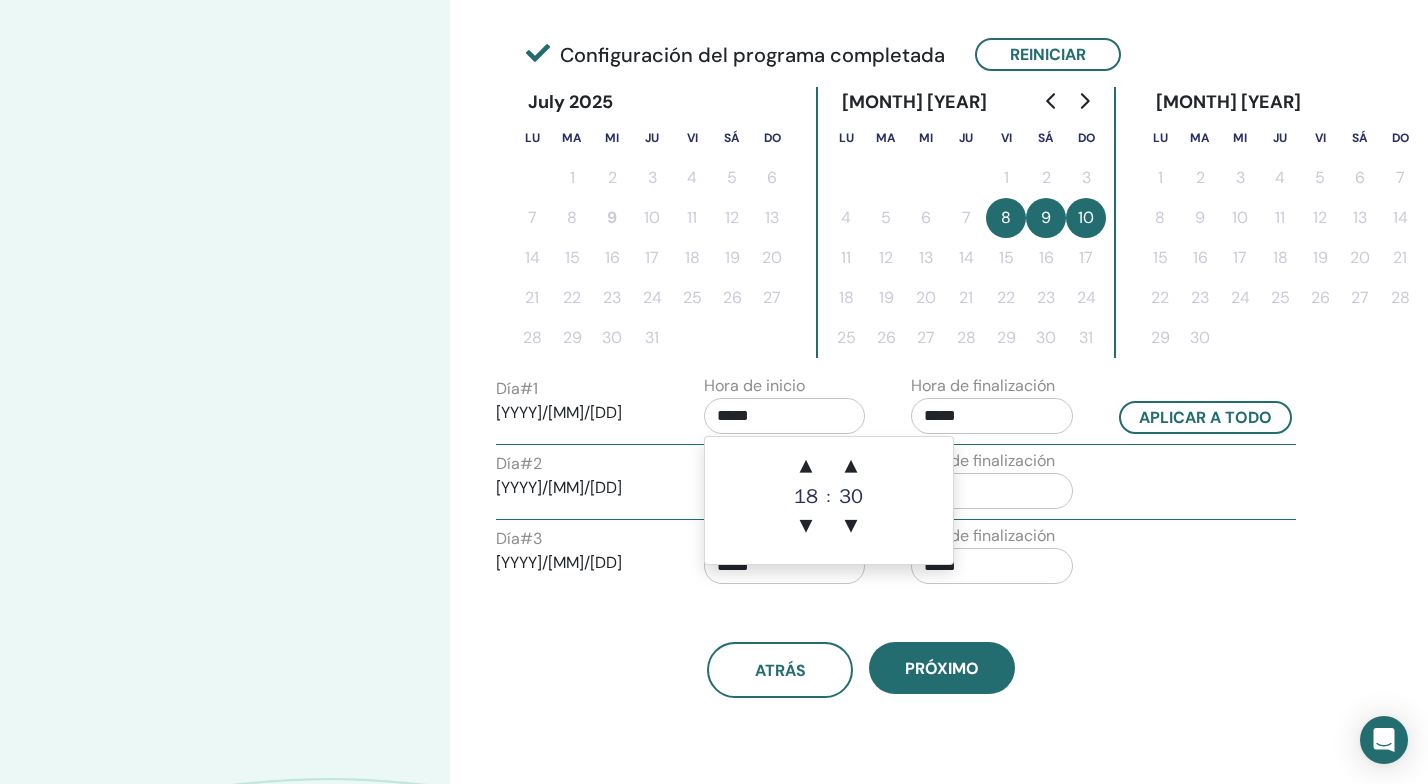 click on "18" at bounding box center (806, 497) 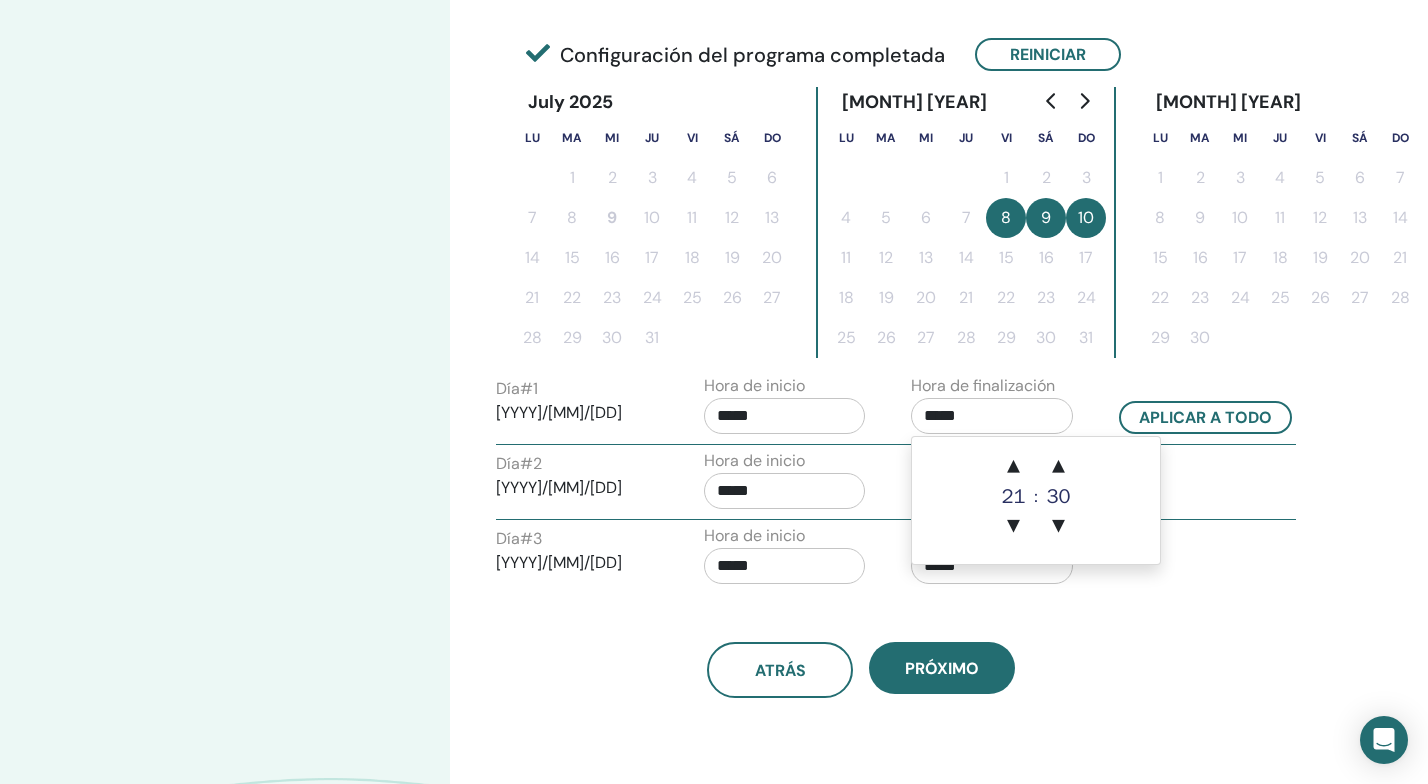 click on "*****" at bounding box center (785, 416) 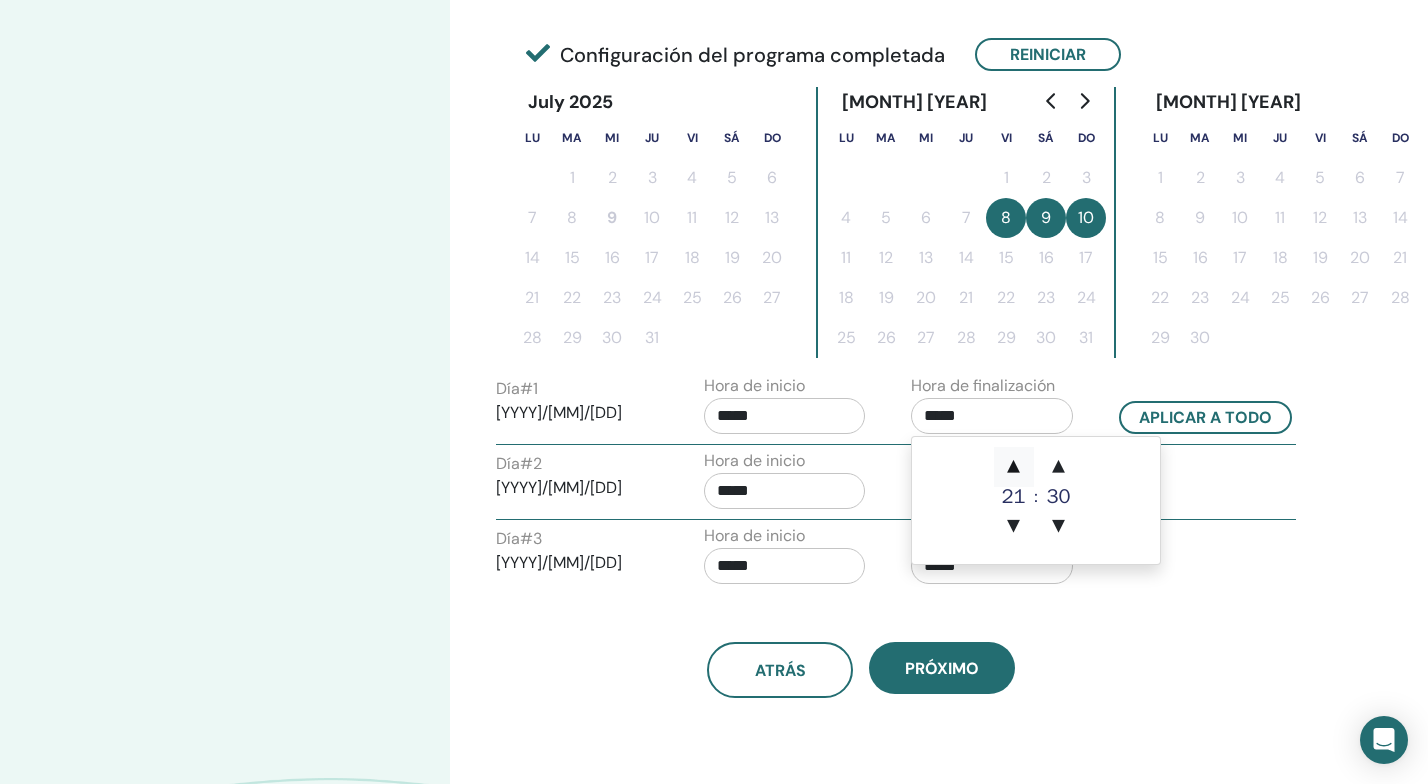 click on "▲" at bounding box center [1014, 467] 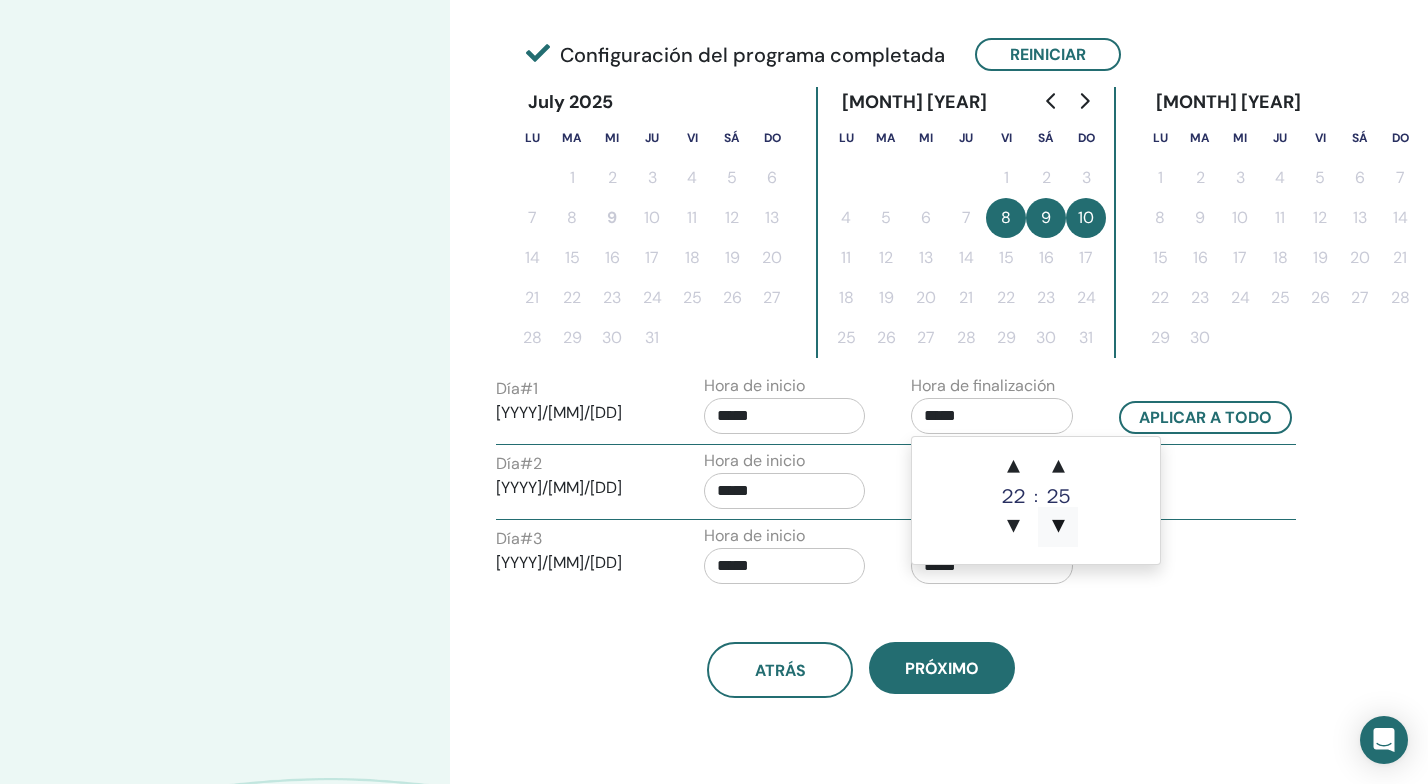 click on "▼" at bounding box center (1014, 527) 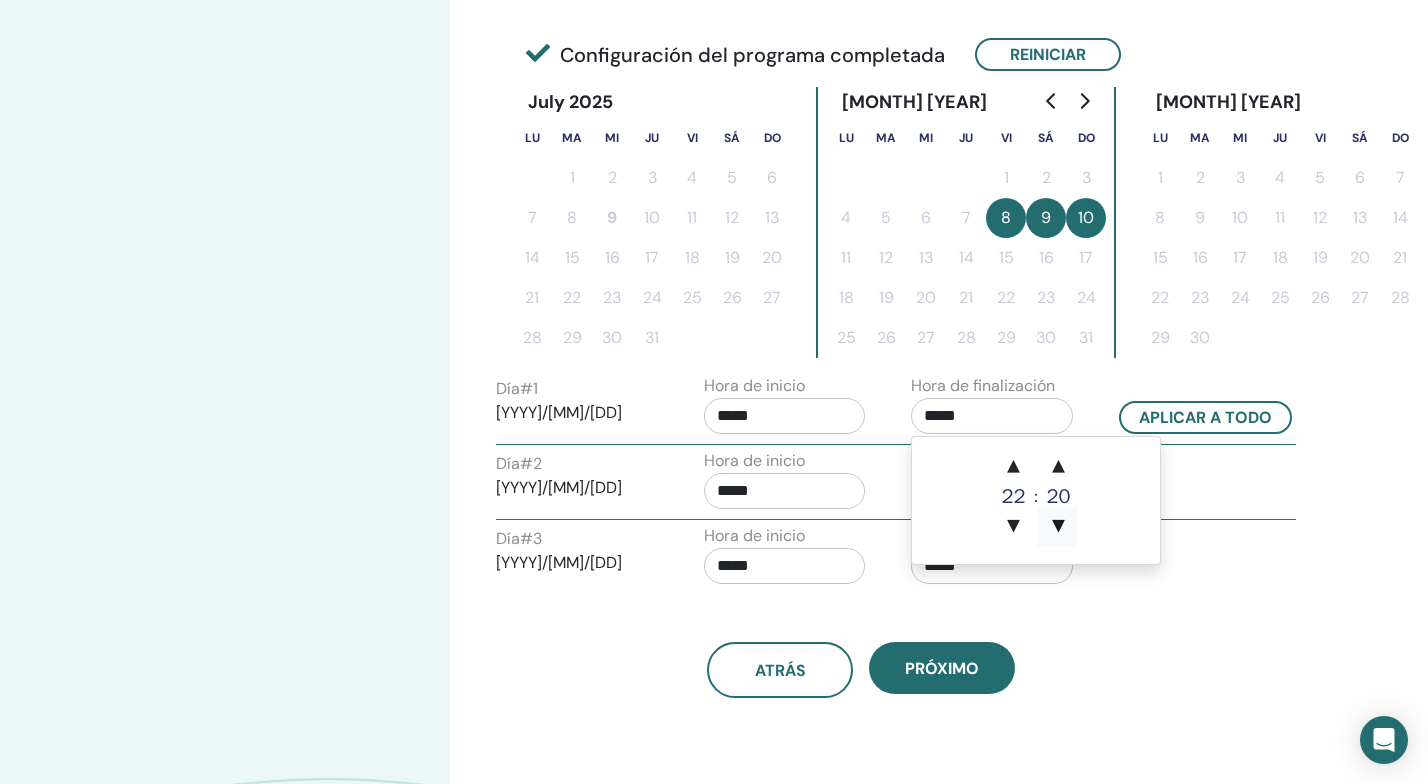 click on "▼" at bounding box center (1014, 527) 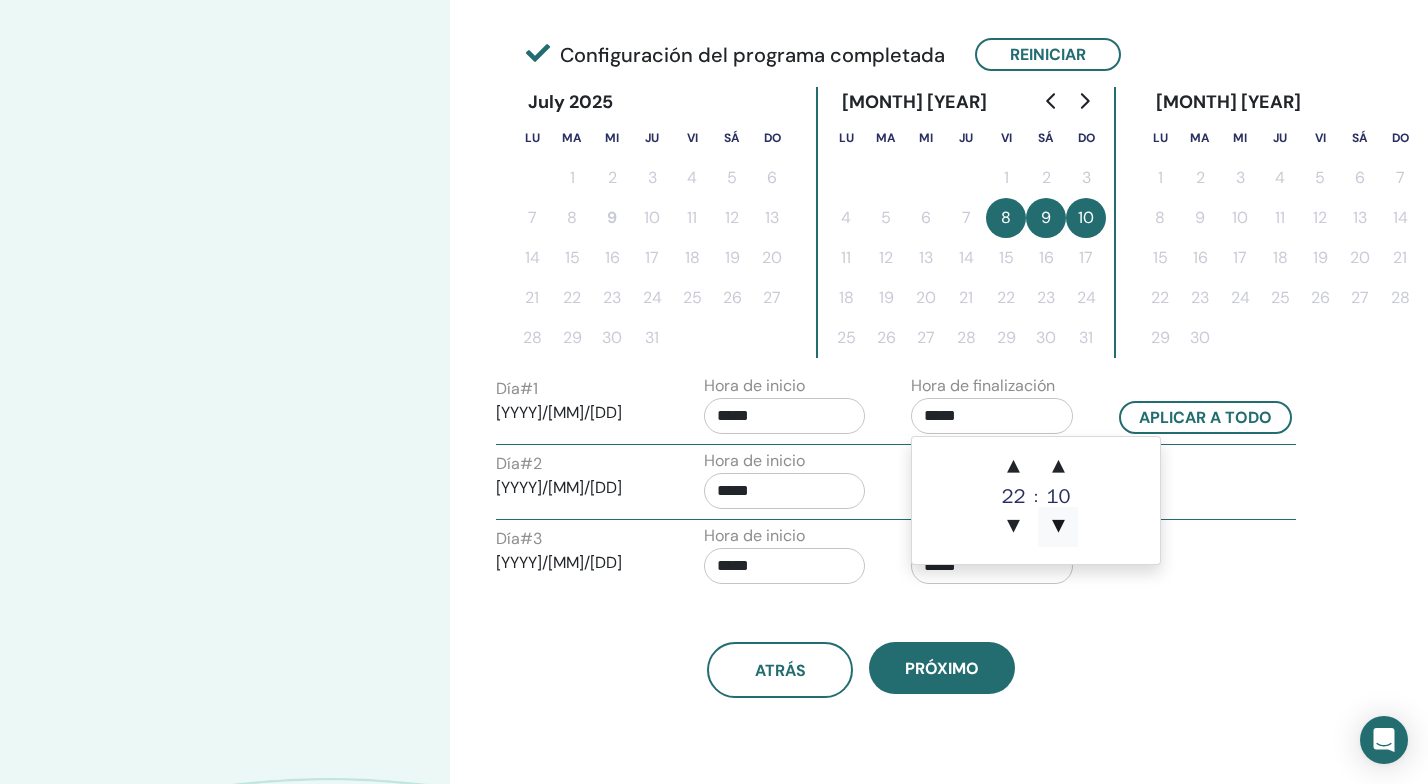 click on "▼" at bounding box center [1014, 527] 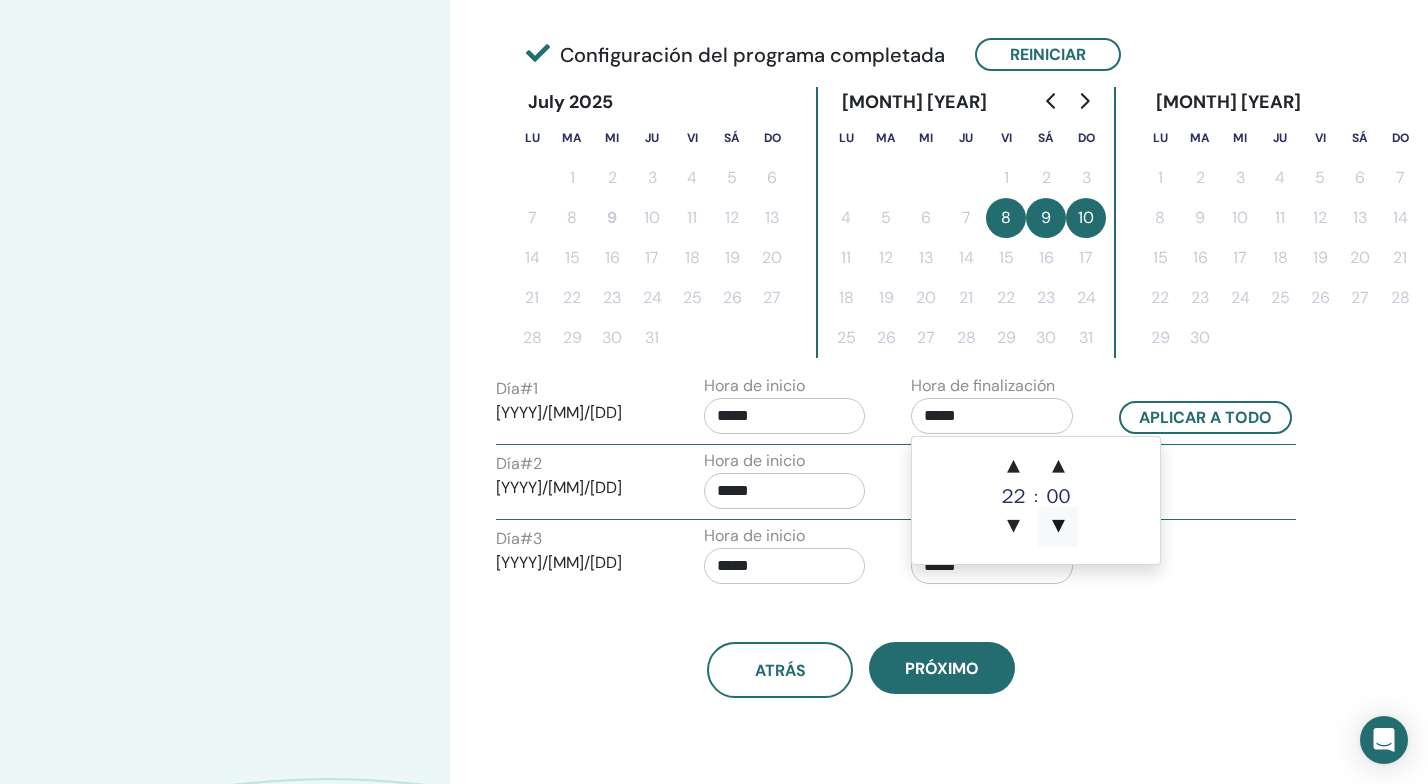 click on "▼" at bounding box center (1014, 527) 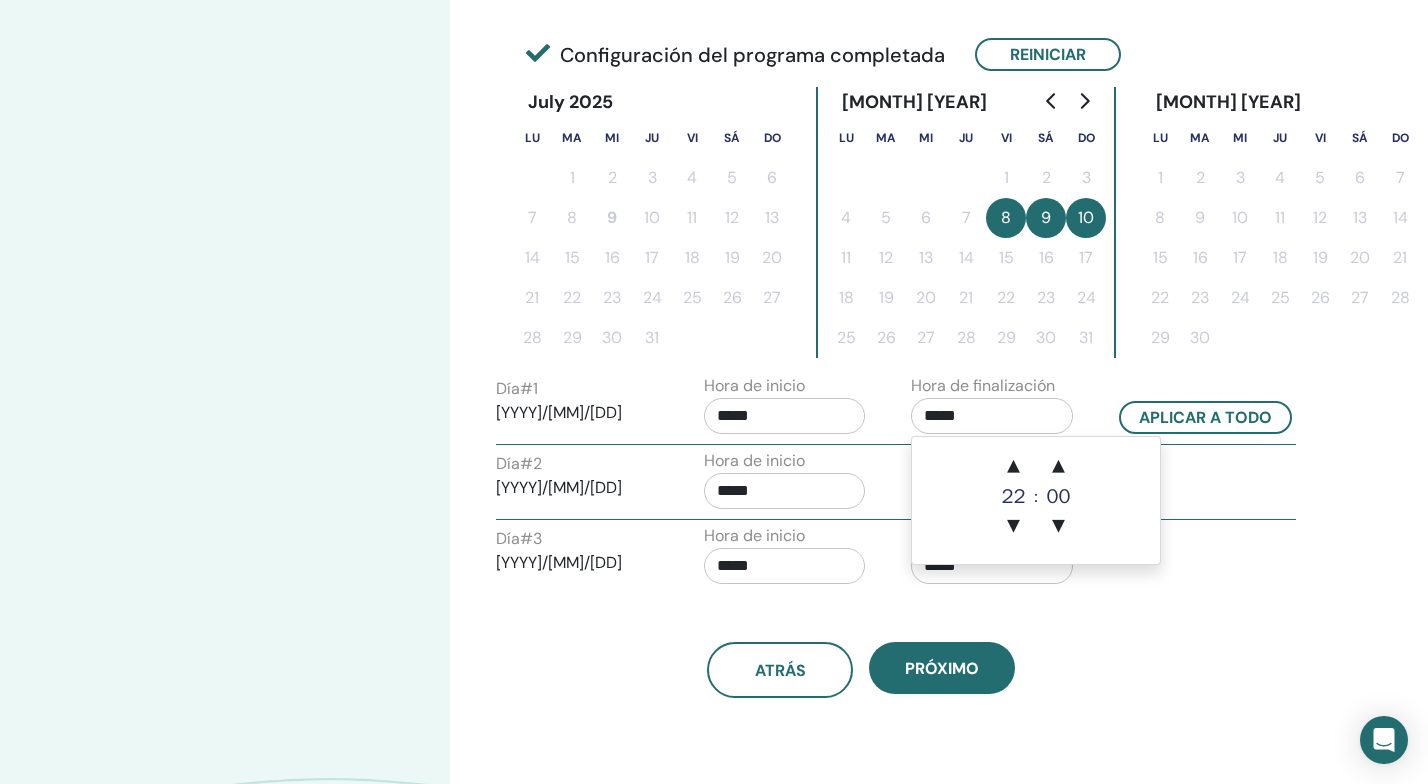 click on "*****" at bounding box center [785, 416] 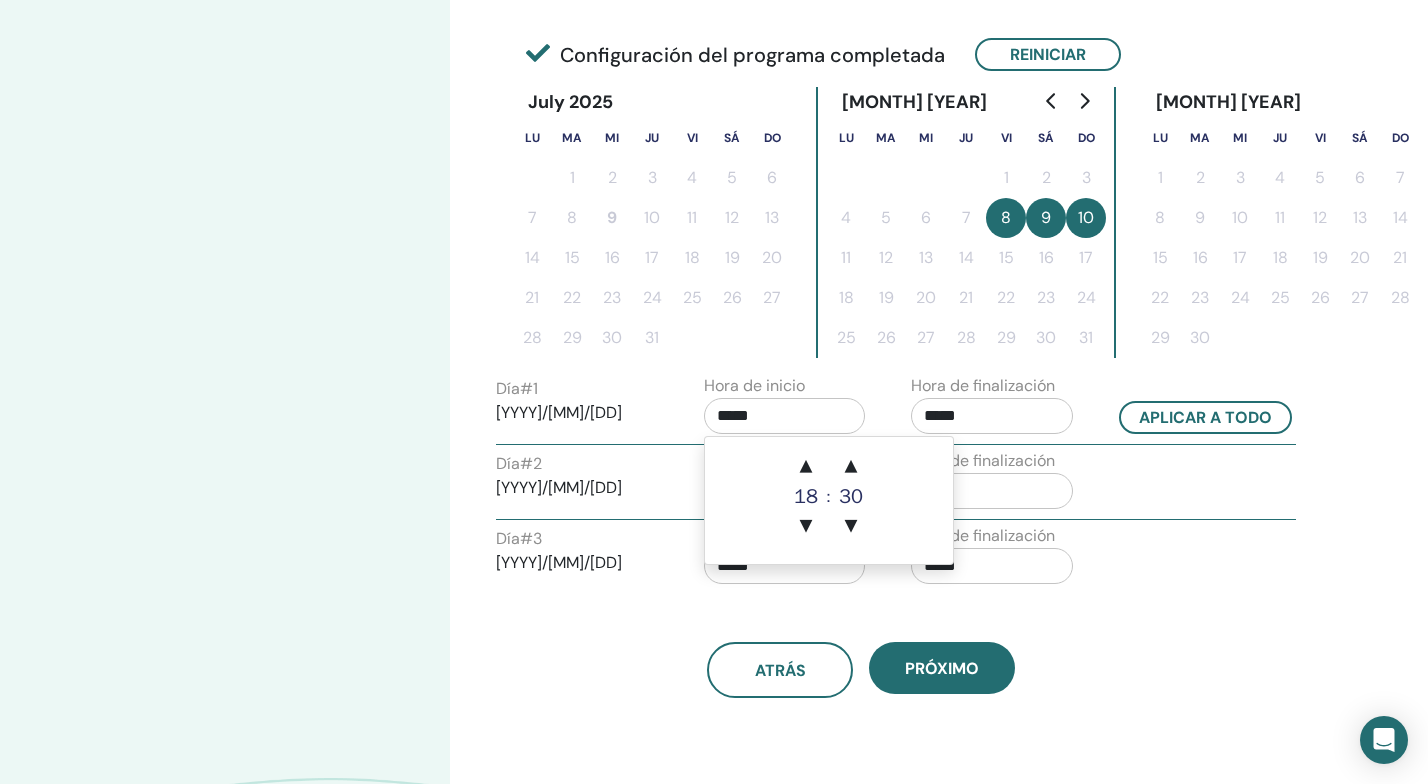 click on "18" at bounding box center [806, 497] 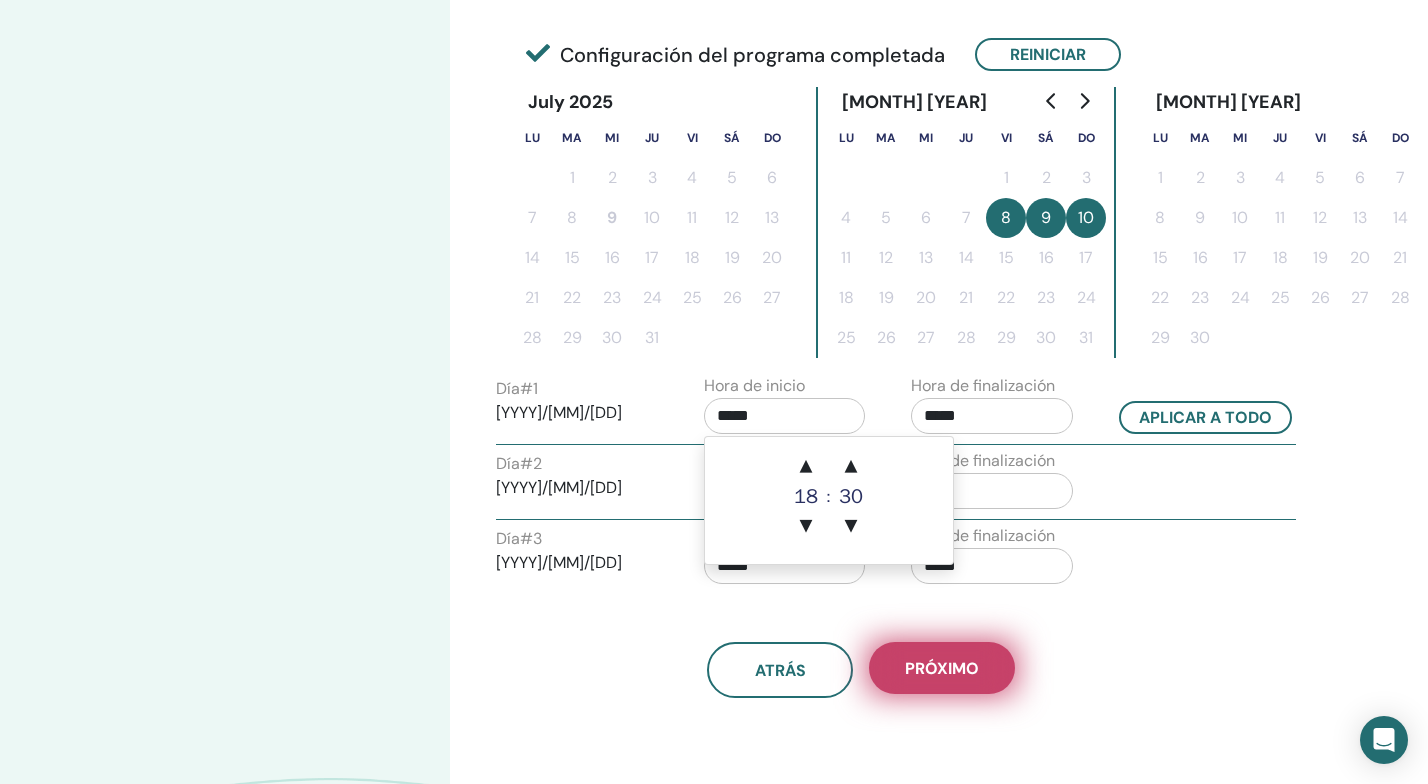 click on "próximo" at bounding box center (942, 668) 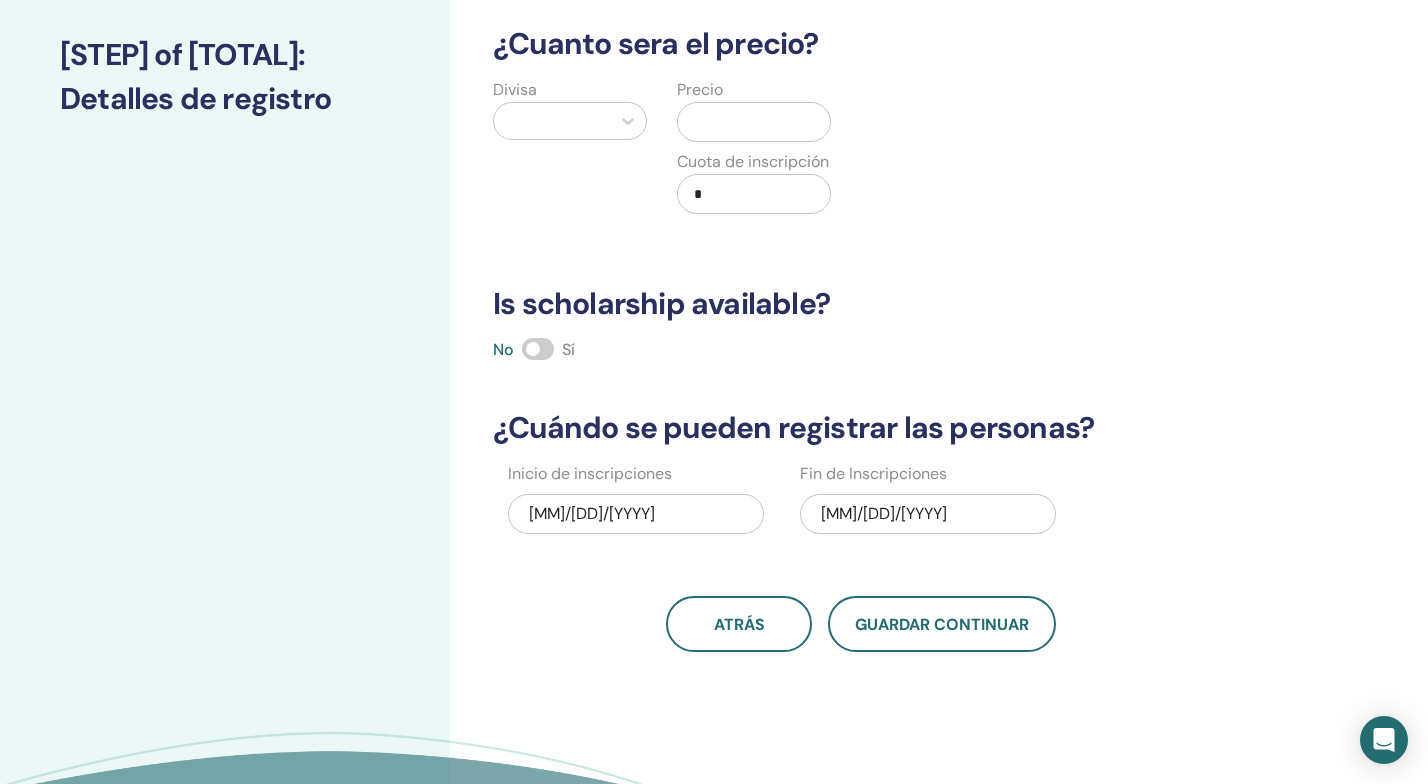scroll, scrollTop: 249, scrollLeft: 0, axis: vertical 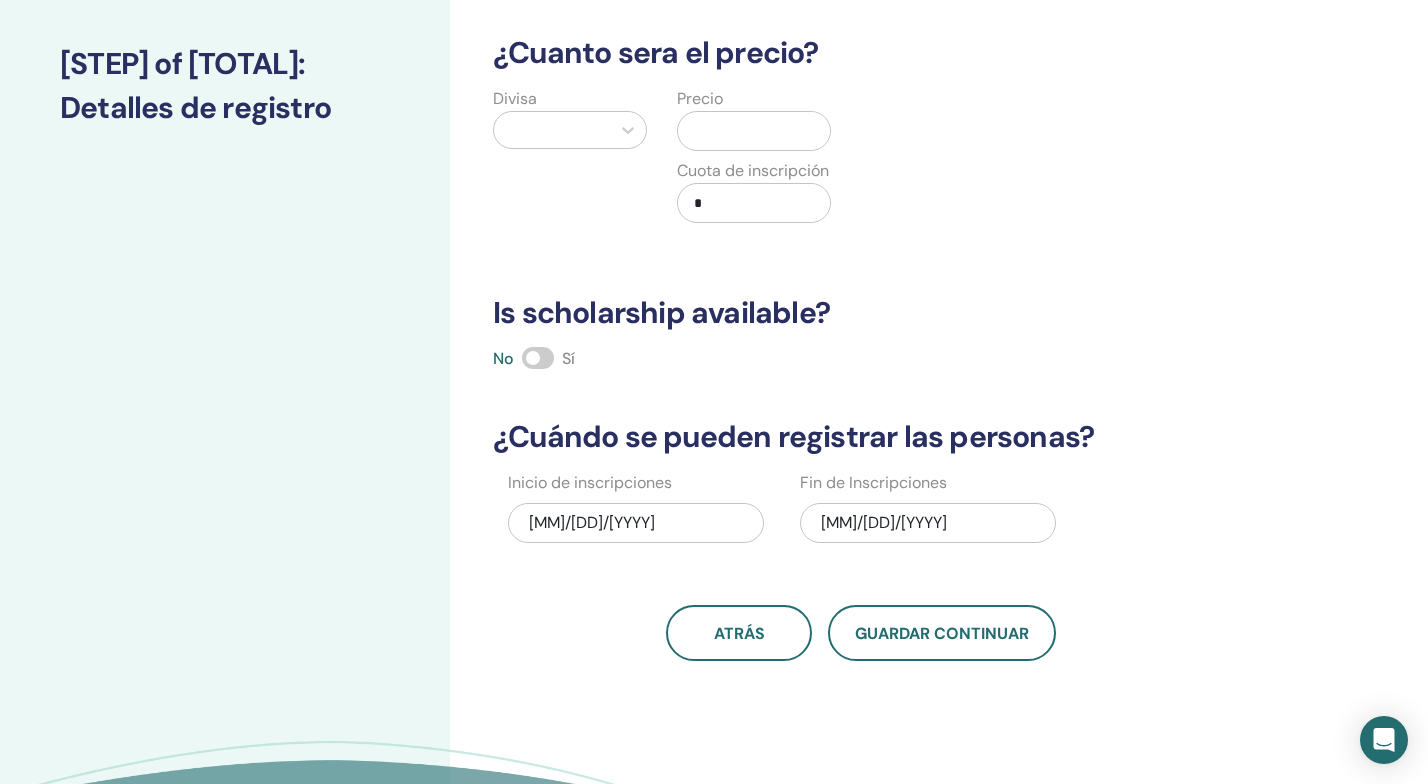 click at bounding box center (538, 358) 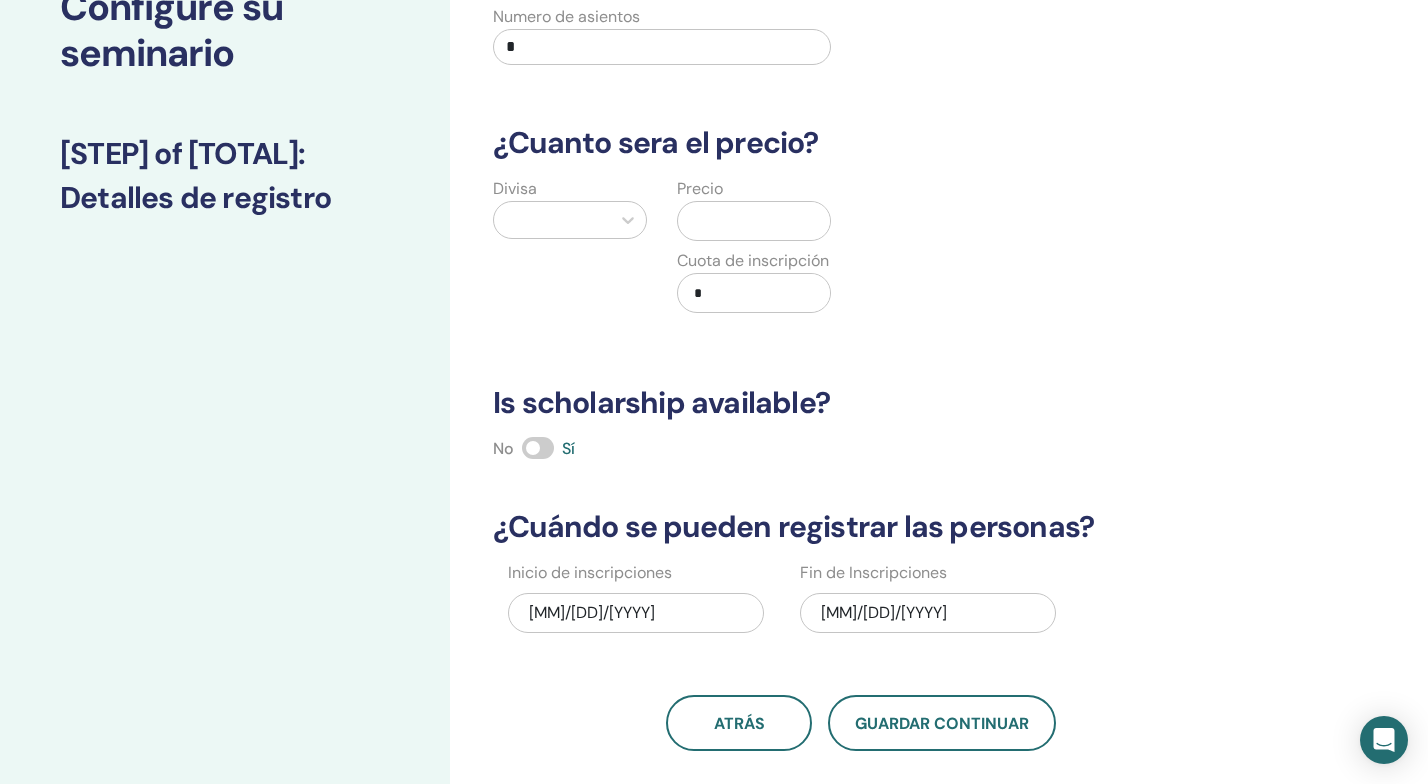 scroll, scrollTop: 145, scrollLeft: 0, axis: vertical 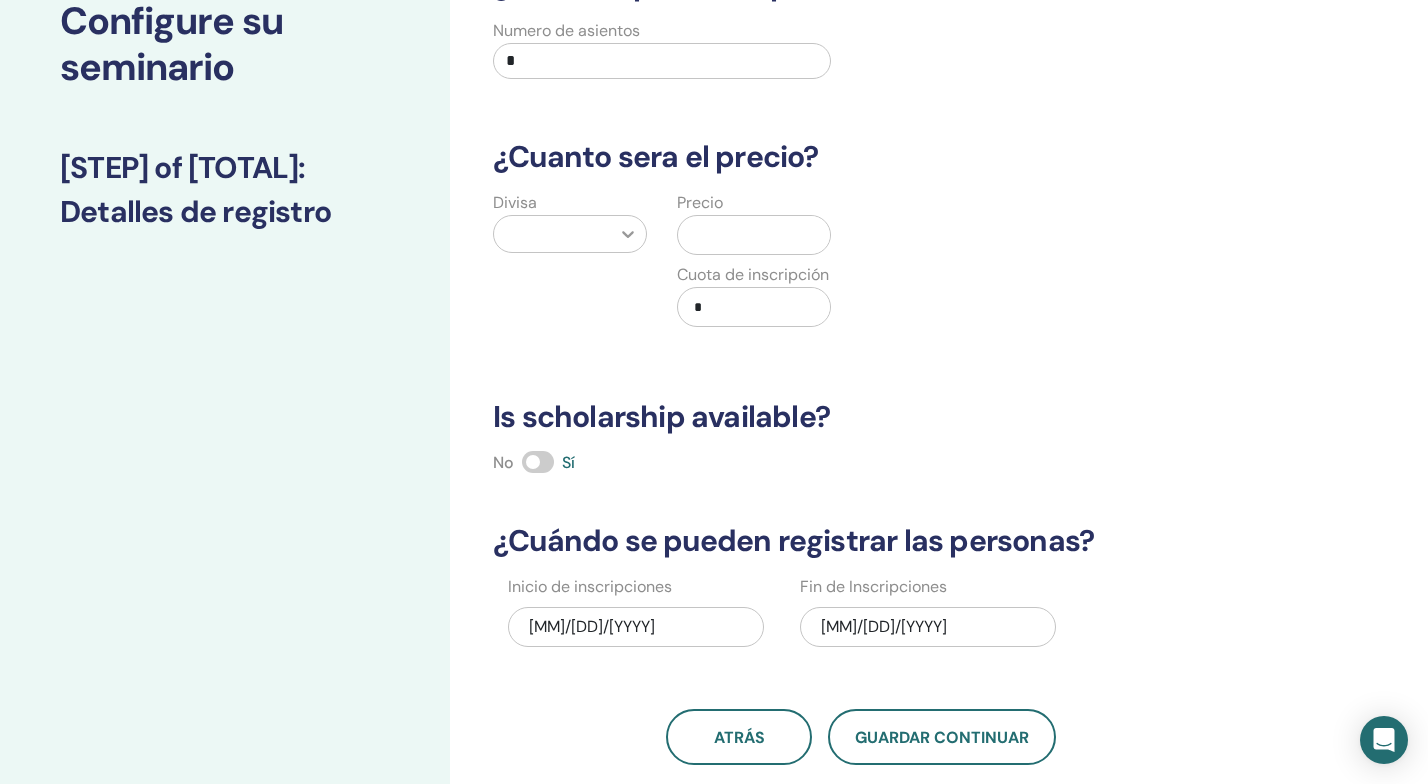 click at bounding box center (628, 234) 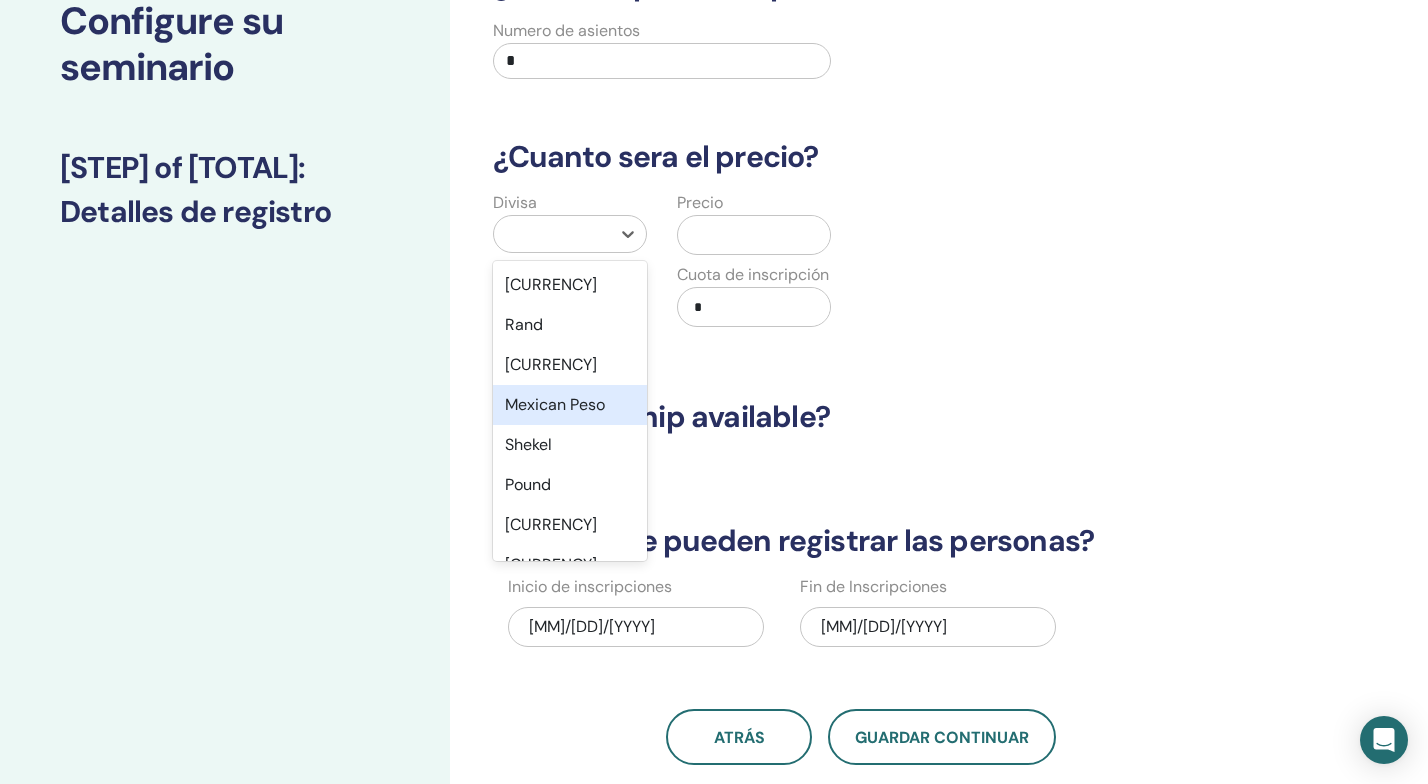 click on "Peso (MXN)" at bounding box center (570, 405) 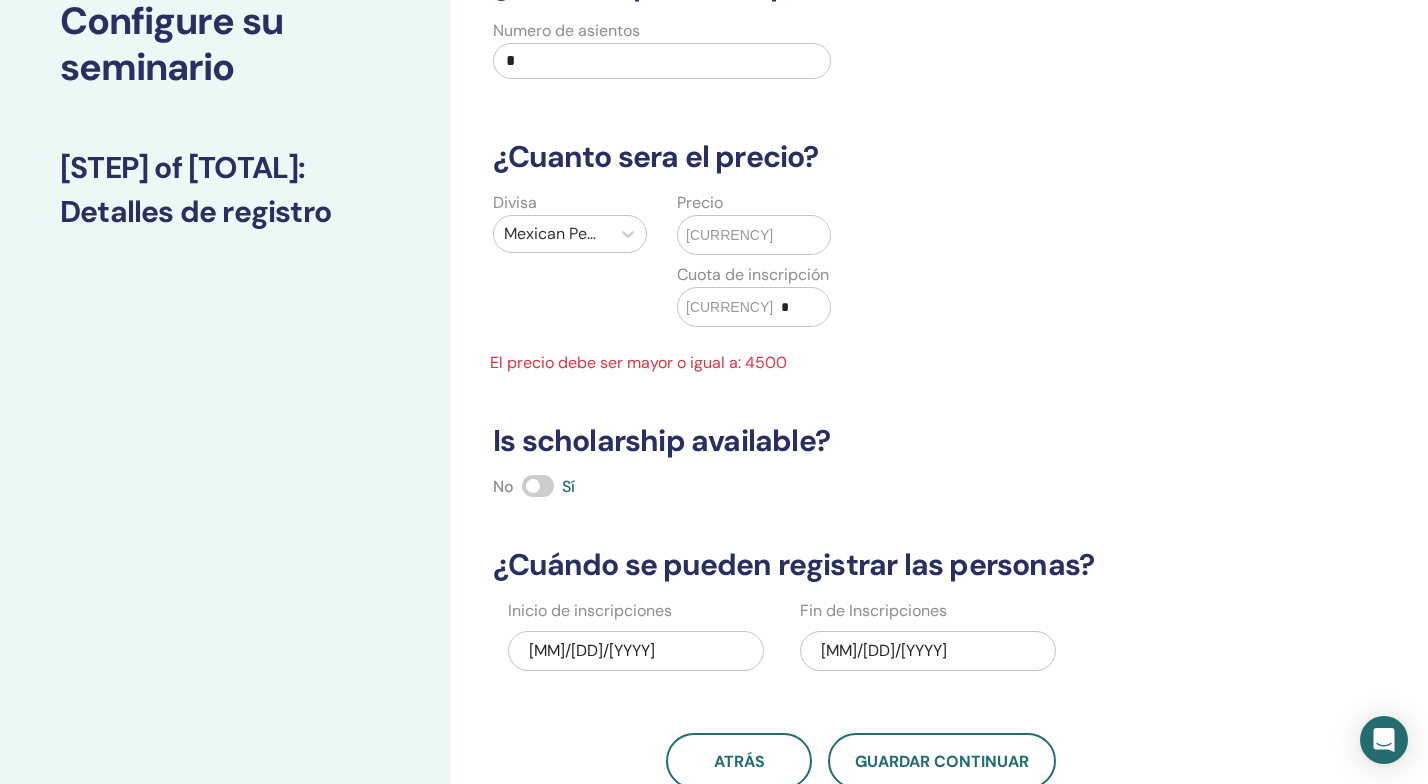 click at bounding box center (801, 235) 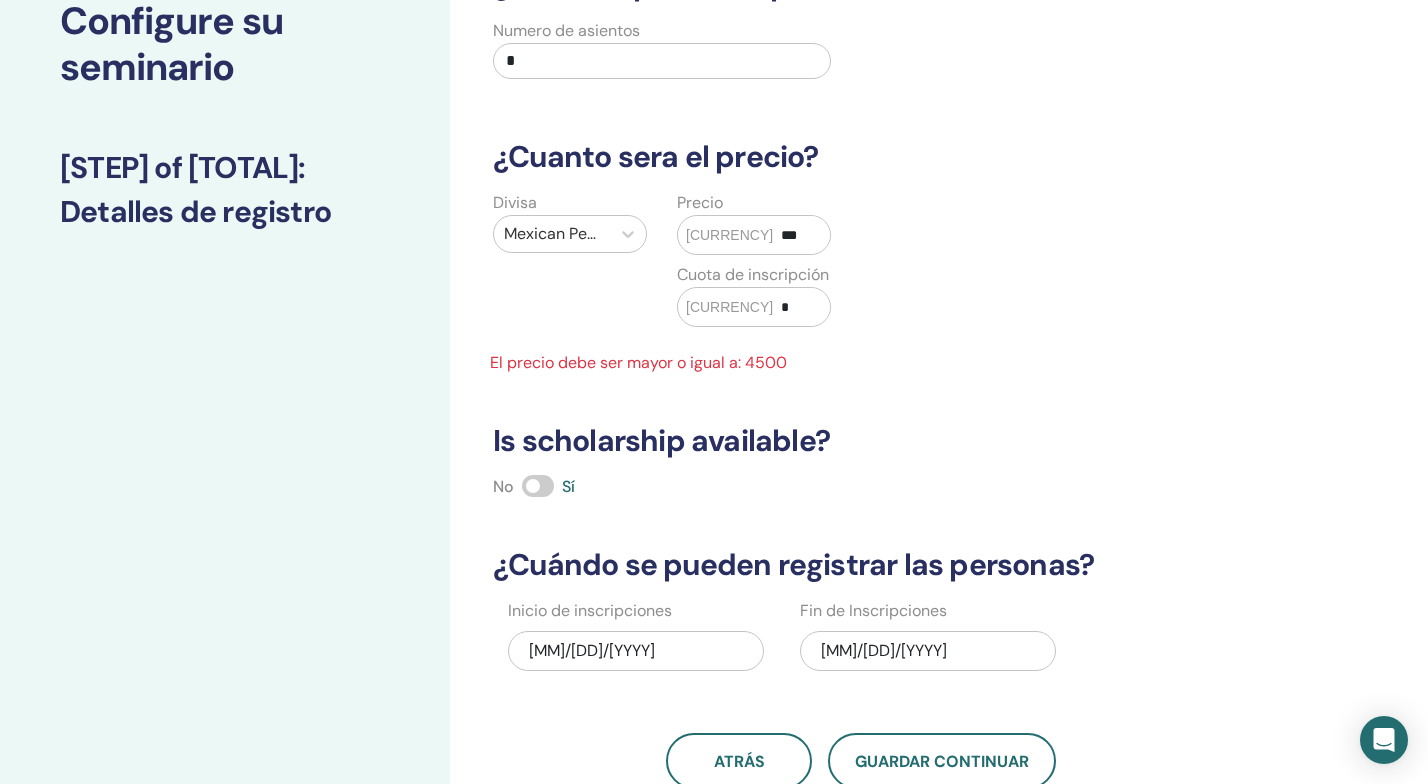 type on "***" 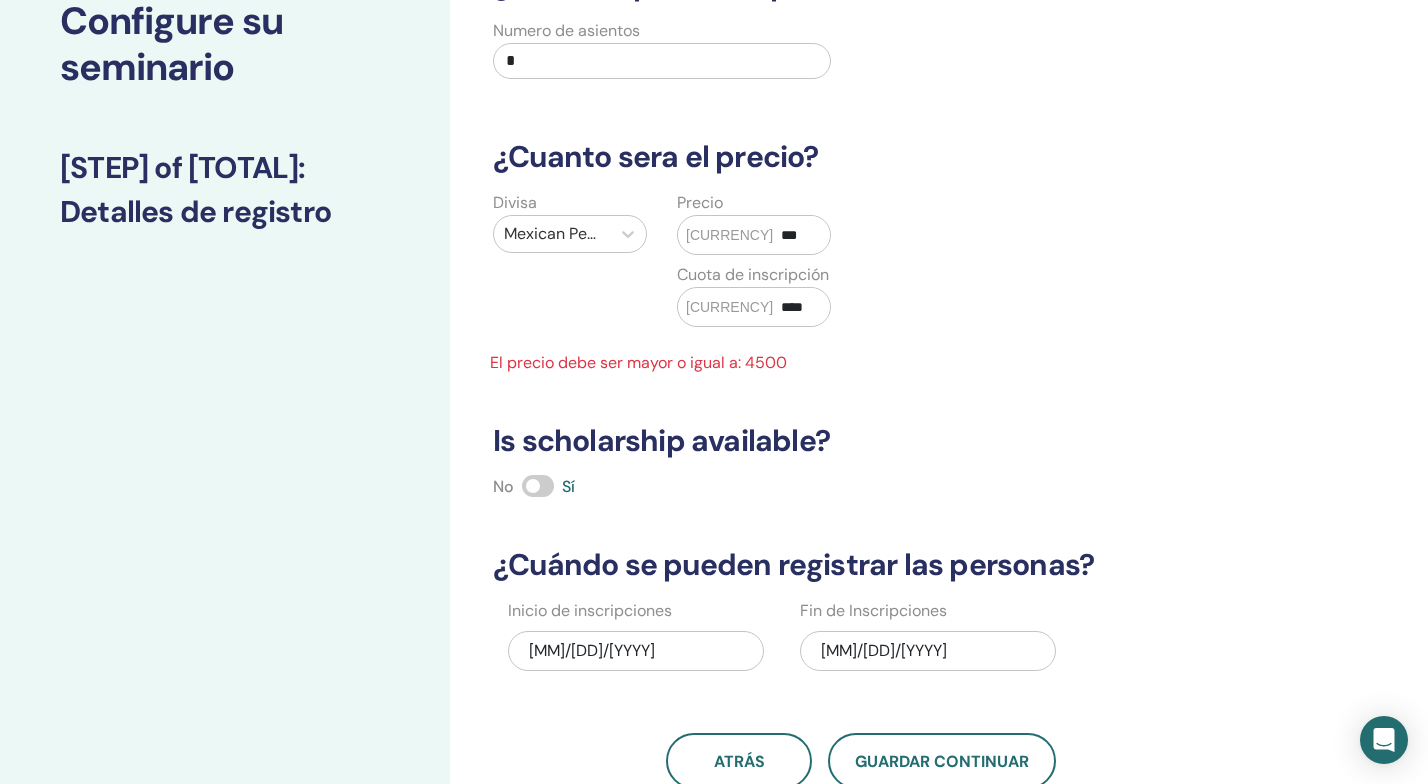 type on "****" 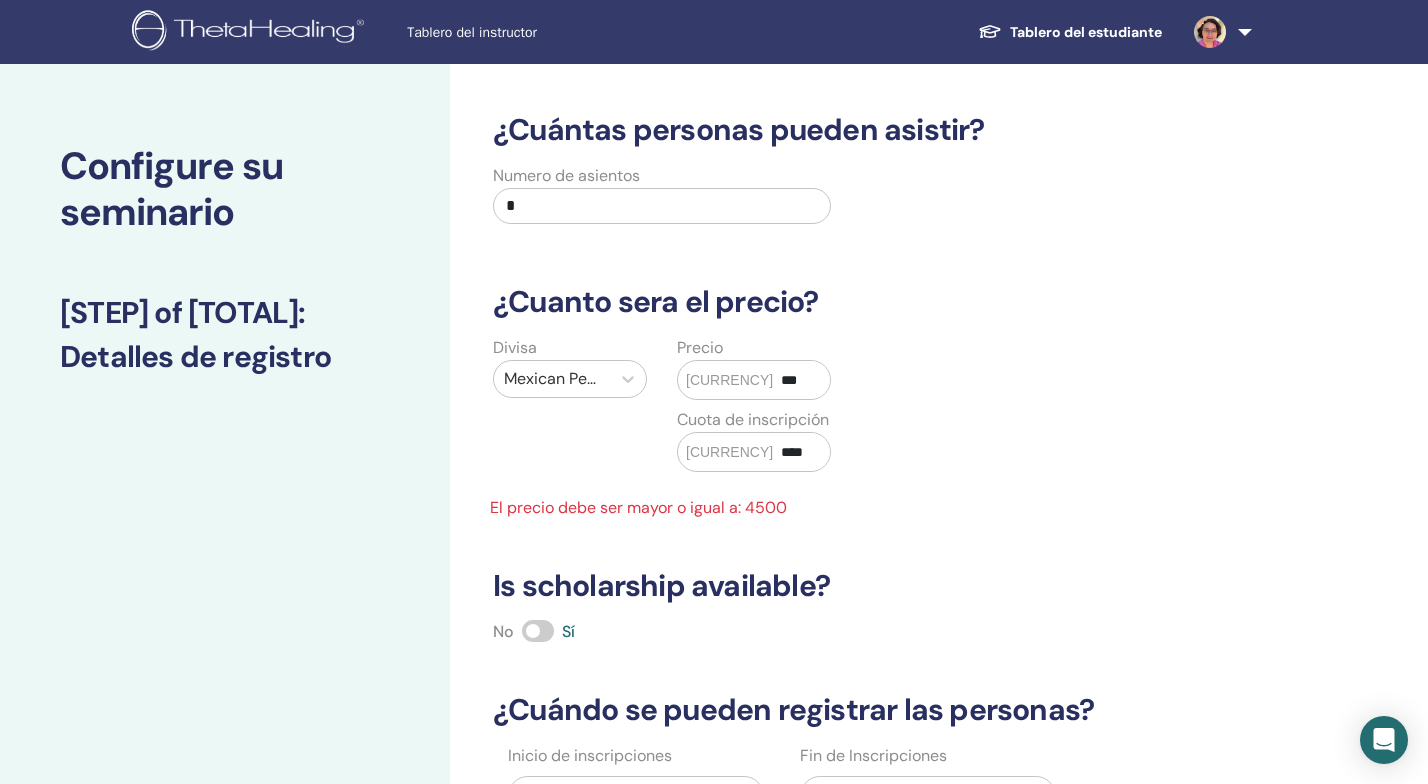 click on "*" at bounding box center (662, 206) 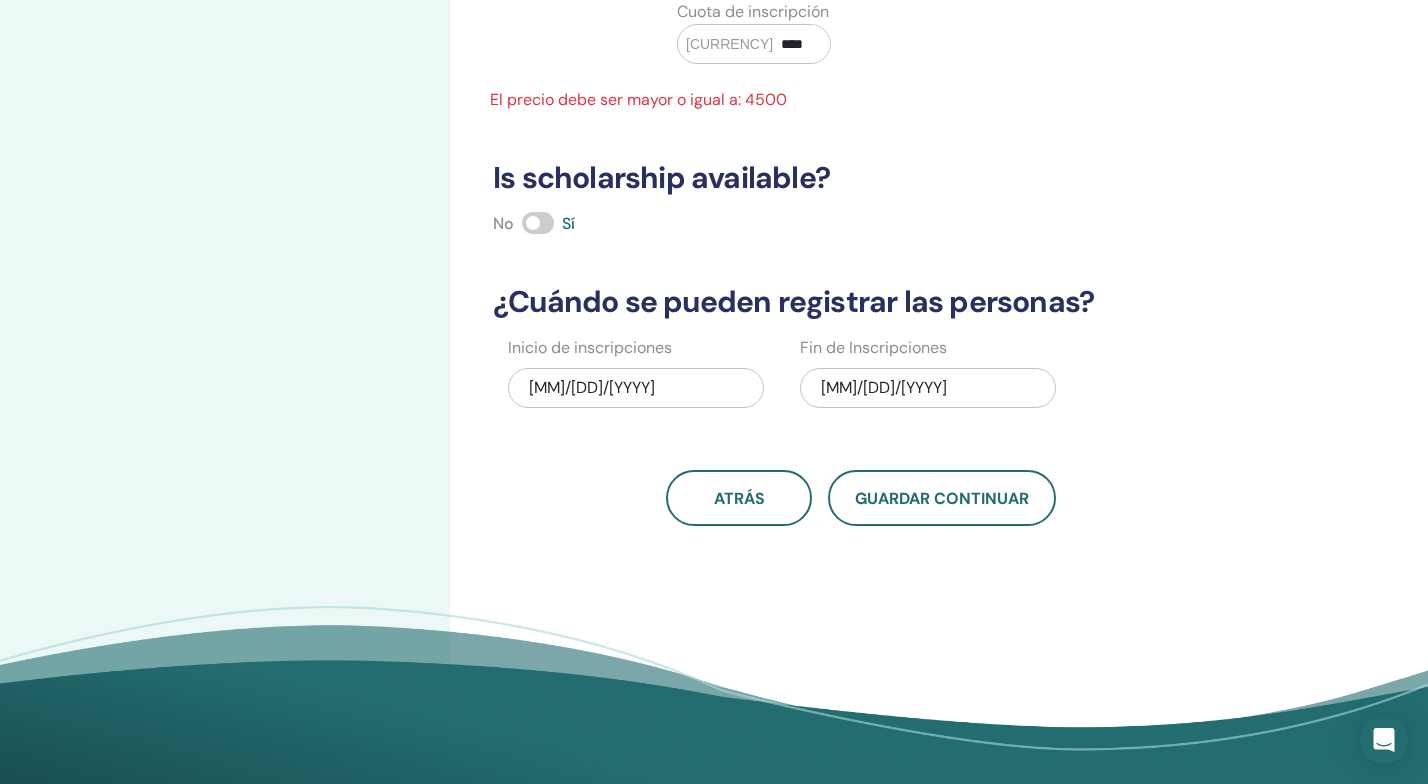 scroll, scrollTop: 410, scrollLeft: 0, axis: vertical 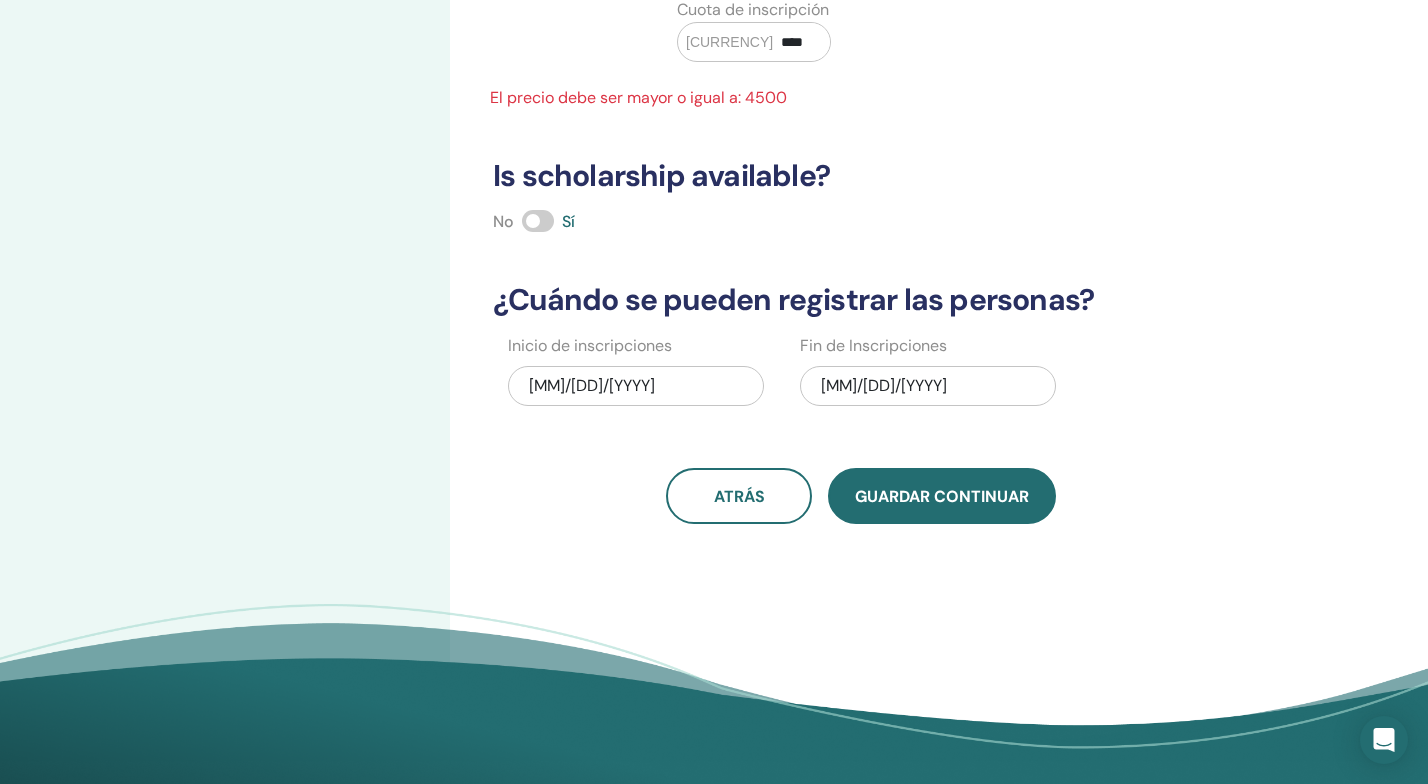type on "**" 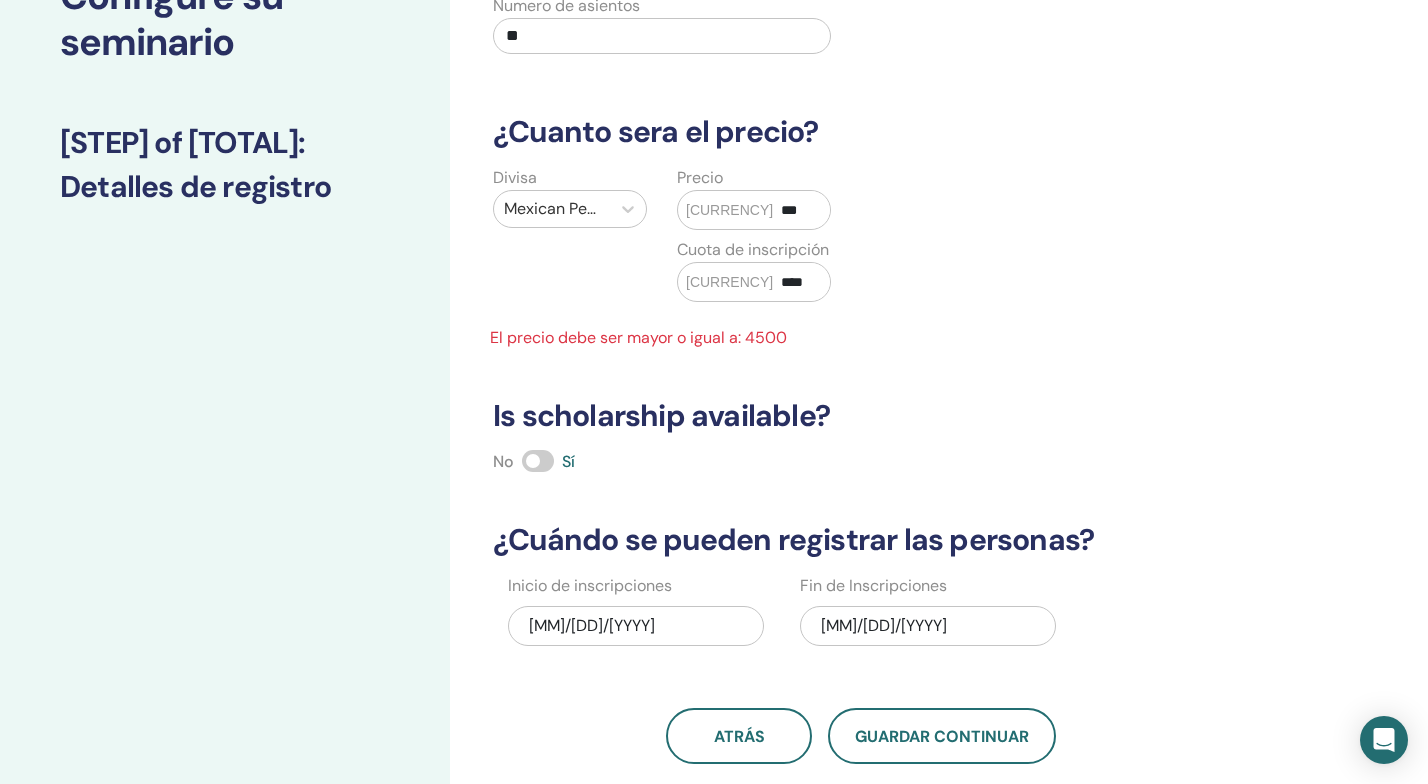 scroll, scrollTop: 168, scrollLeft: 0, axis: vertical 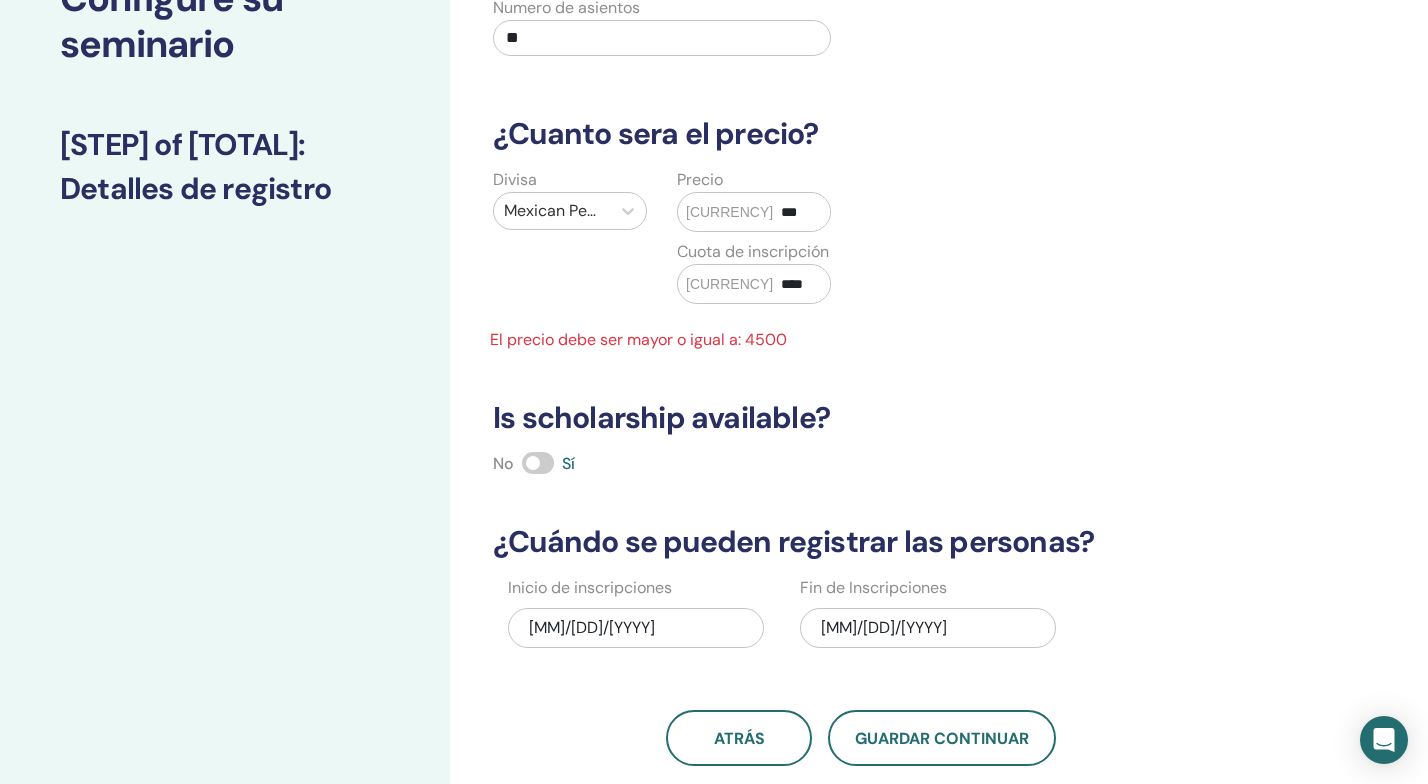 click on "****" at bounding box center (801, 284) 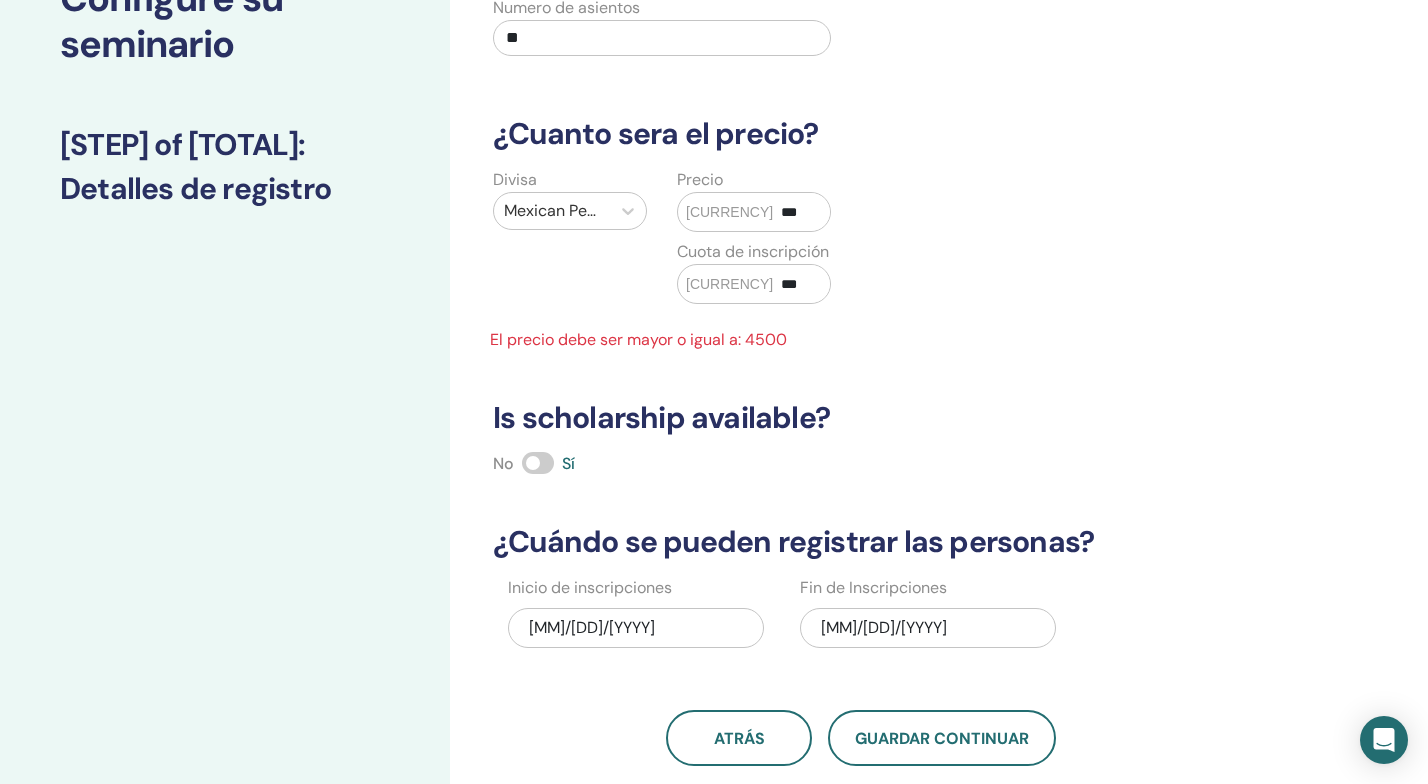 type on "***" 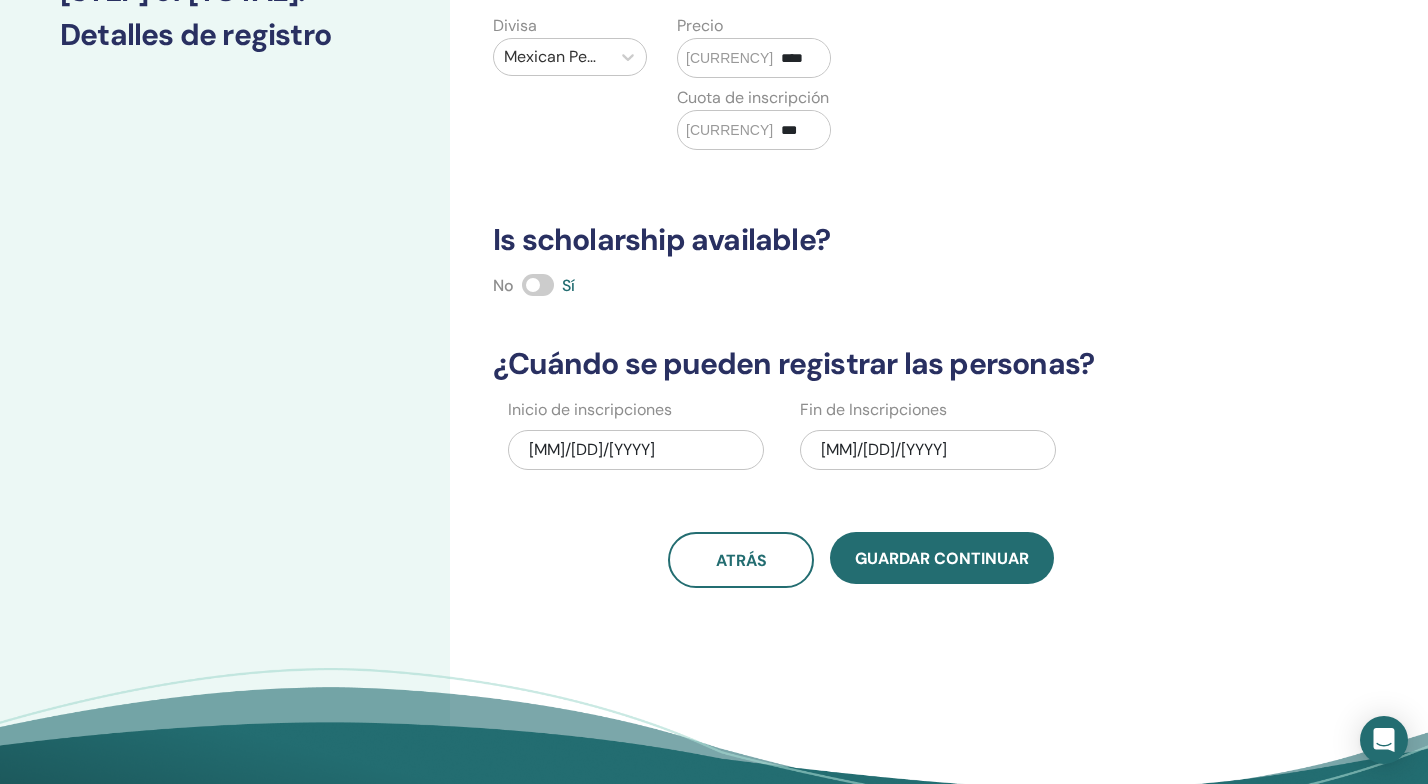 scroll, scrollTop: 335, scrollLeft: 0, axis: vertical 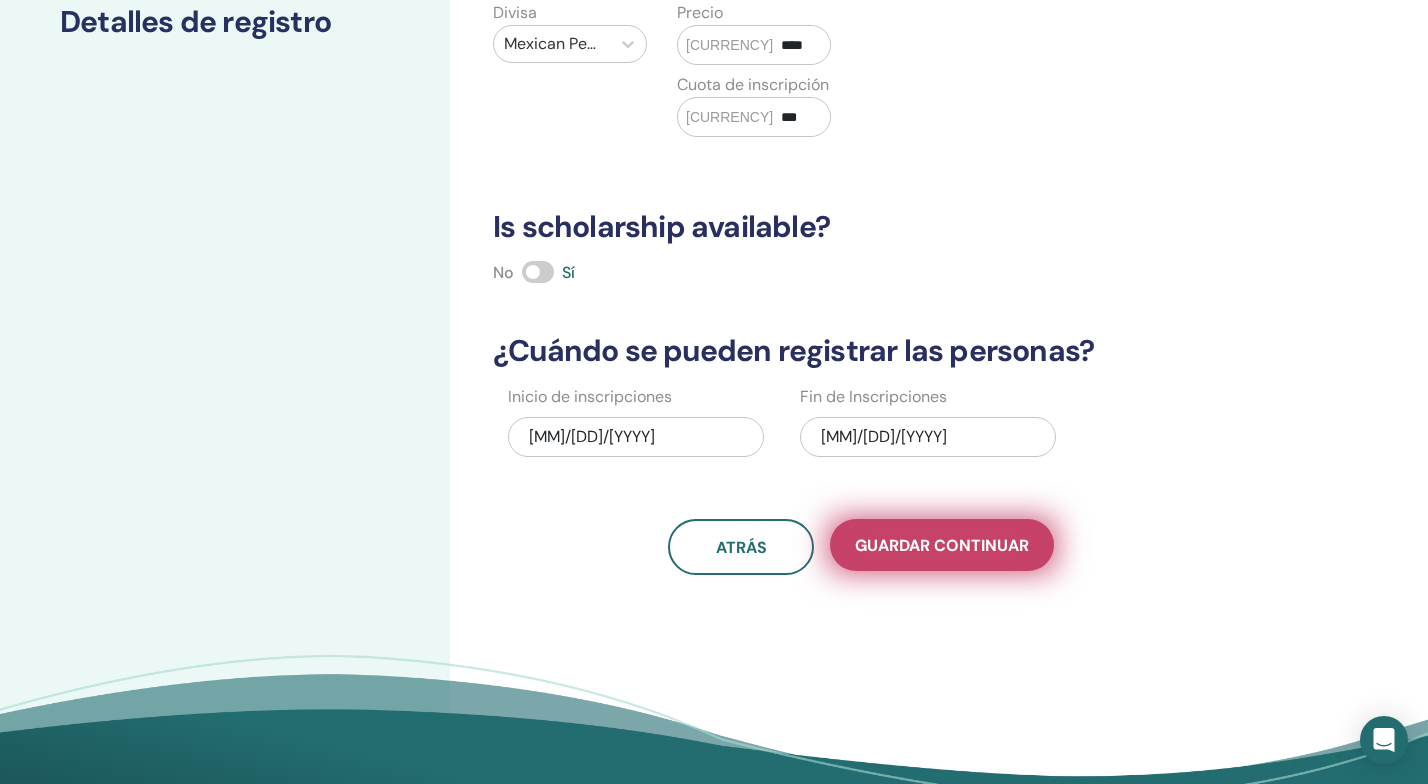 type on "****" 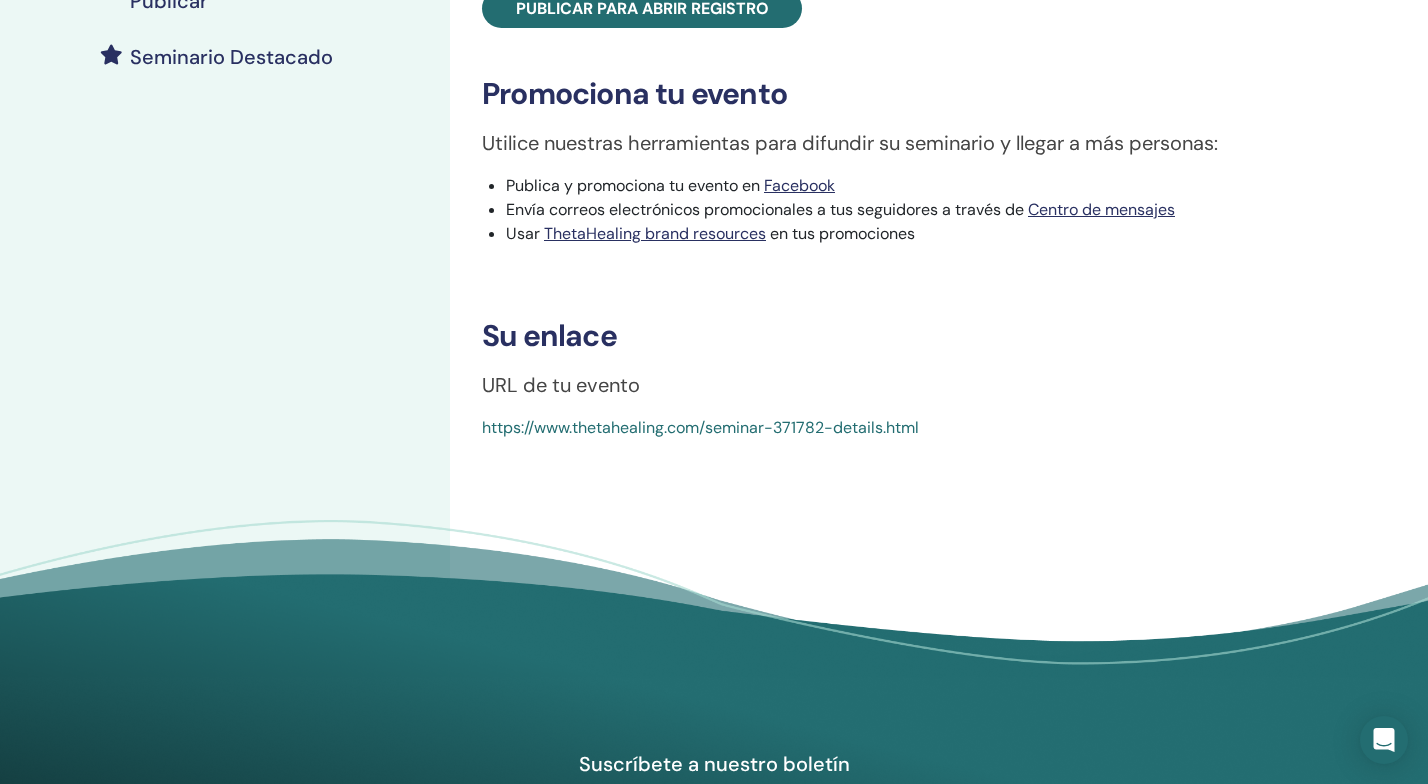 scroll, scrollTop: 559, scrollLeft: 0, axis: vertical 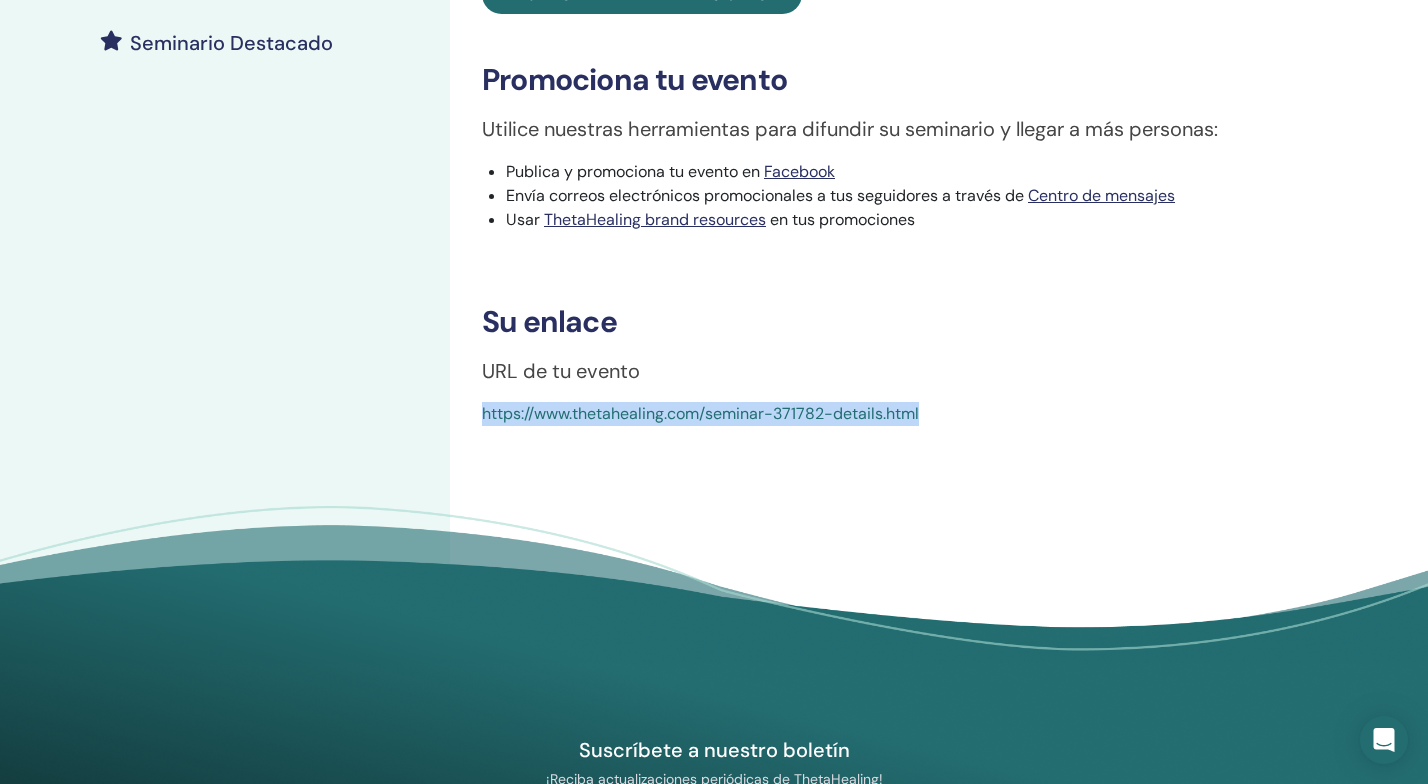 drag, startPoint x: 931, startPoint y: 414, endPoint x: 471, endPoint y: 403, distance: 460.1315 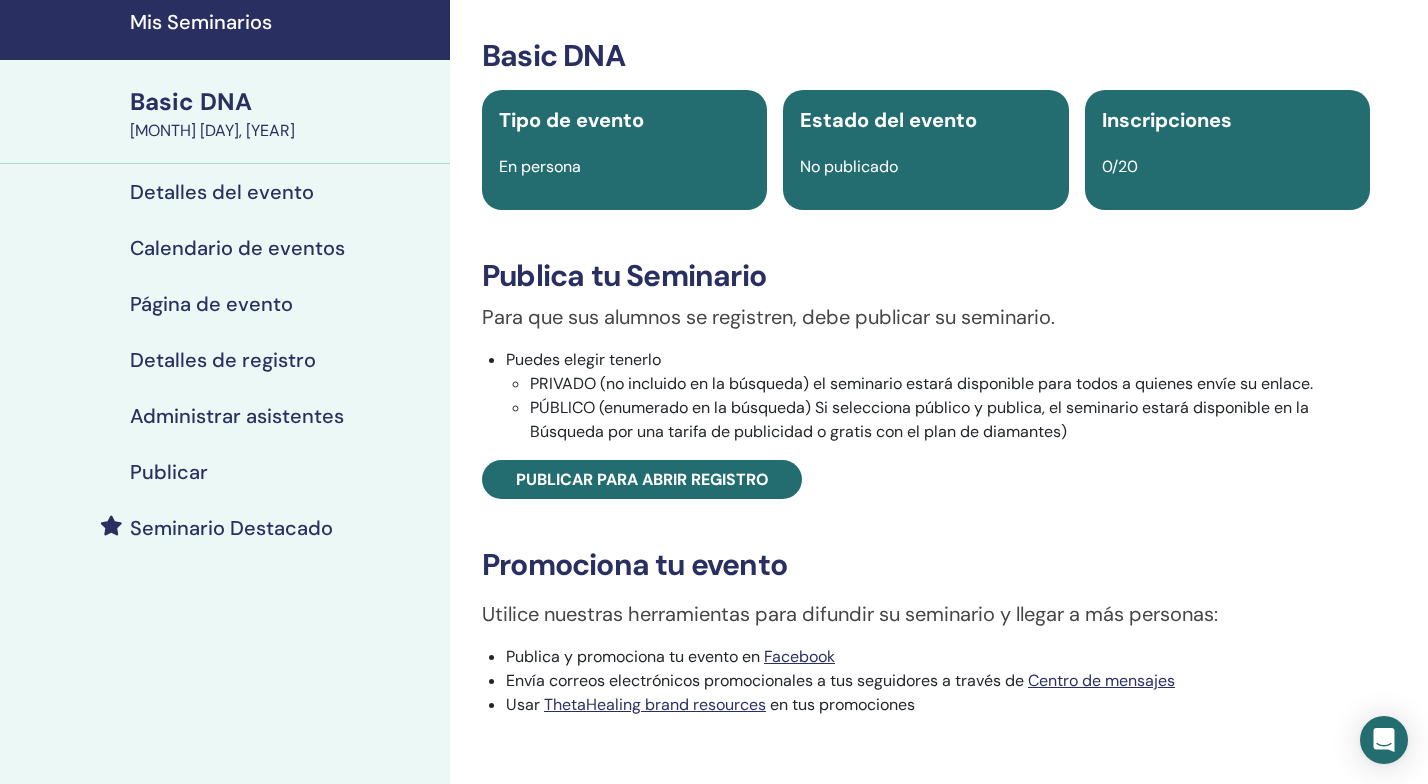 scroll, scrollTop: 73, scrollLeft: 0, axis: vertical 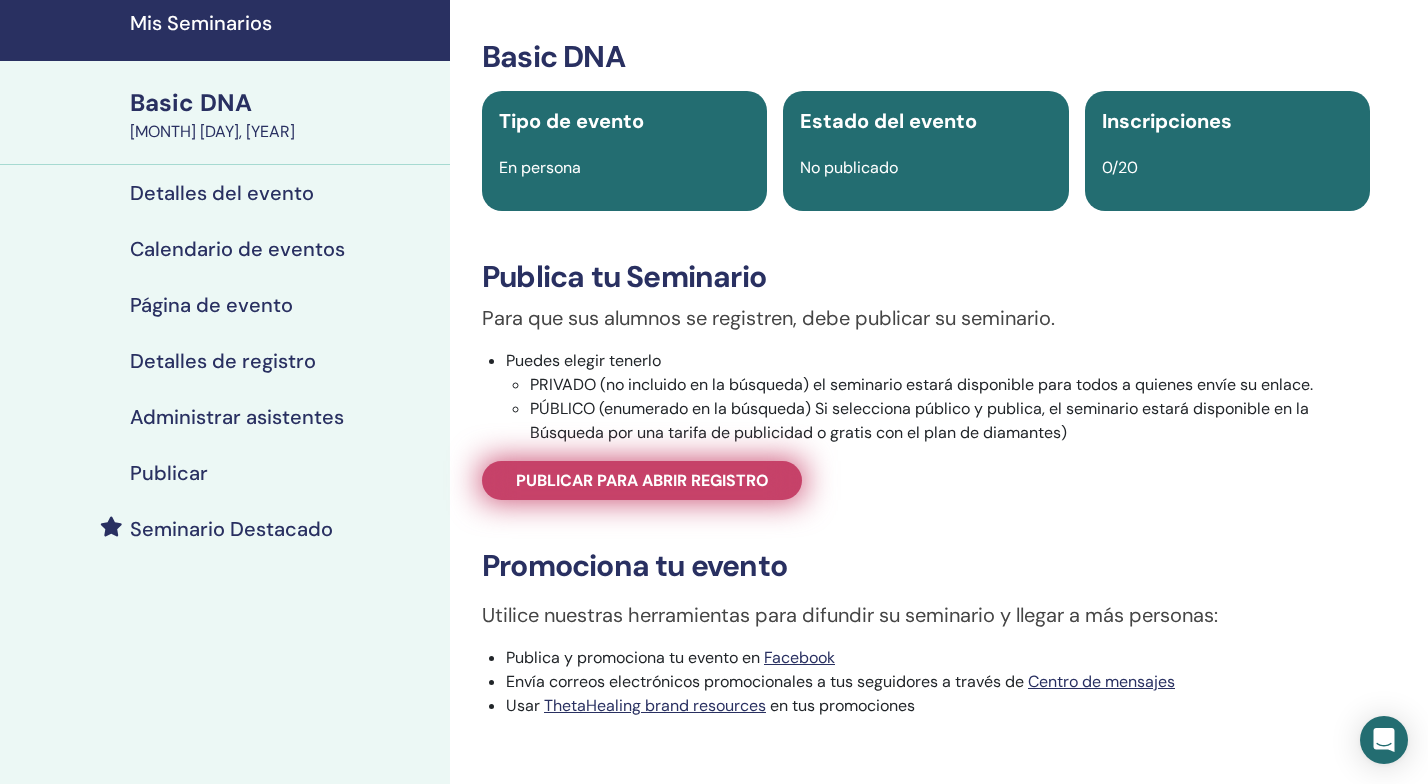 click on "Publicar para abrir registro" at bounding box center [642, 480] 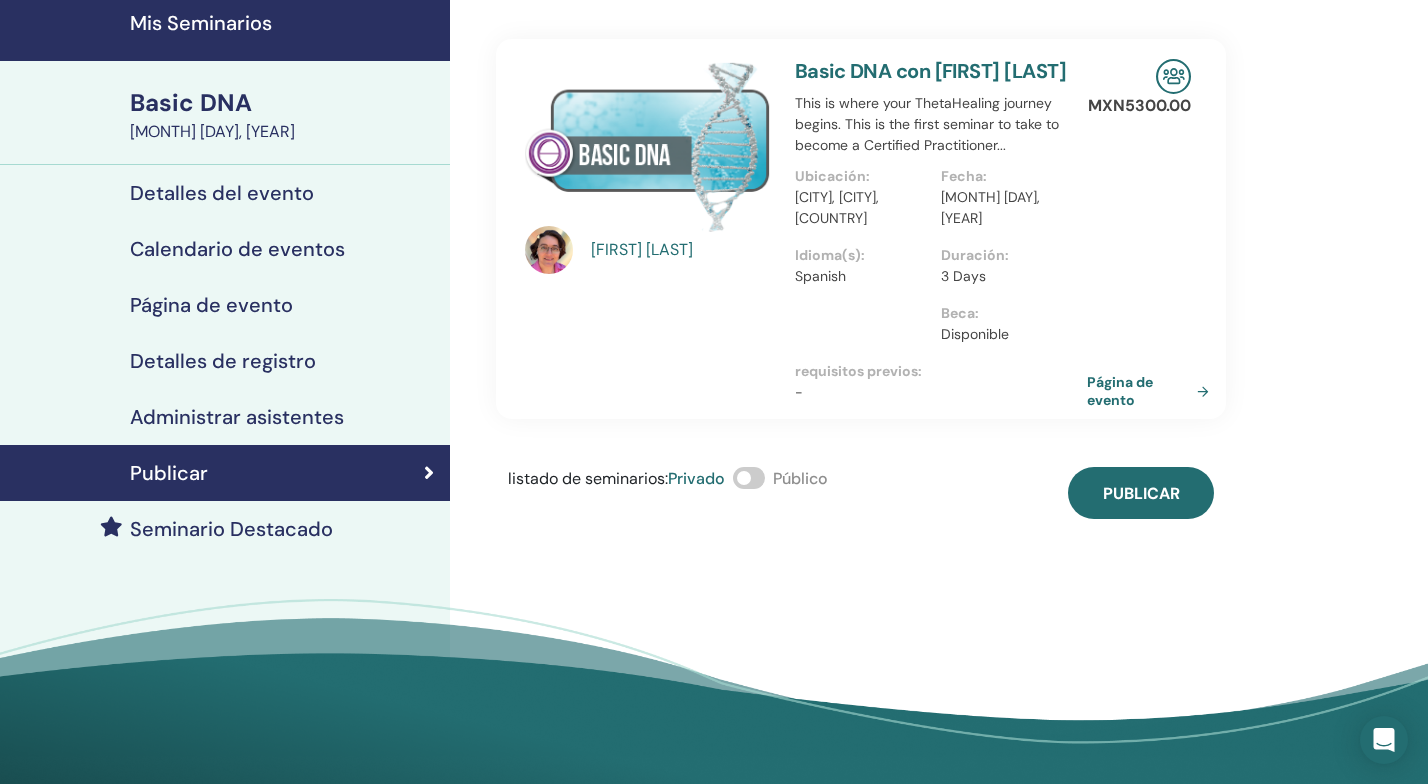 click at bounding box center (749, 478) 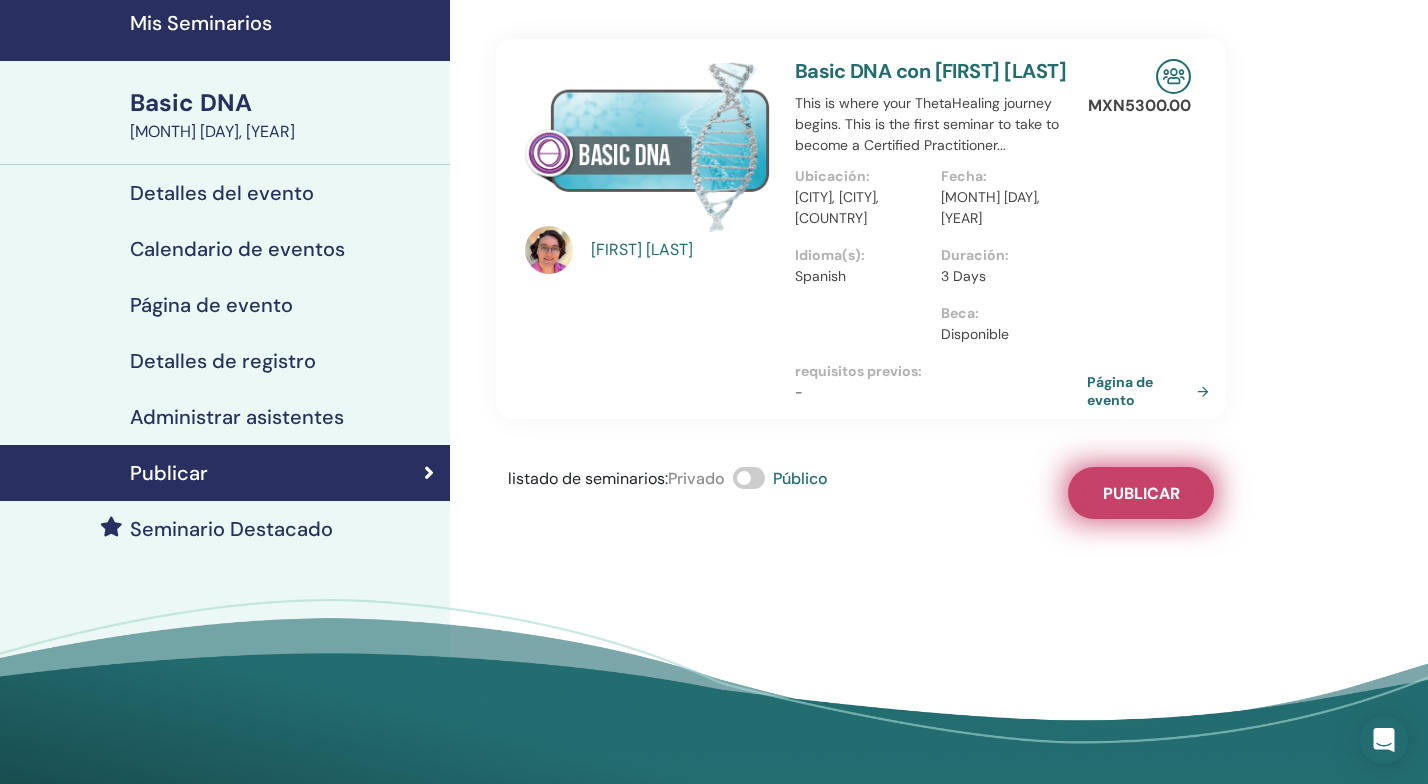 click on "Publicar" at bounding box center (1141, 493) 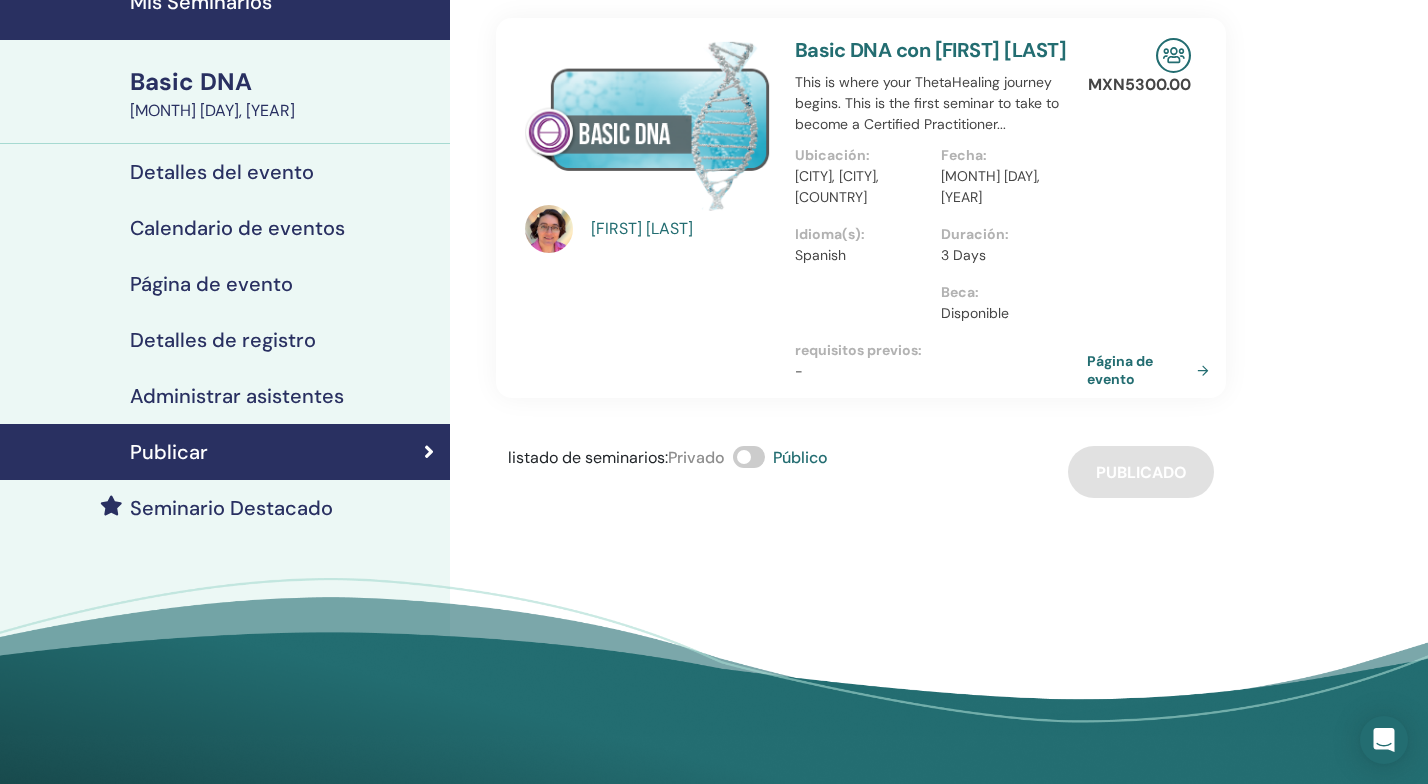 scroll, scrollTop: 96, scrollLeft: 0, axis: vertical 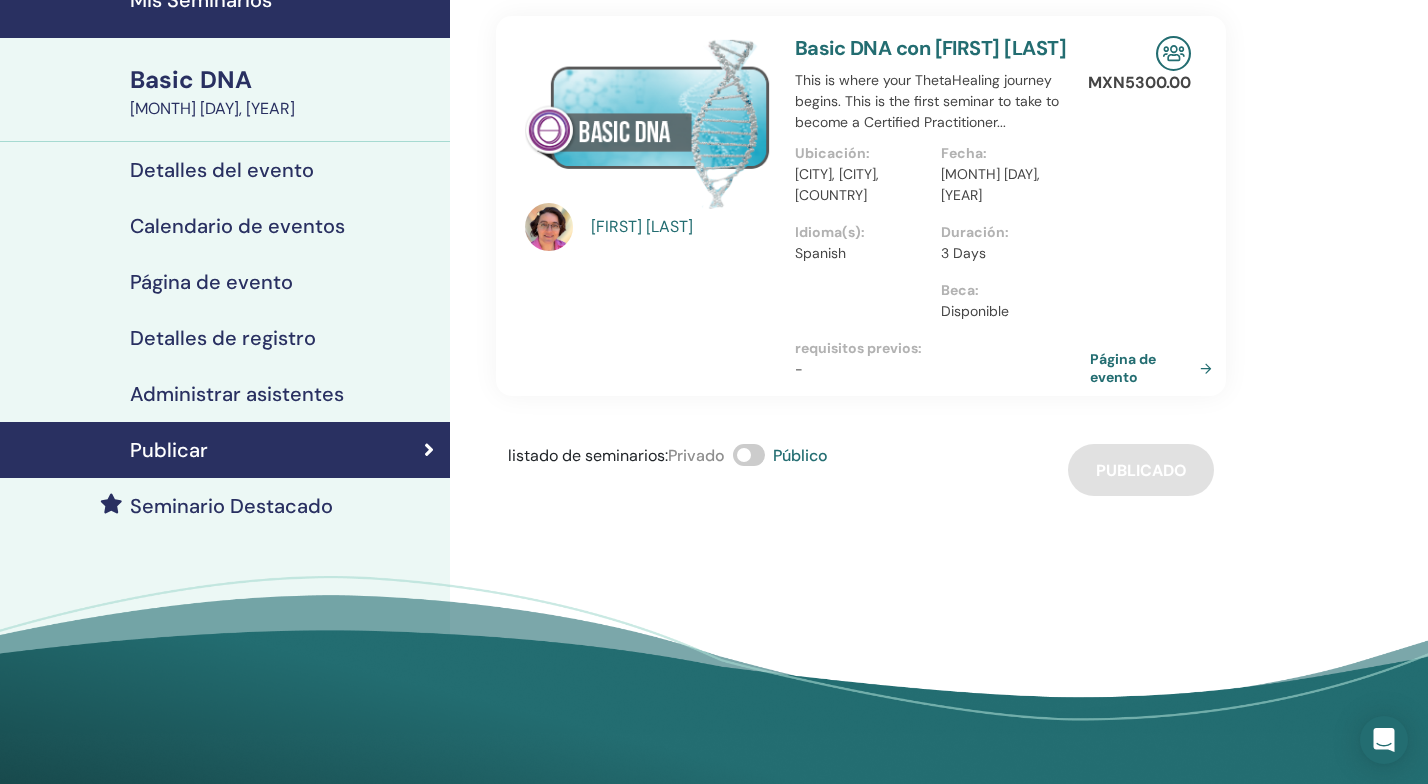click on "Página de evento" at bounding box center (1155, 368) 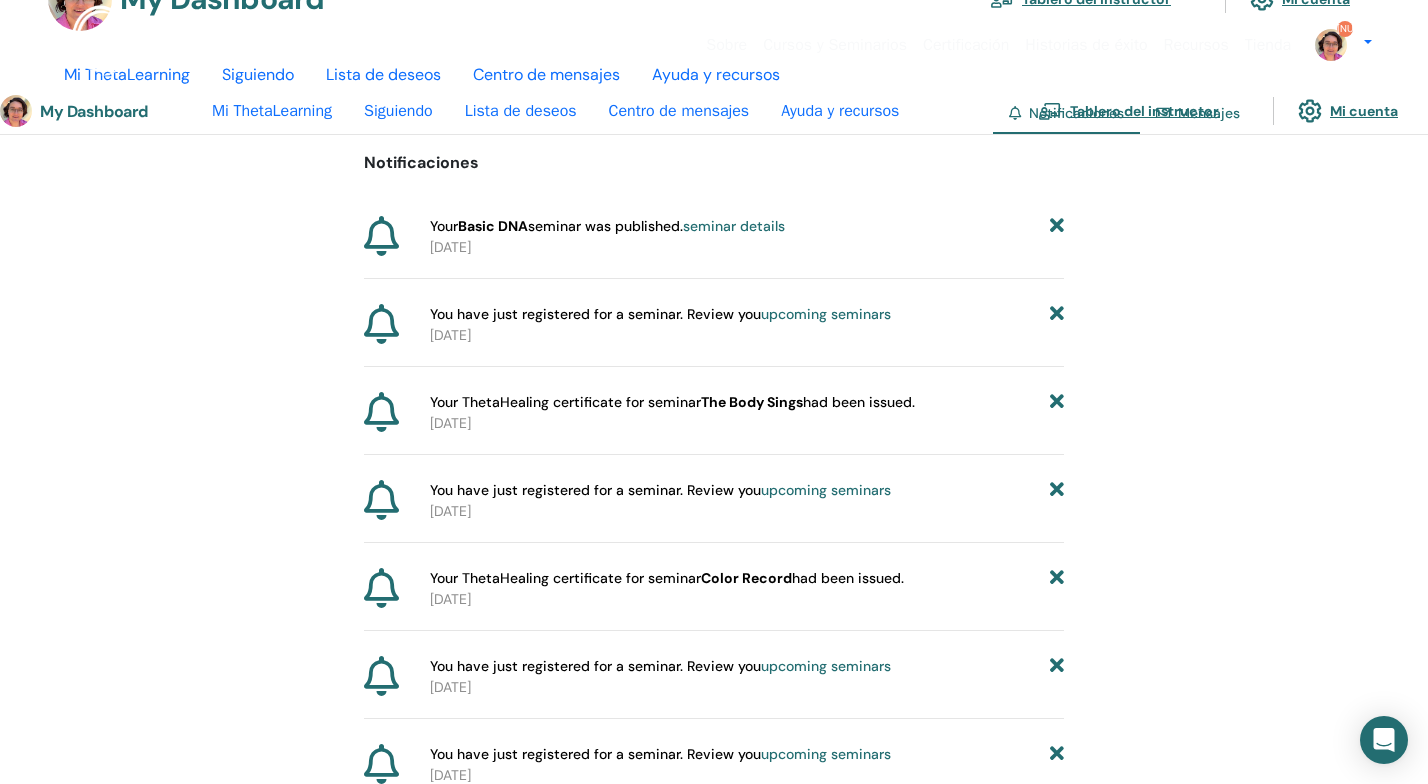 scroll, scrollTop: 0, scrollLeft: 0, axis: both 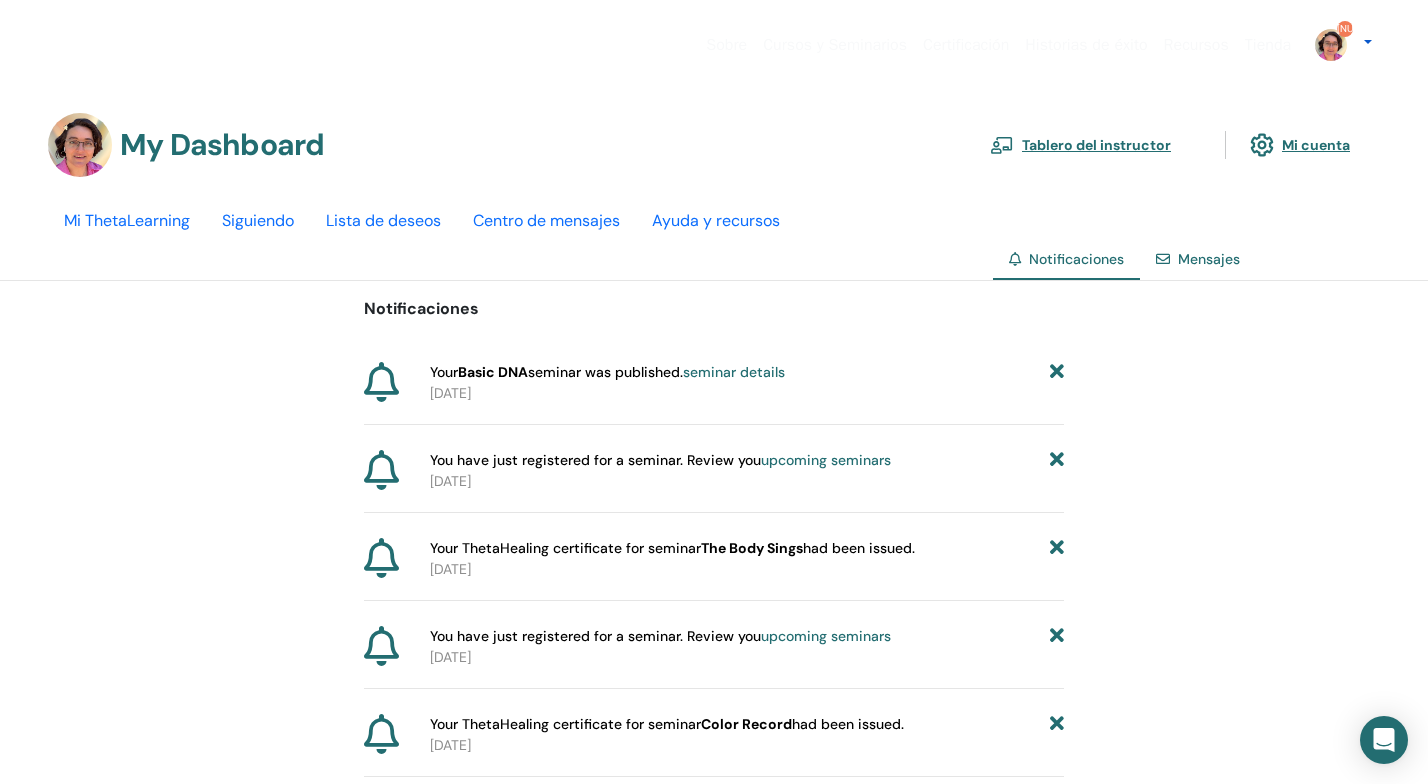 click on "[NUMBER]" at bounding box center [1345, 29] 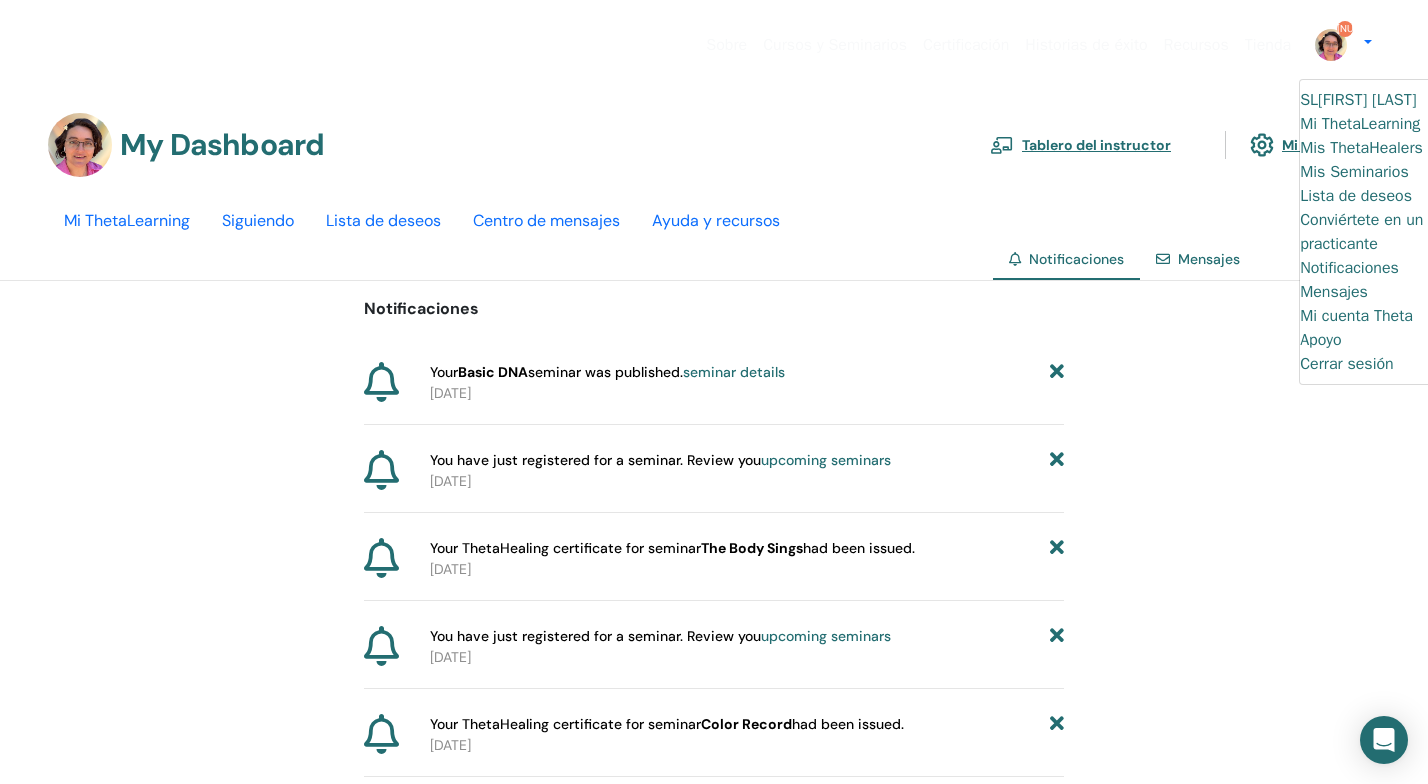 click on "Notificaciones 1" at bounding box center (1379, 268) 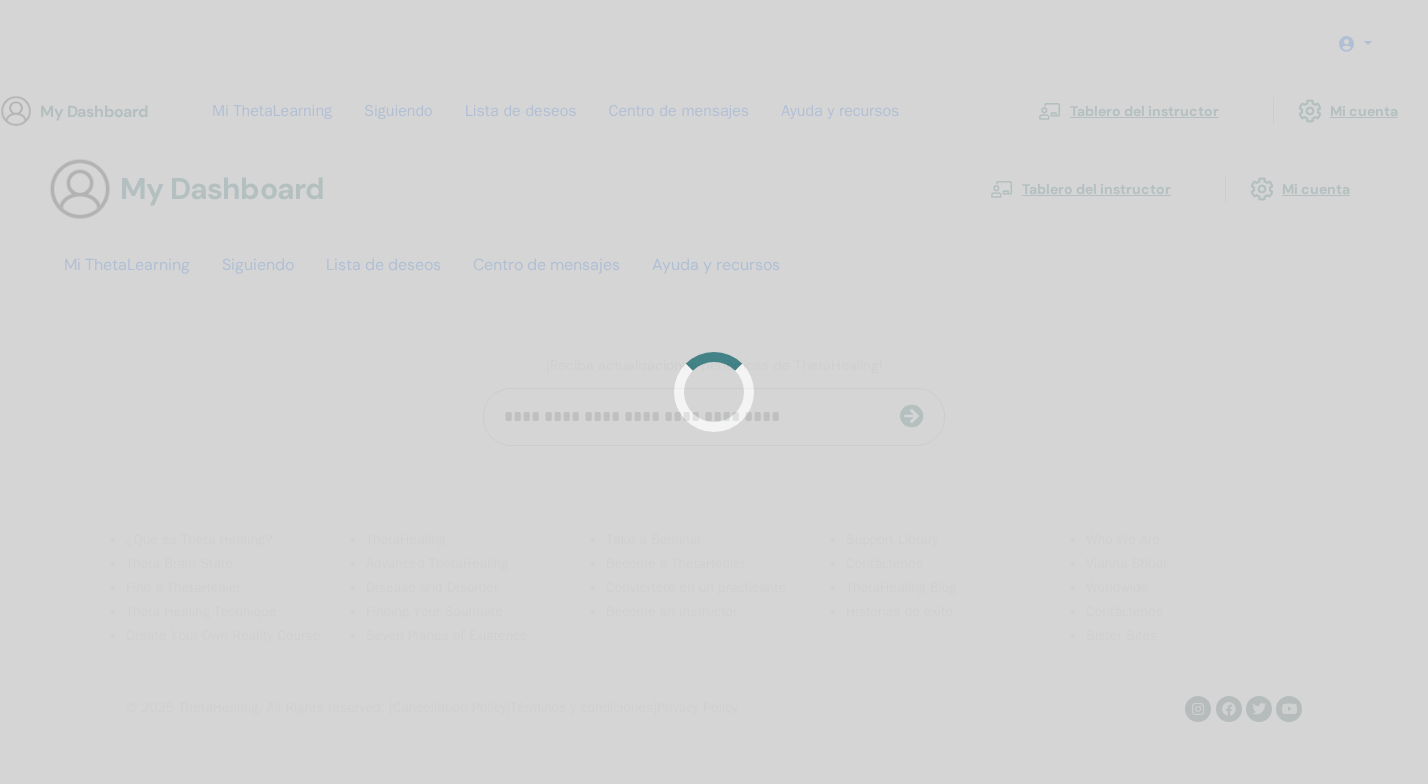 scroll, scrollTop: 0, scrollLeft: 0, axis: both 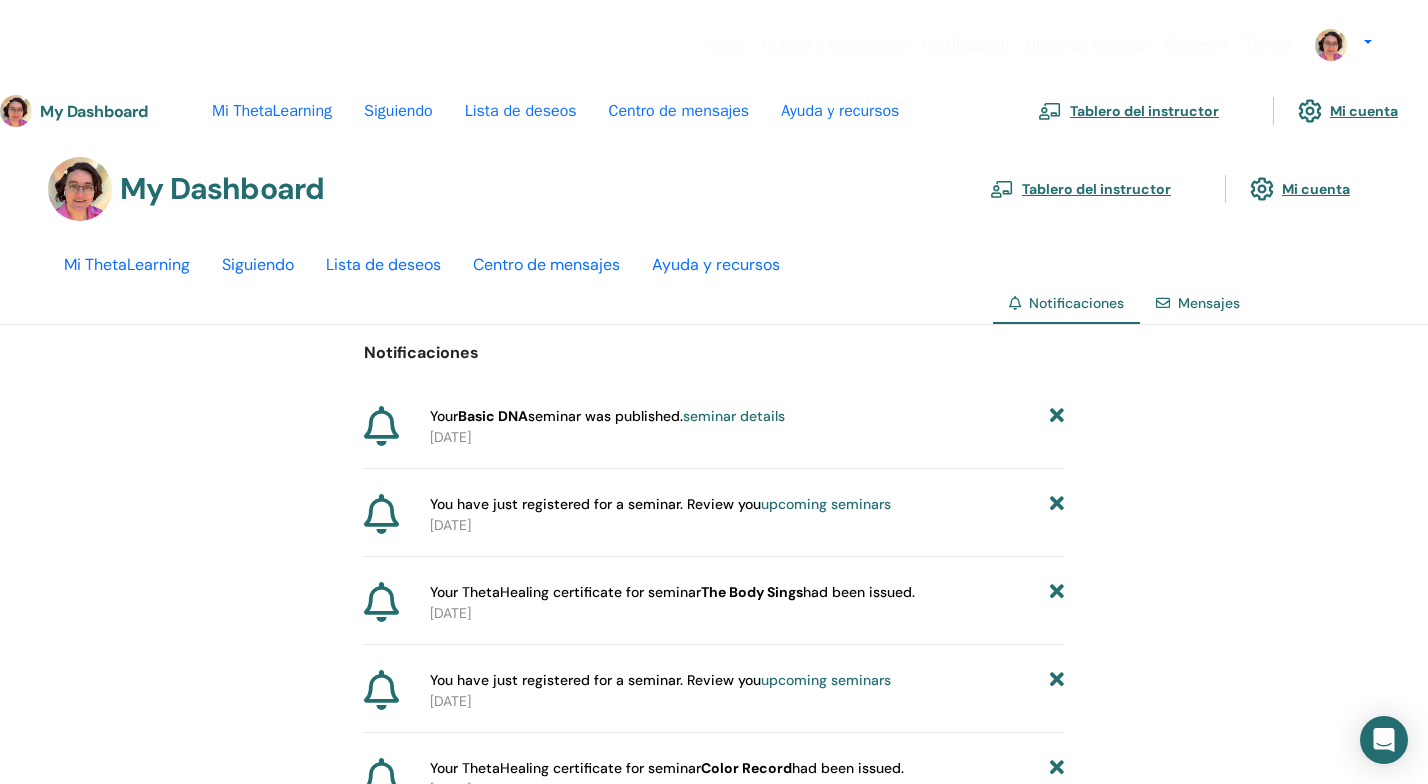 click on "seminar details" at bounding box center [734, 416] 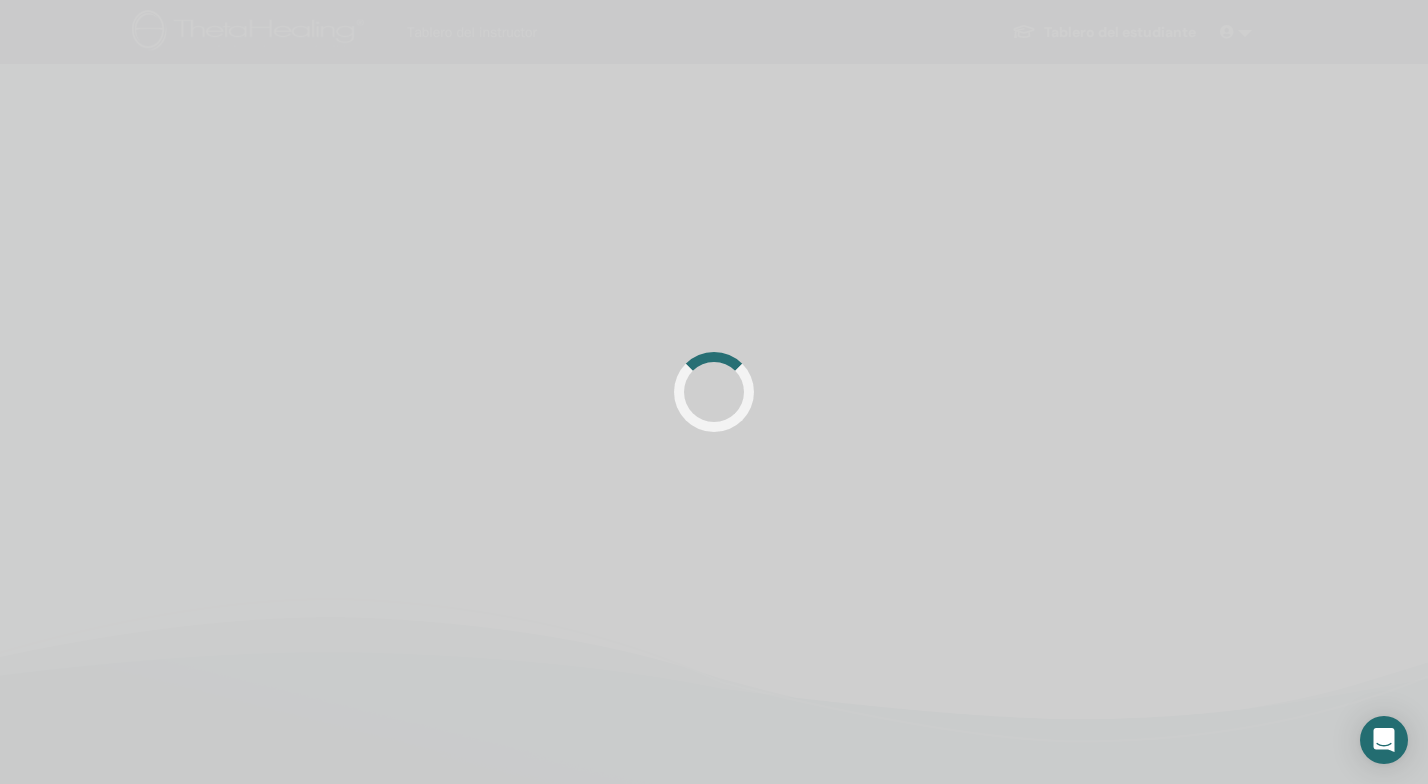 scroll, scrollTop: 0, scrollLeft: 0, axis: both 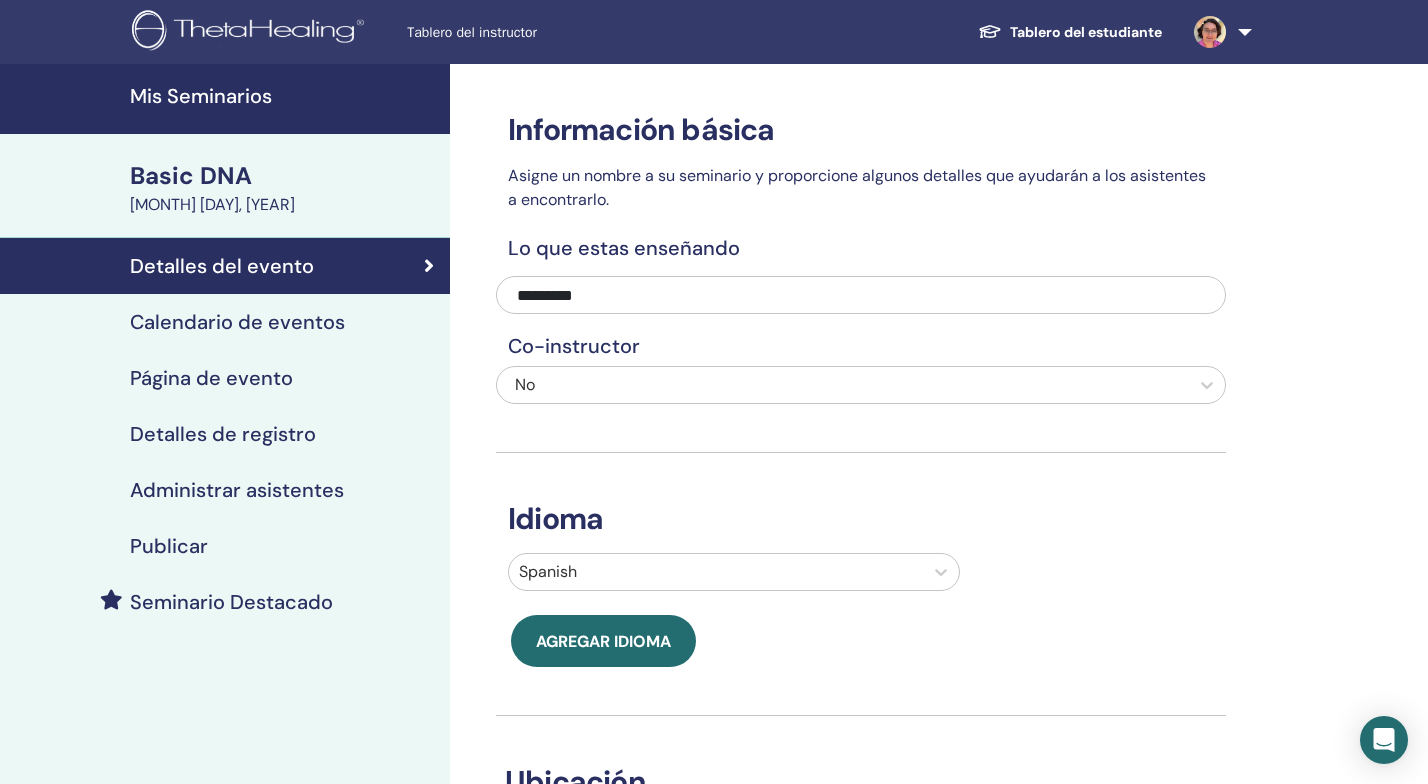 click at bounding box center [251, 32] 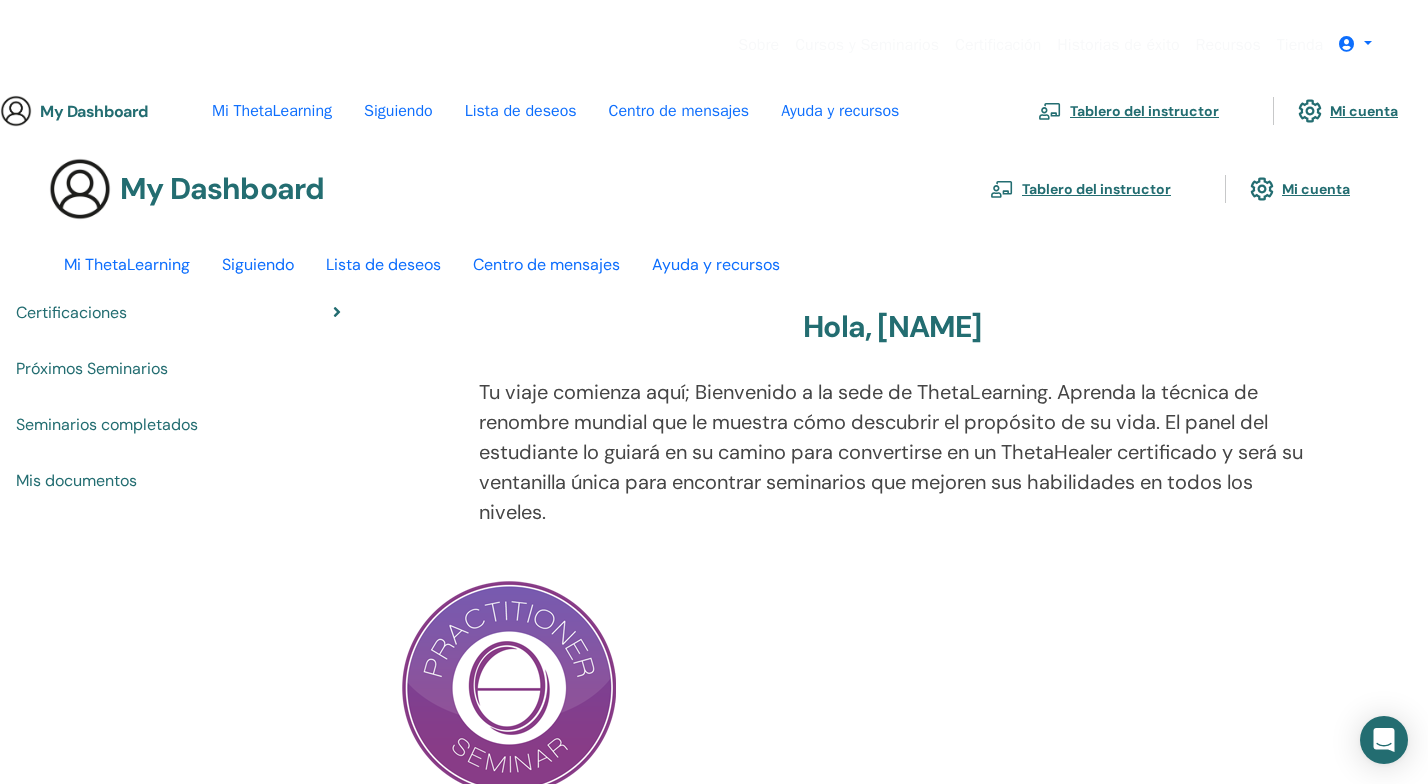 scroll, scrollTop: 0, scrollLeft: 0, axis: both 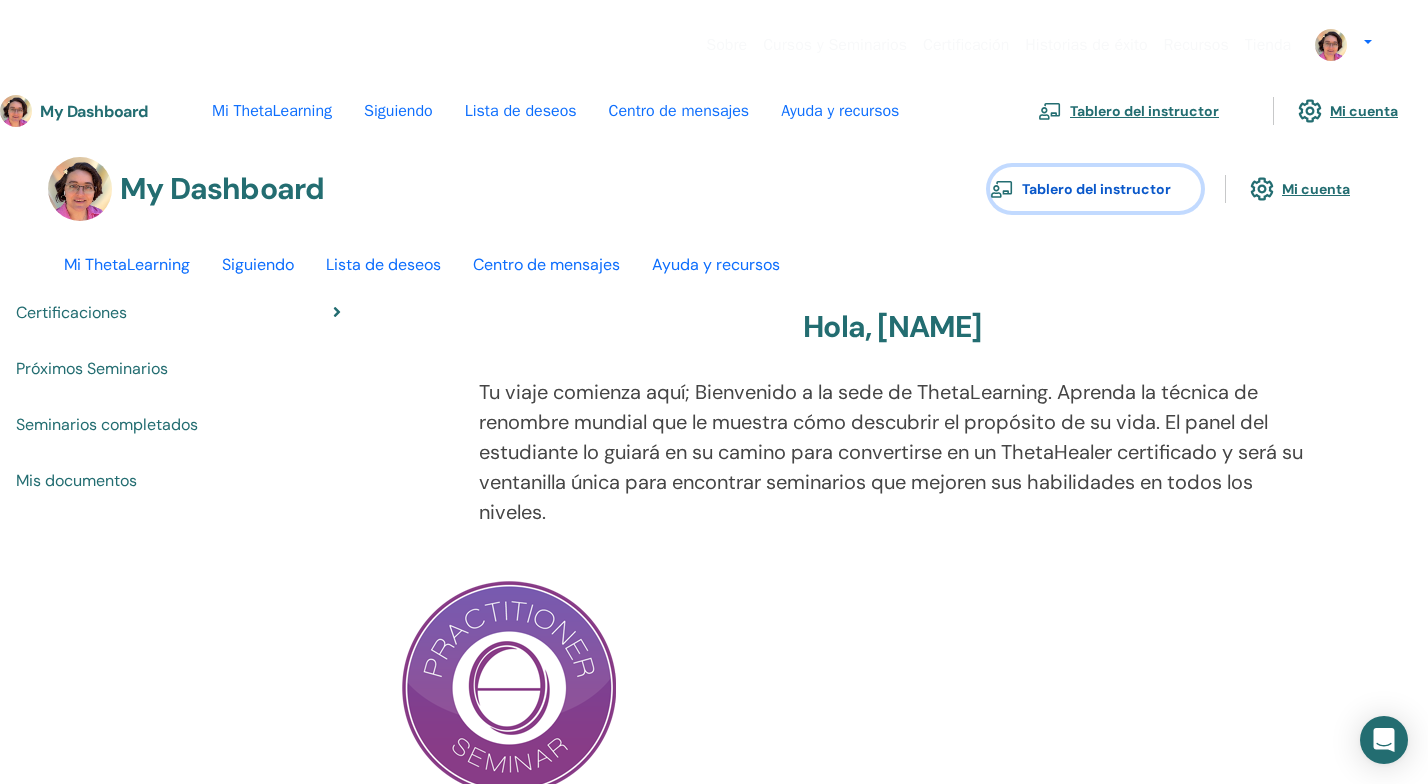 click on "Tablero del instructor" at bounding box center (1095, 189) 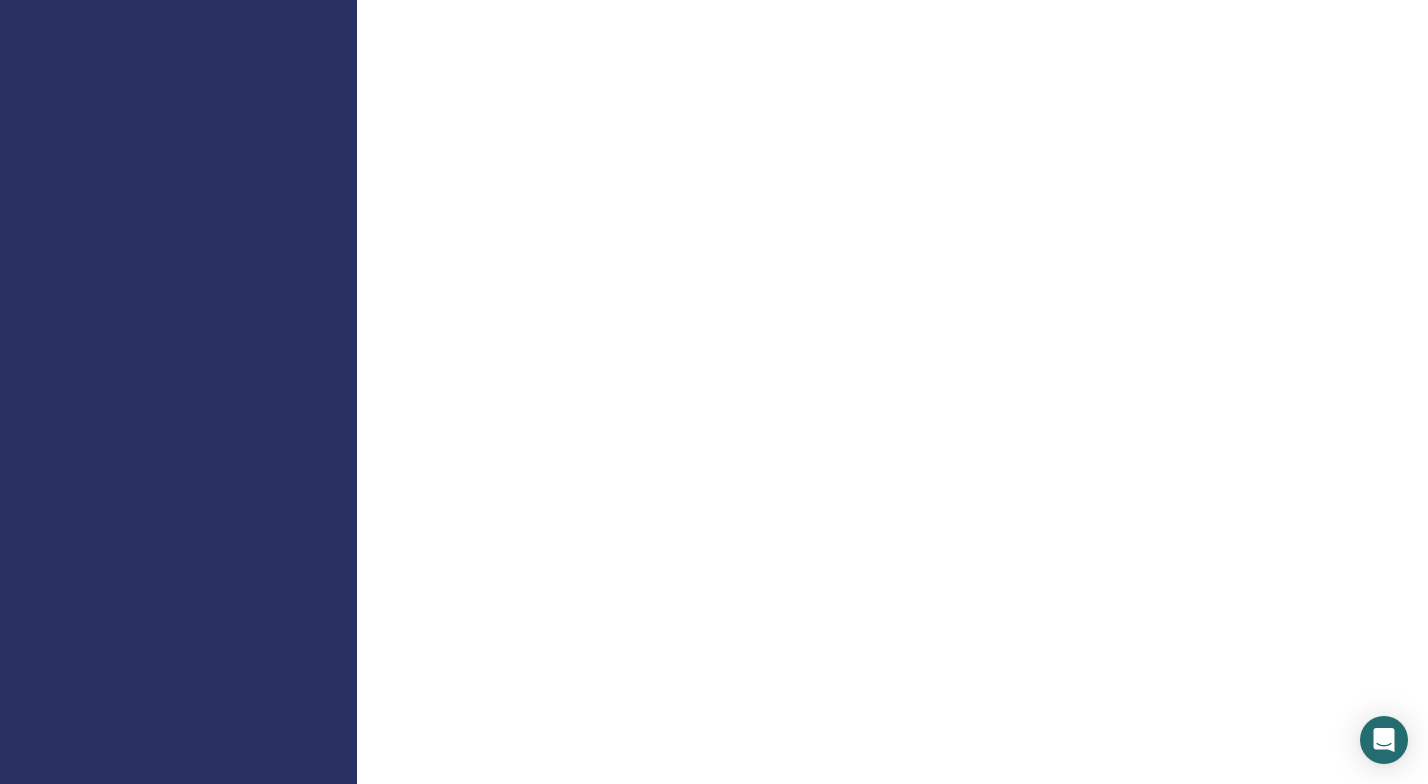 scroll, scrollTop: 0, scrollLeft: 0, axis: both 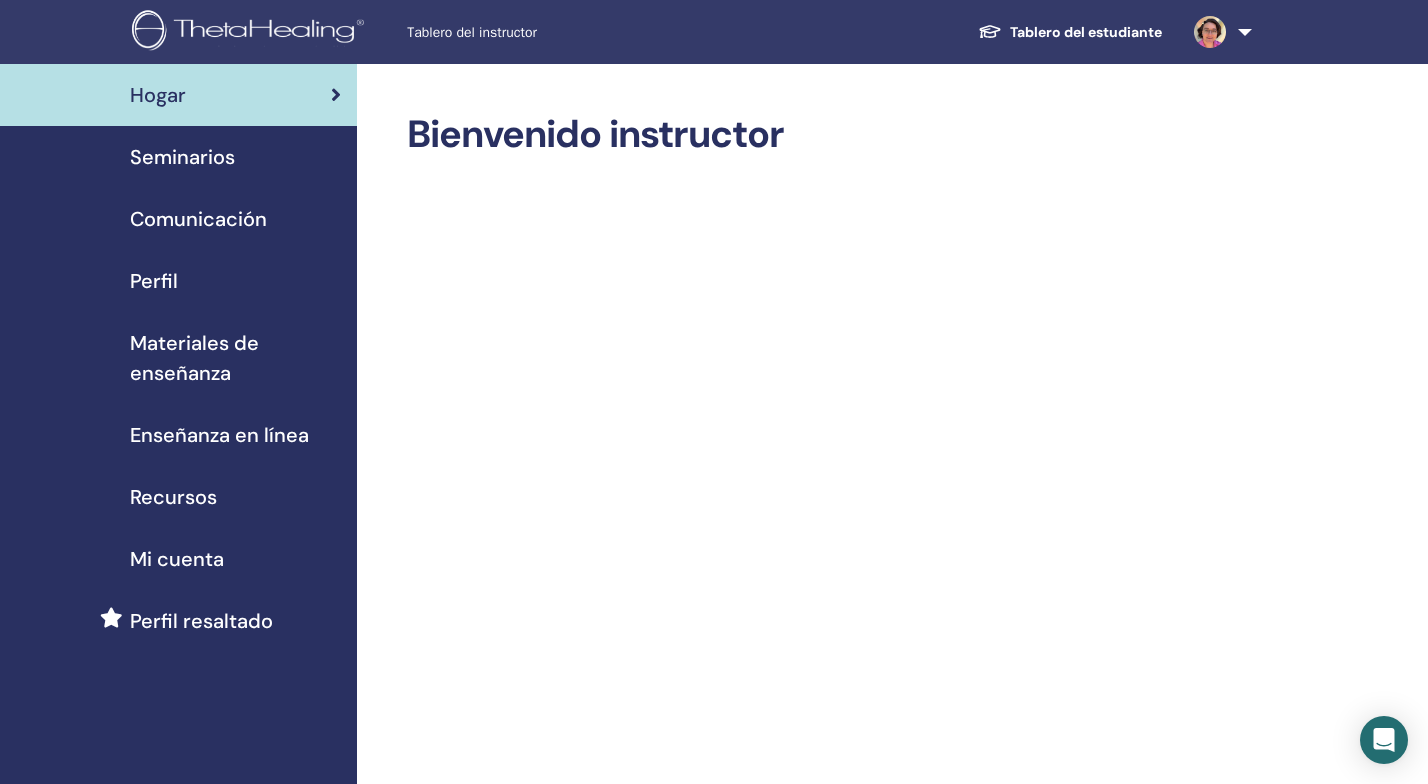 click on "Seminarios" at bounding box center (182, 157) 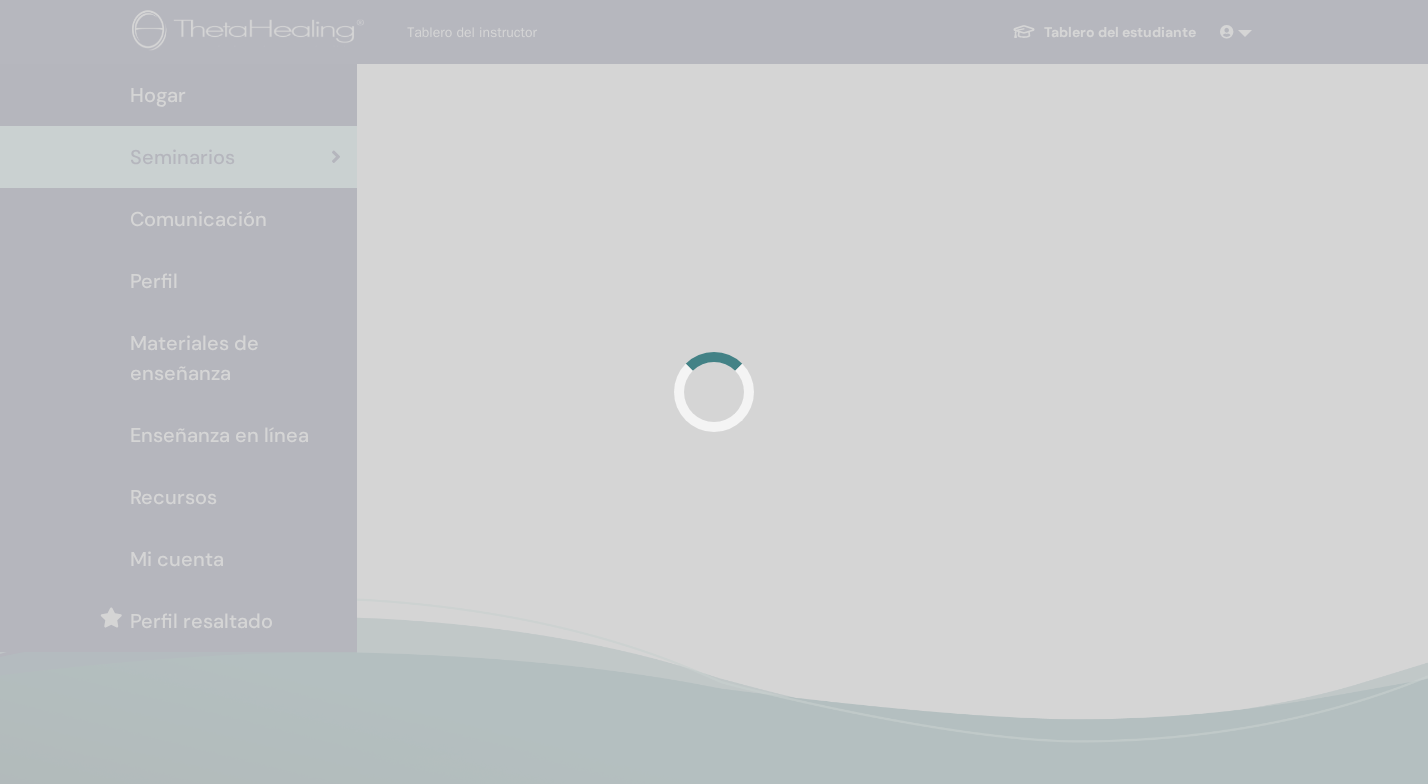 scroll, scrollTop: 0, scrollLeft: 0, axis: both 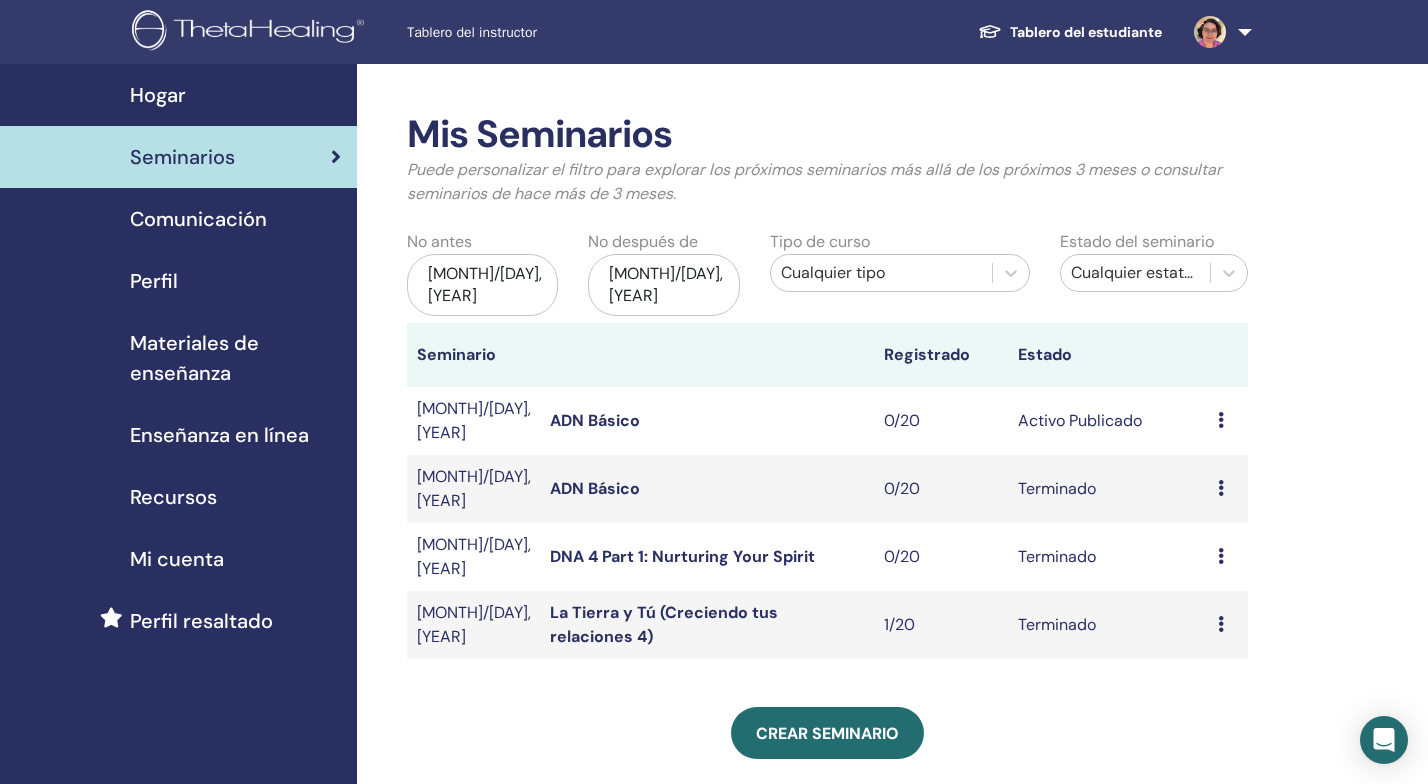 click at bounding box center [1221, 420] 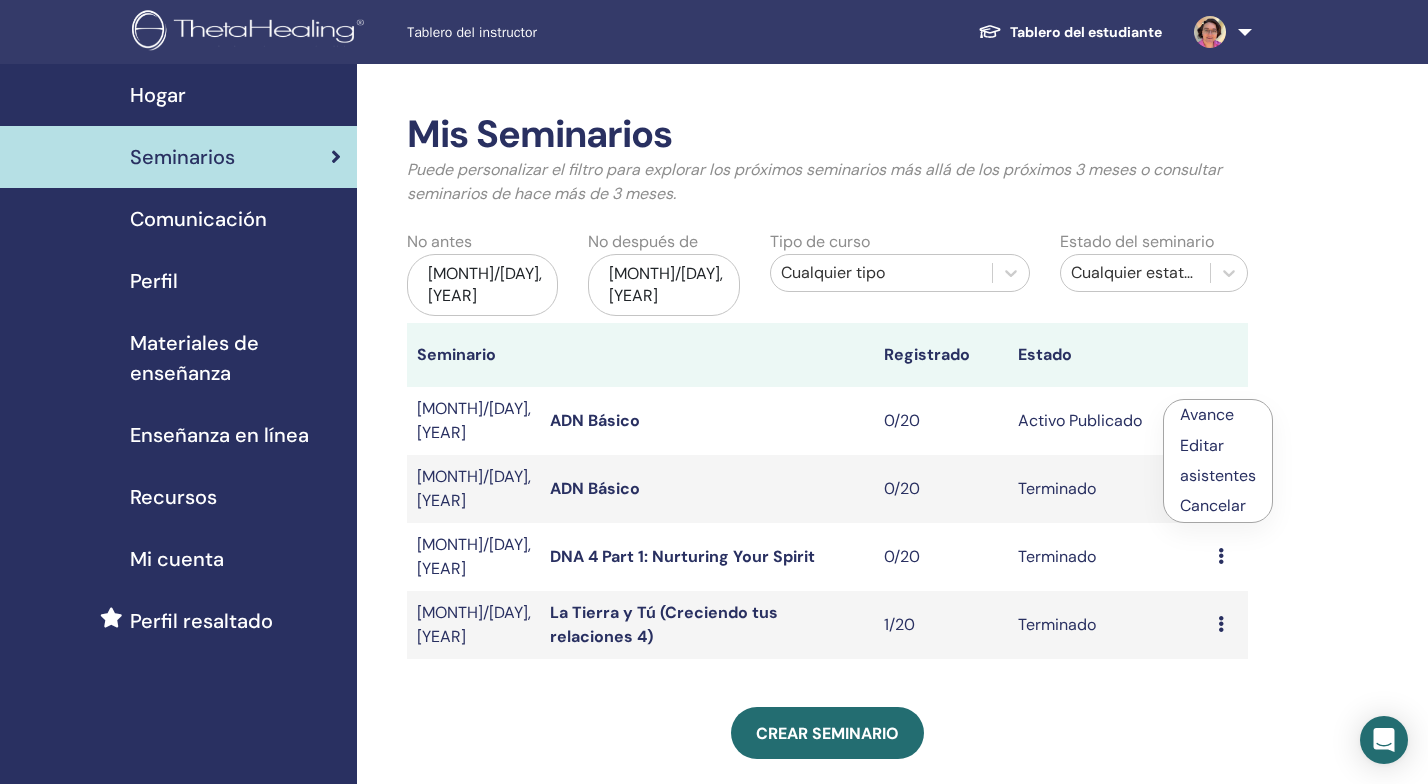 click on "Editar" at bounding box center [1218, 445] 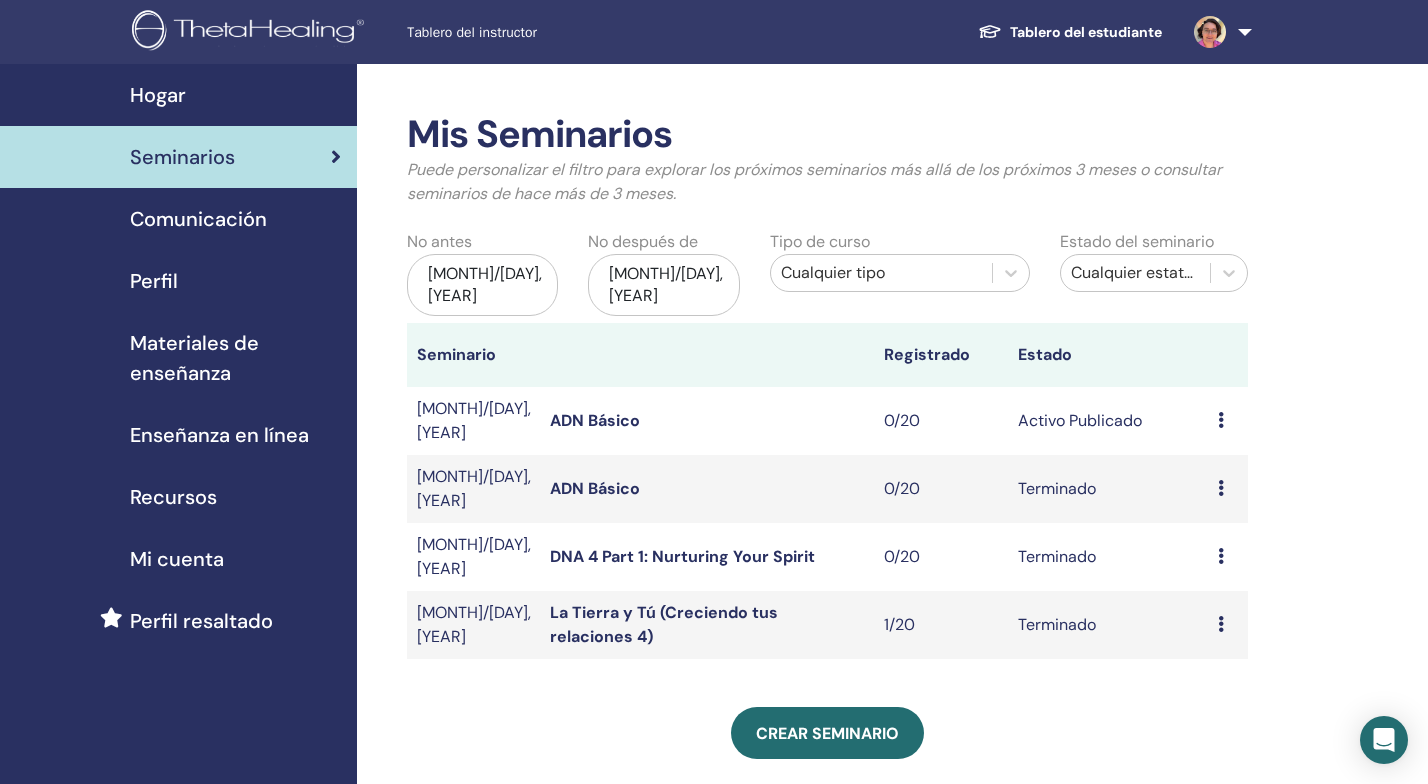click at bounding box center [1221, 420] 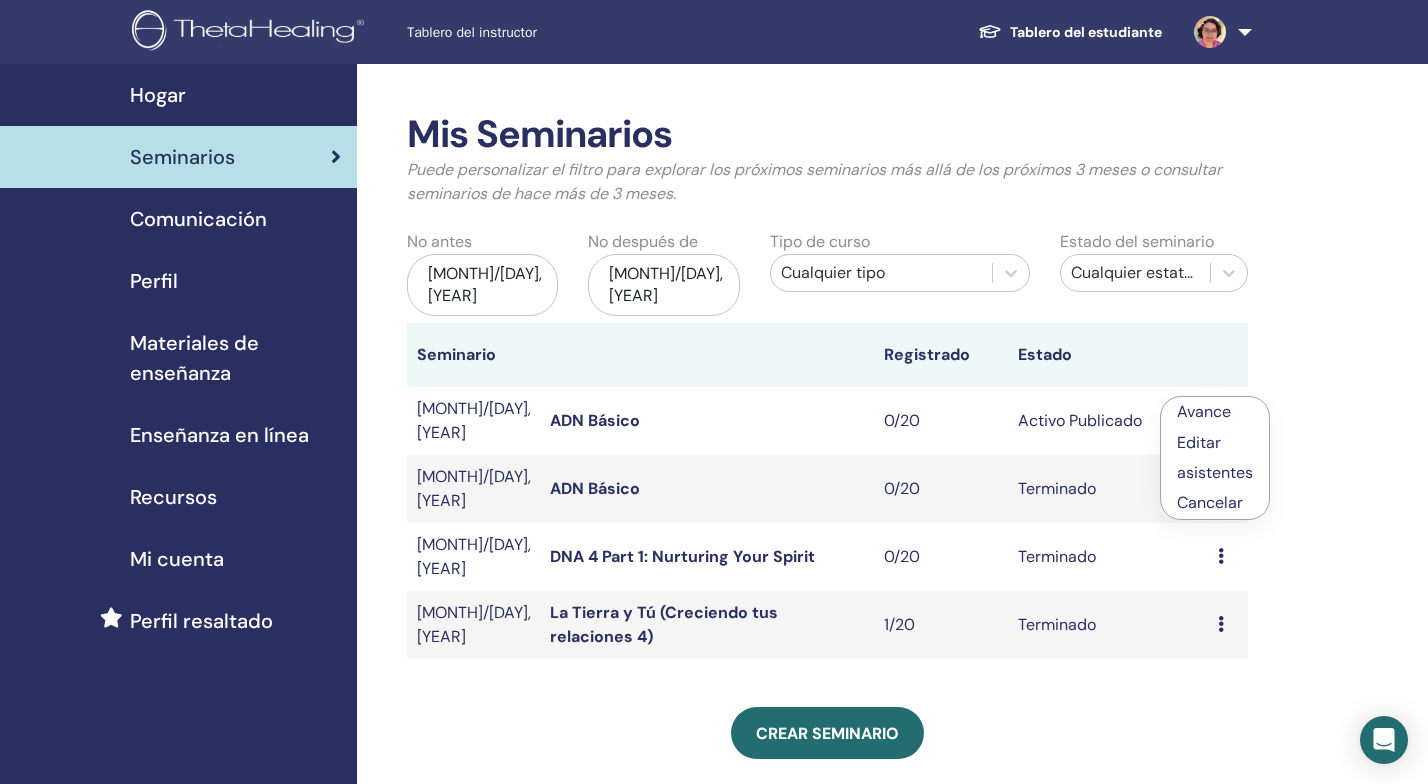 click on "Editar" at bounding box center (1199, 442) 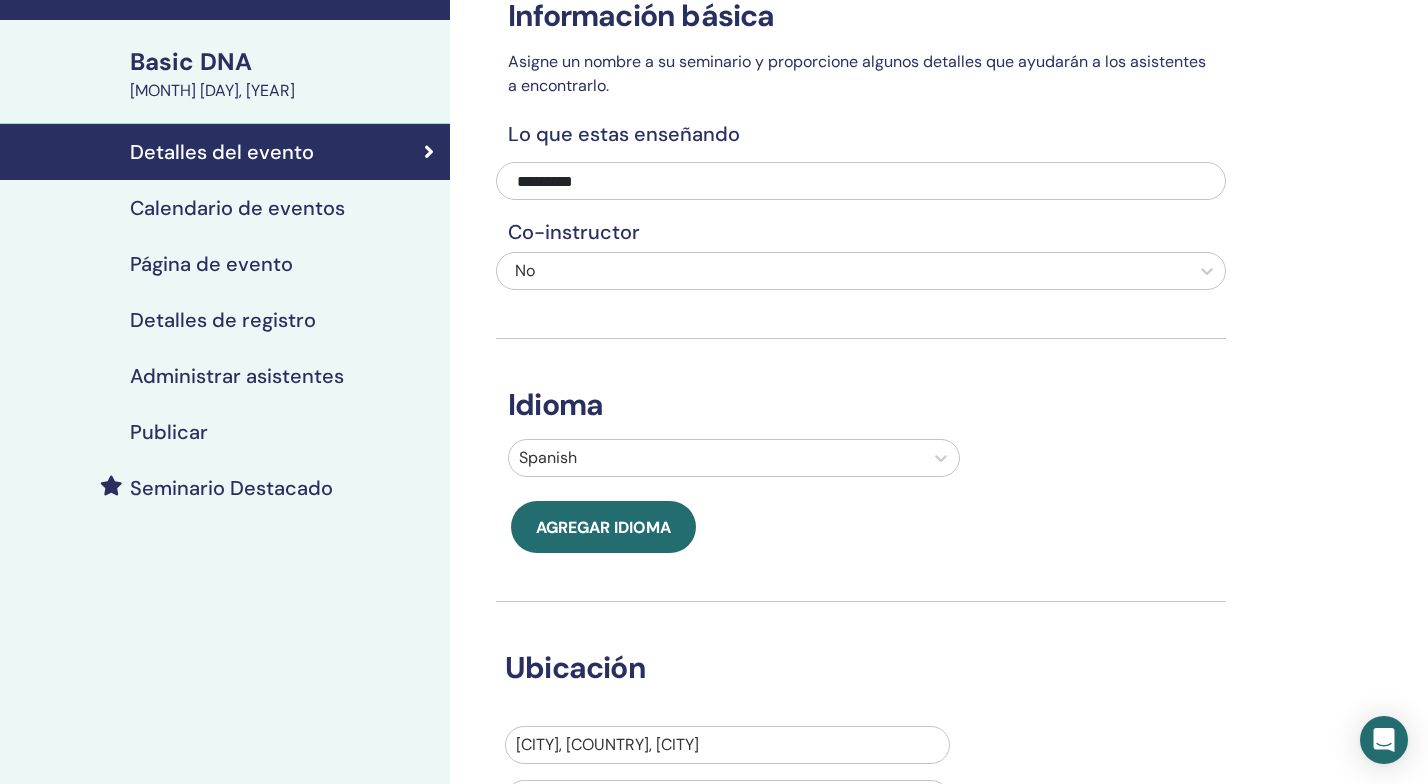 scroll, scrollTop: 0, scrollLeft: 0, axis: both 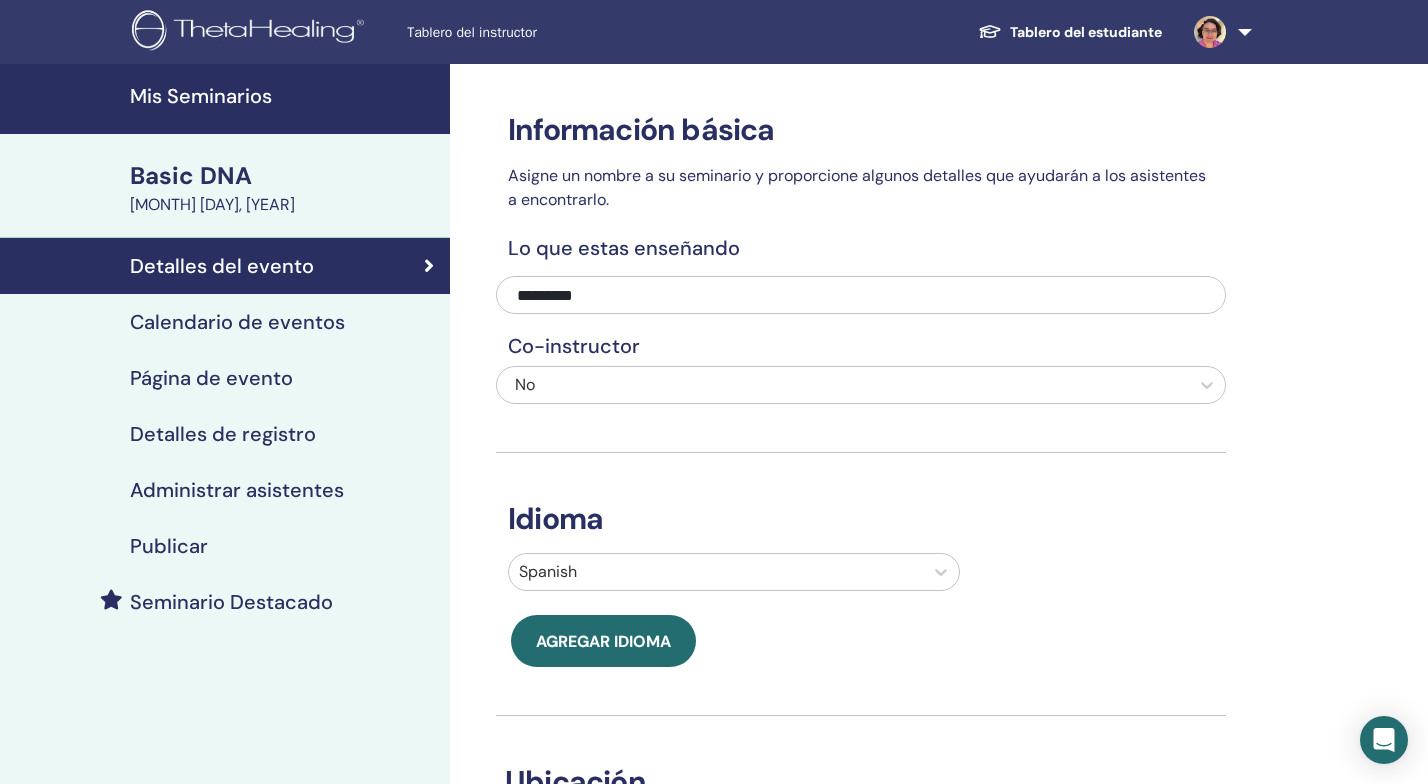 click on "Calendario de eventos" at bounding box center [225, 322] 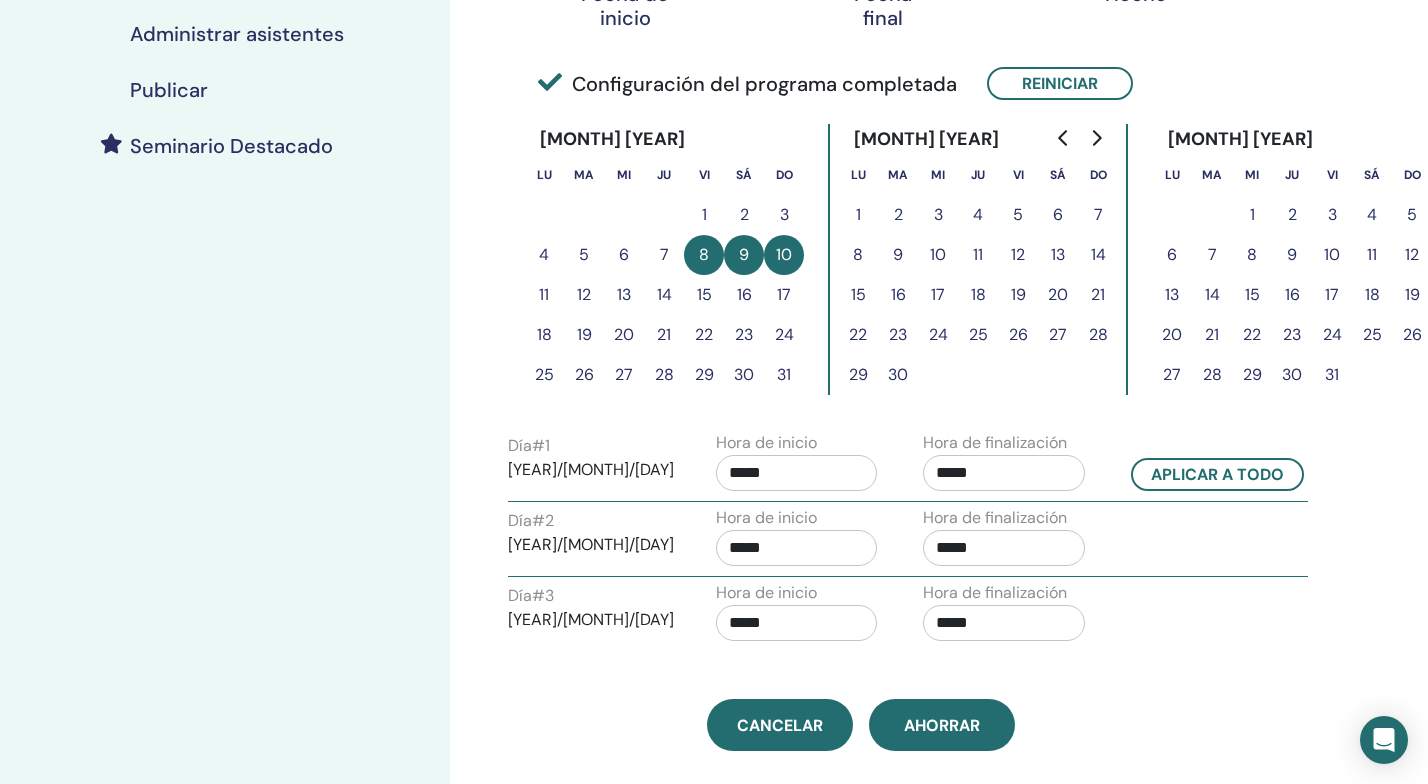 scroll, scrollTop: 470, scrollLeft: 0, axis: vertical 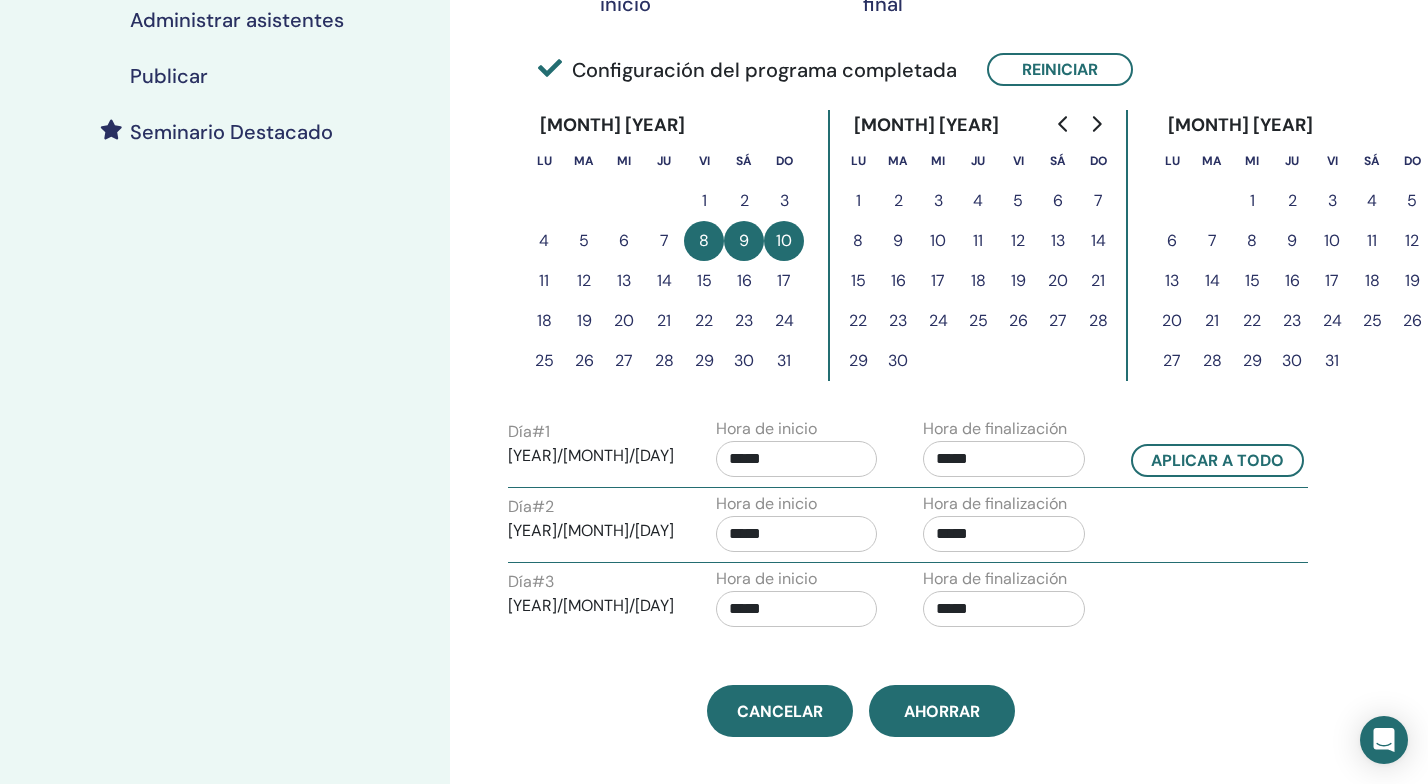 click on "*****" at bounding box center (797, 459) 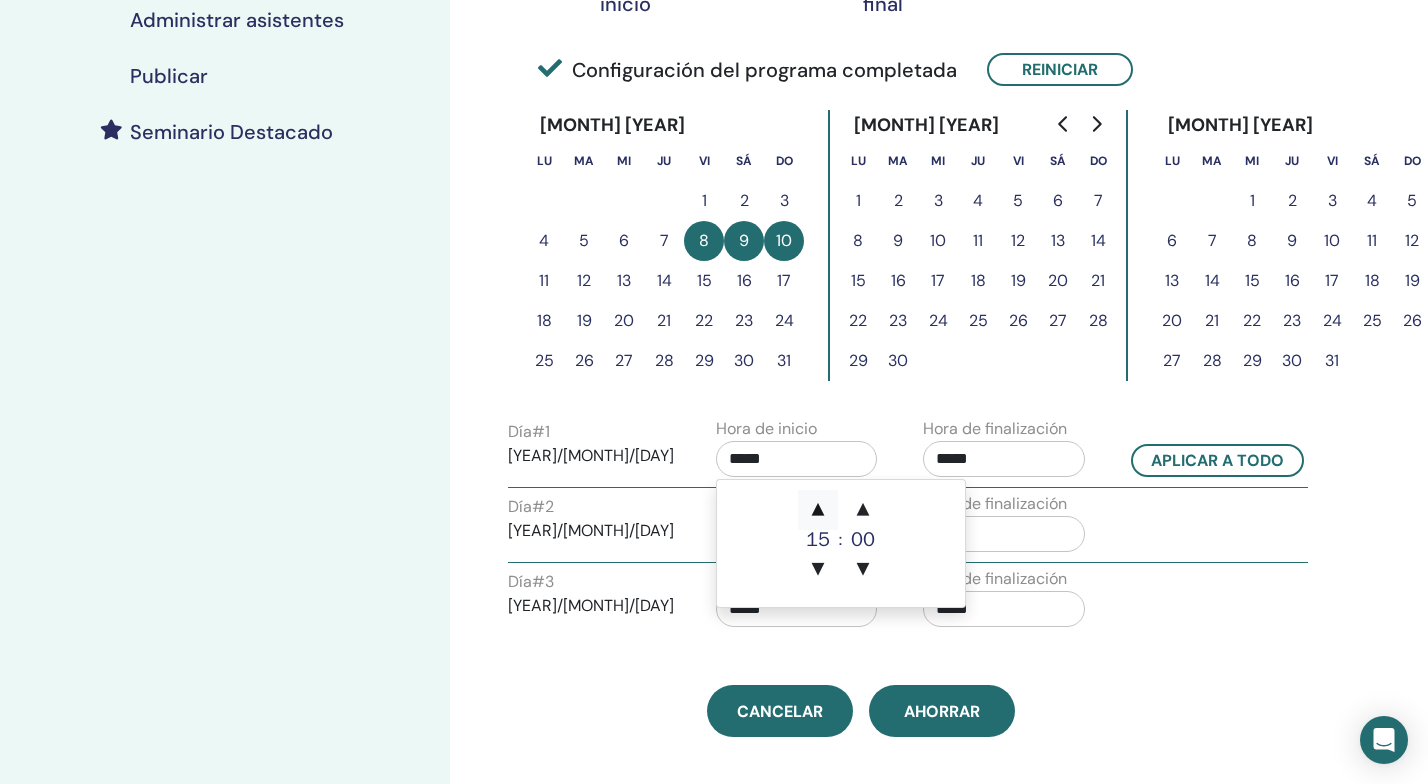 click on "▲" at bounding box center [818, 510] 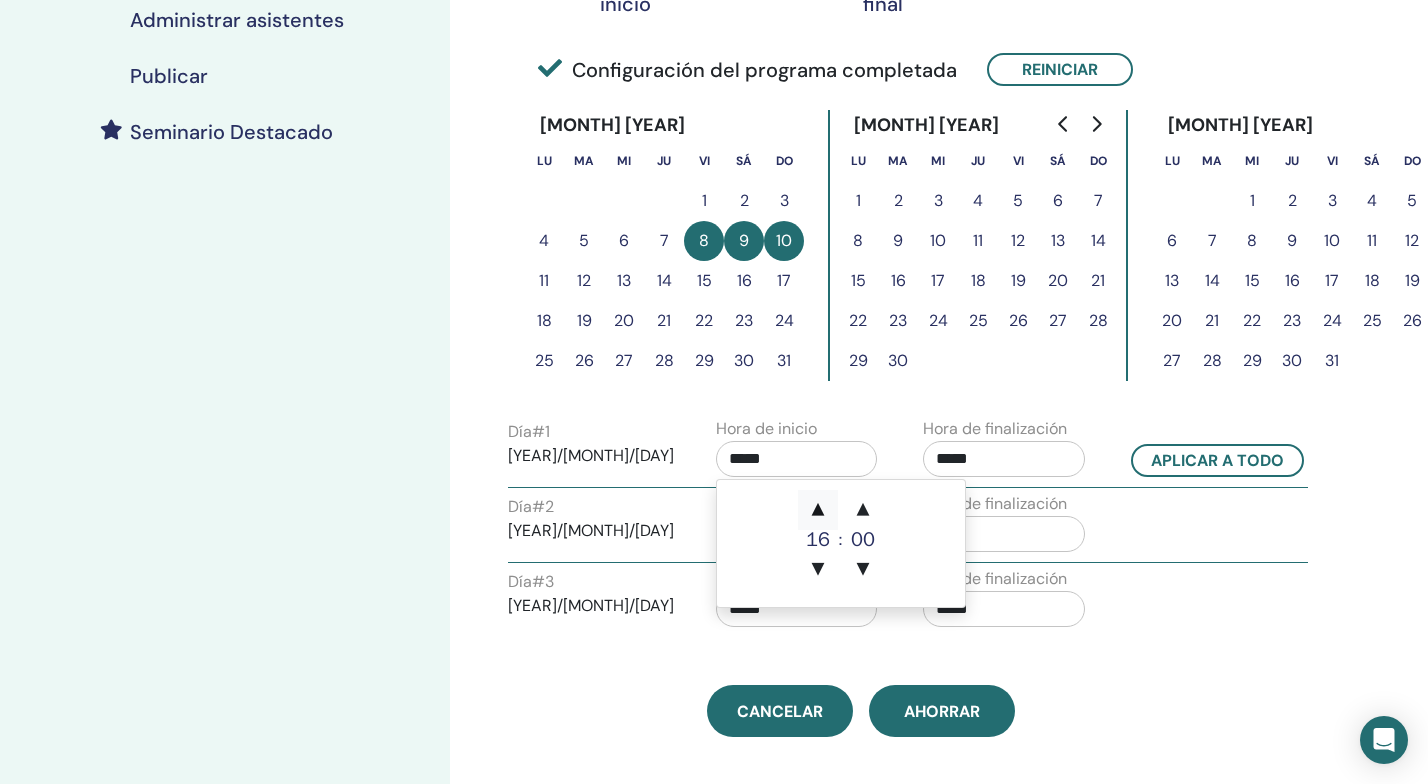 click on "▲" at bounding box center (818, 510) 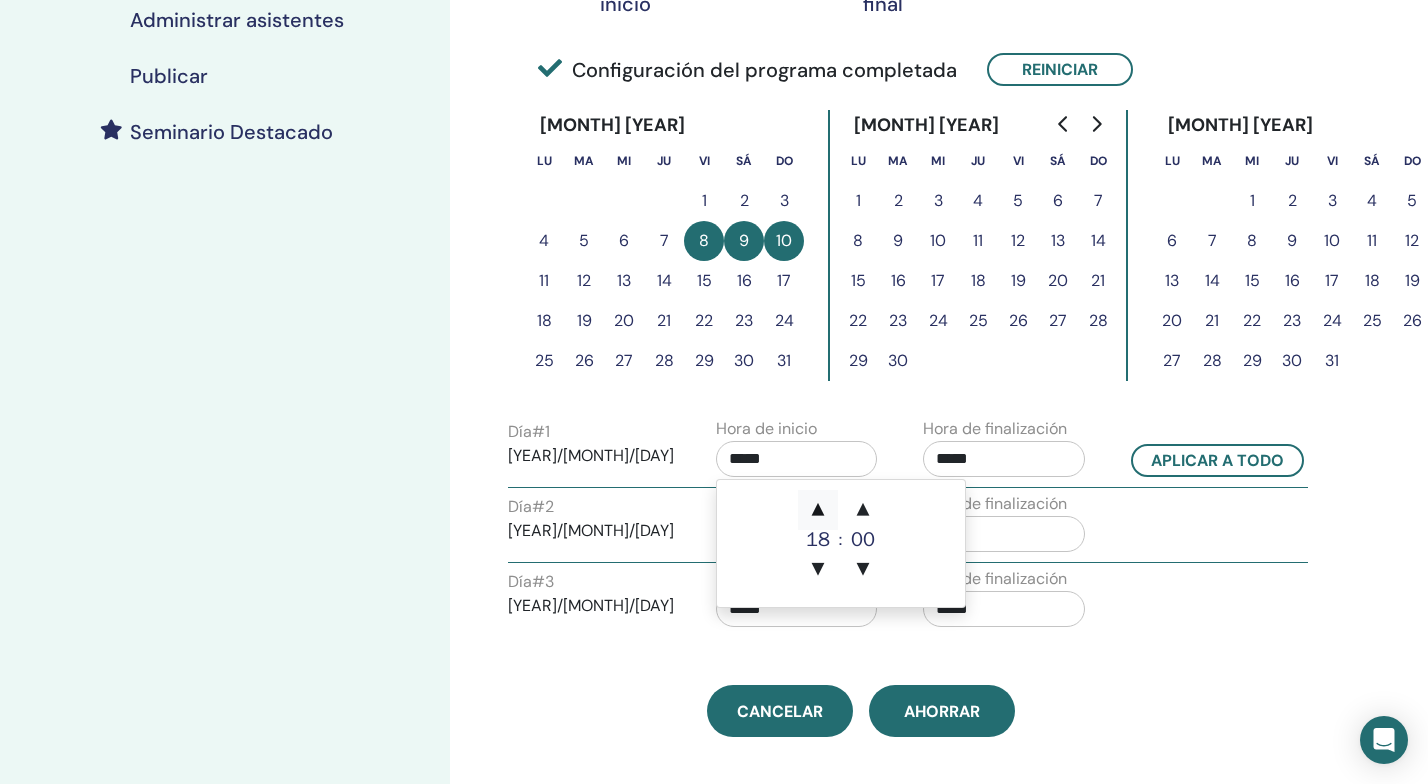 click on "▲" at bounding box center (818, 510) 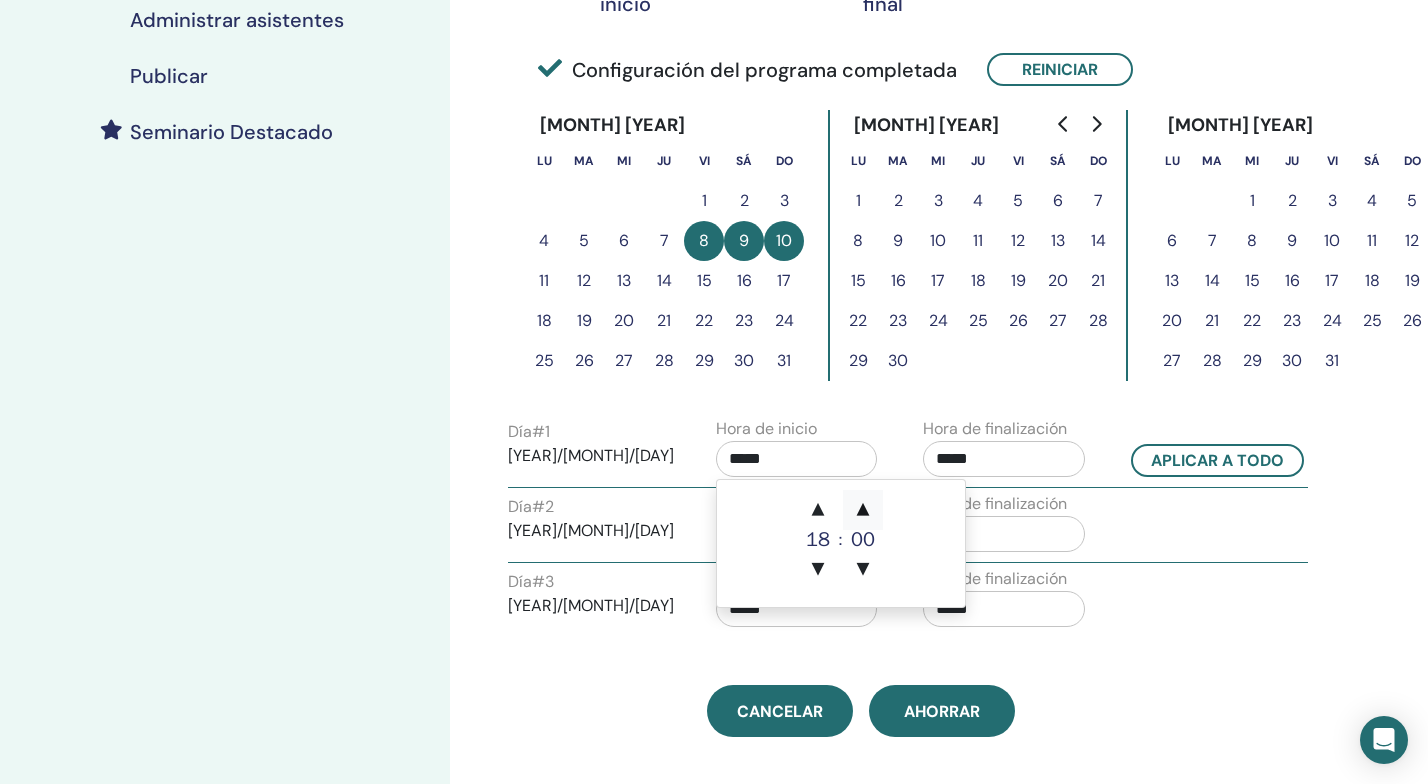 click on "▲" at bounding box center (818, 510) 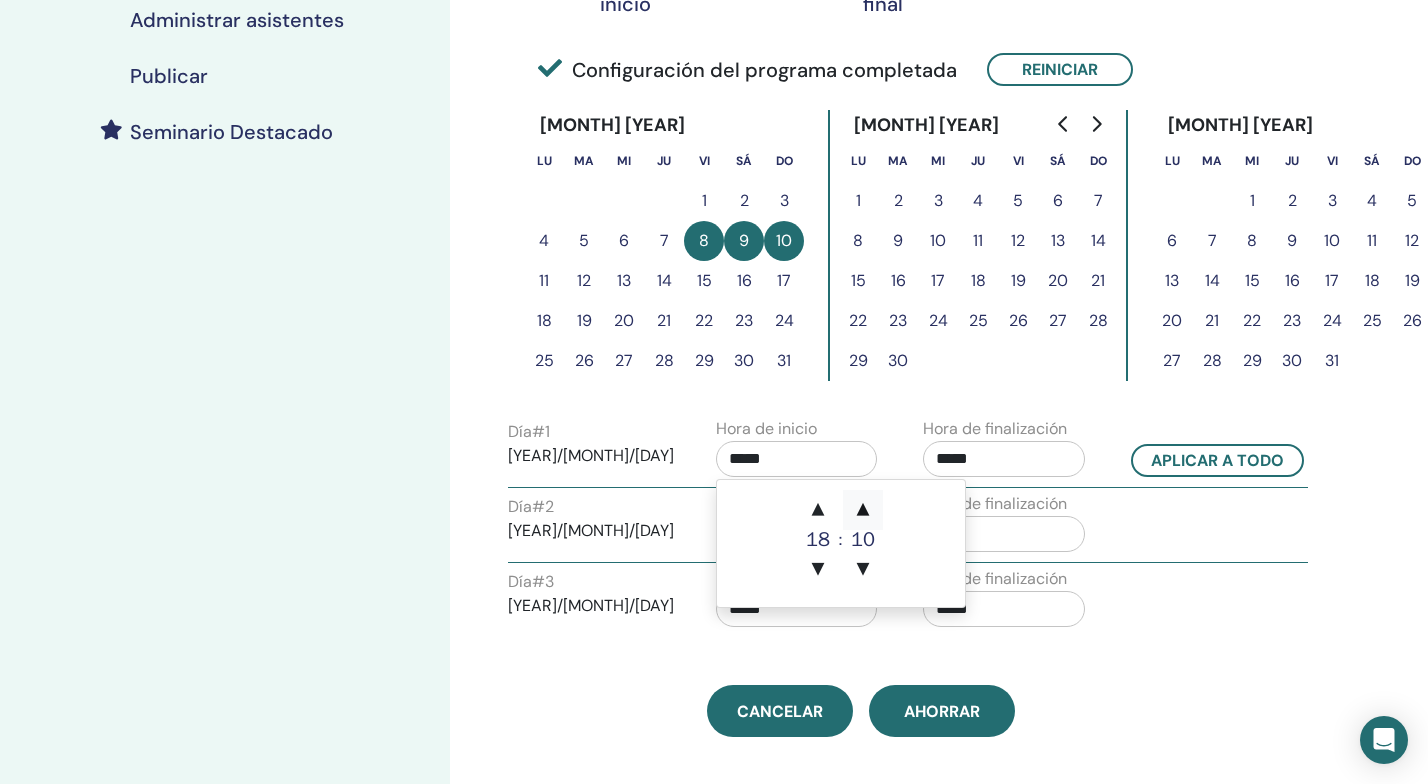 click on "▲" at bounding box center [818, 510] 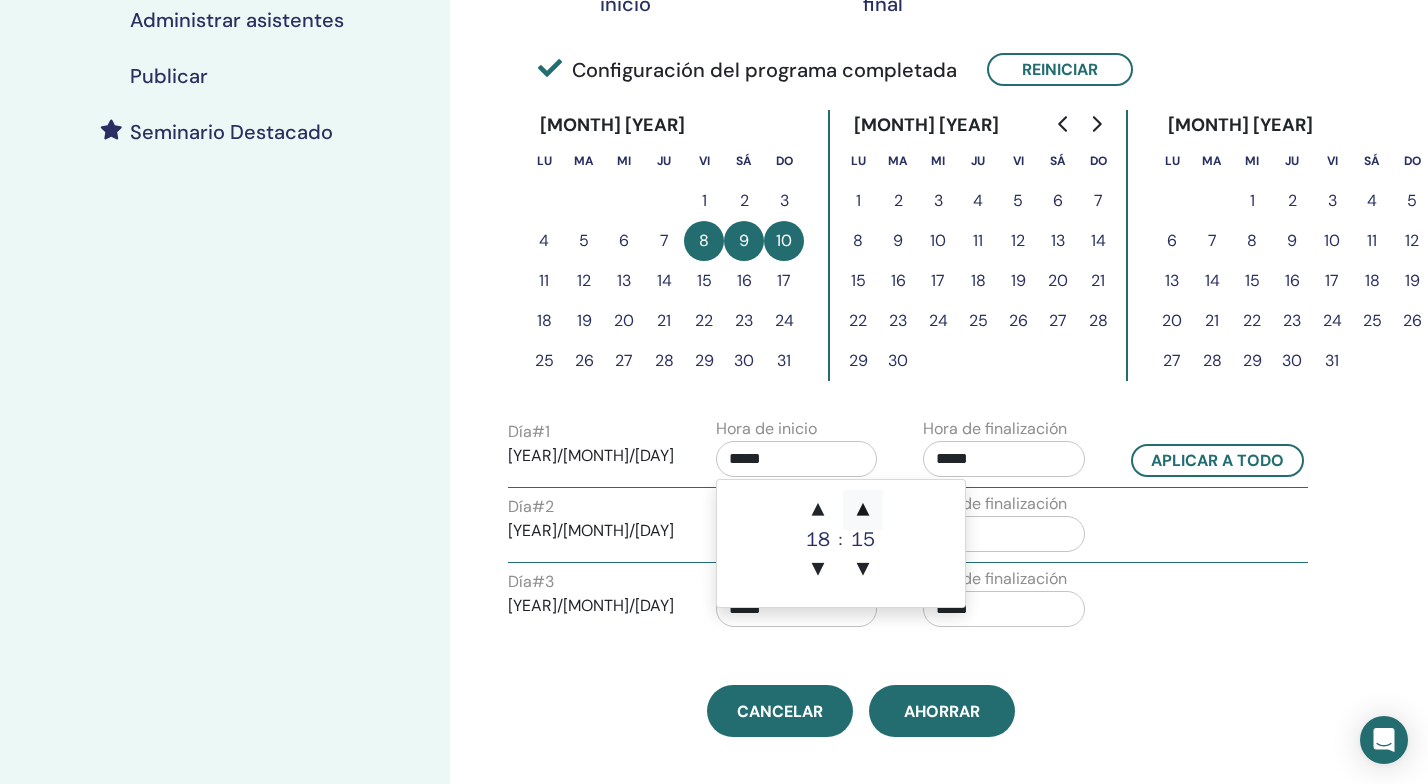click on "▲" at bounding box center (818, 510) 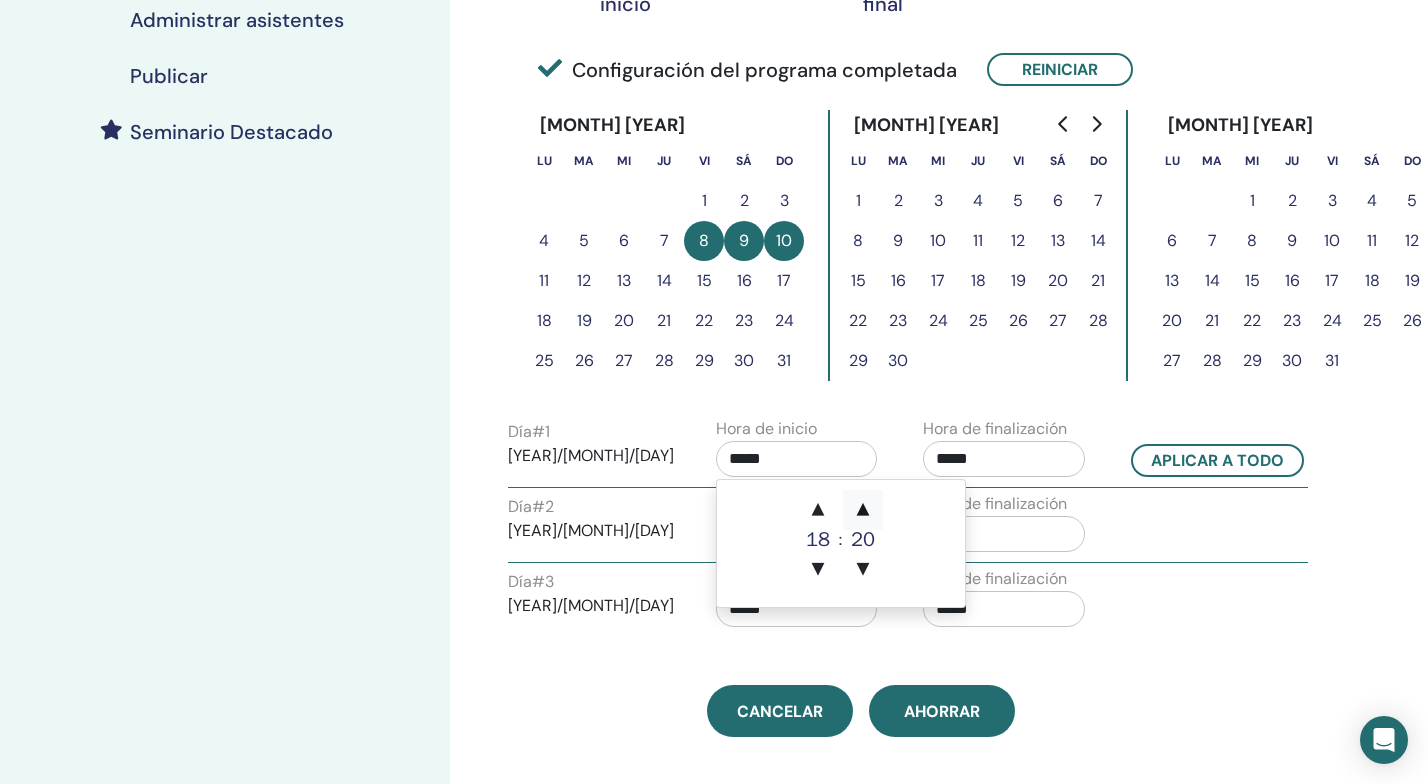 click on "▲" at bounding box center (818, 510) 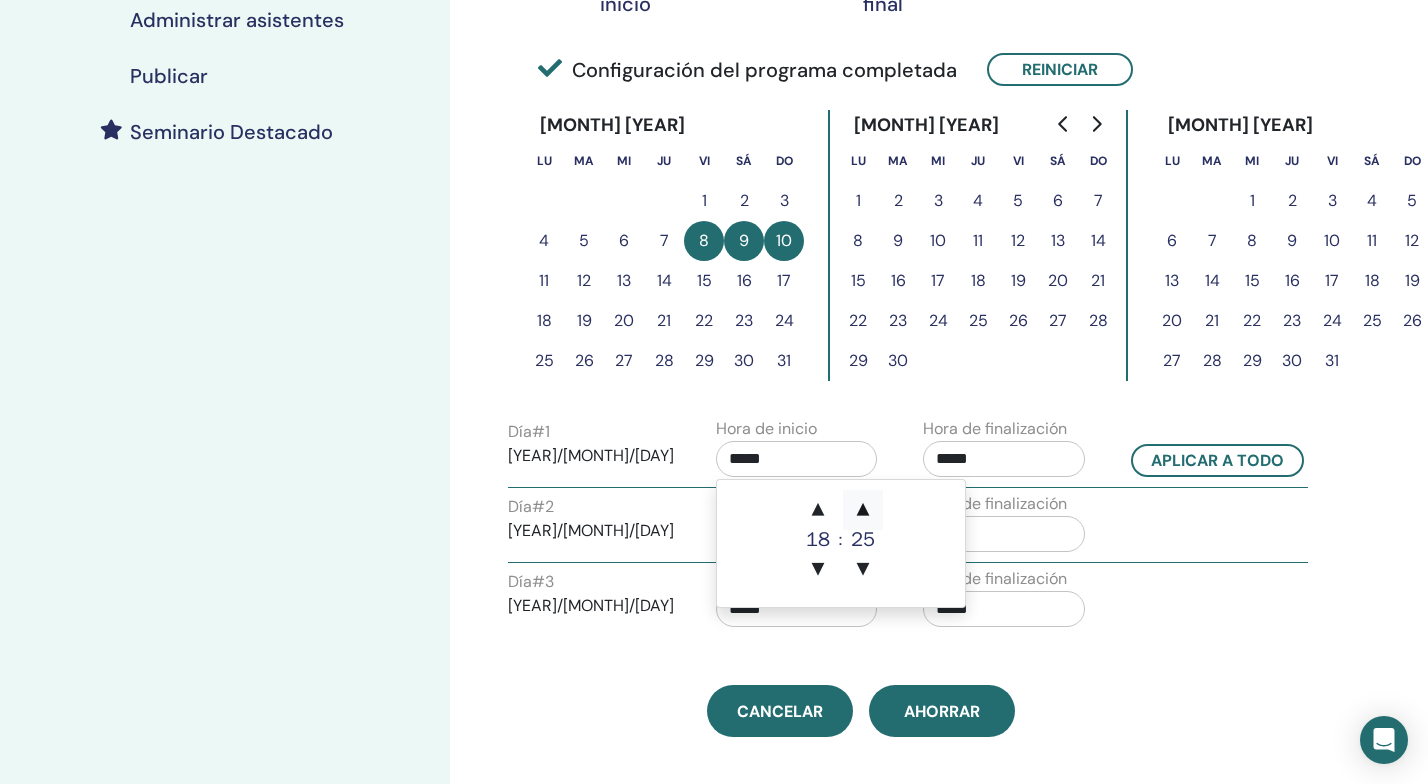 click on "▲" at bounding box center [818, 510] 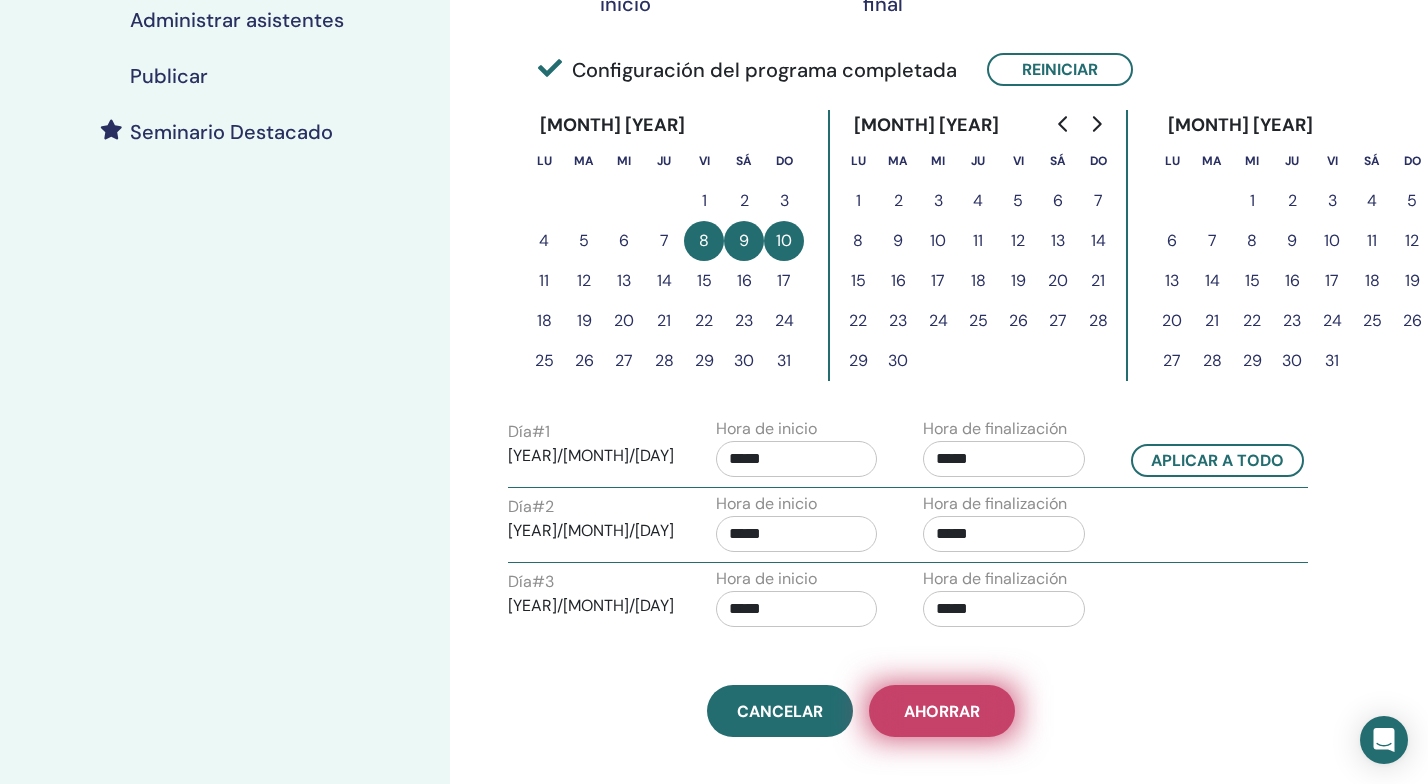 click on "Ahorrar" at bounding box center [942, 711] 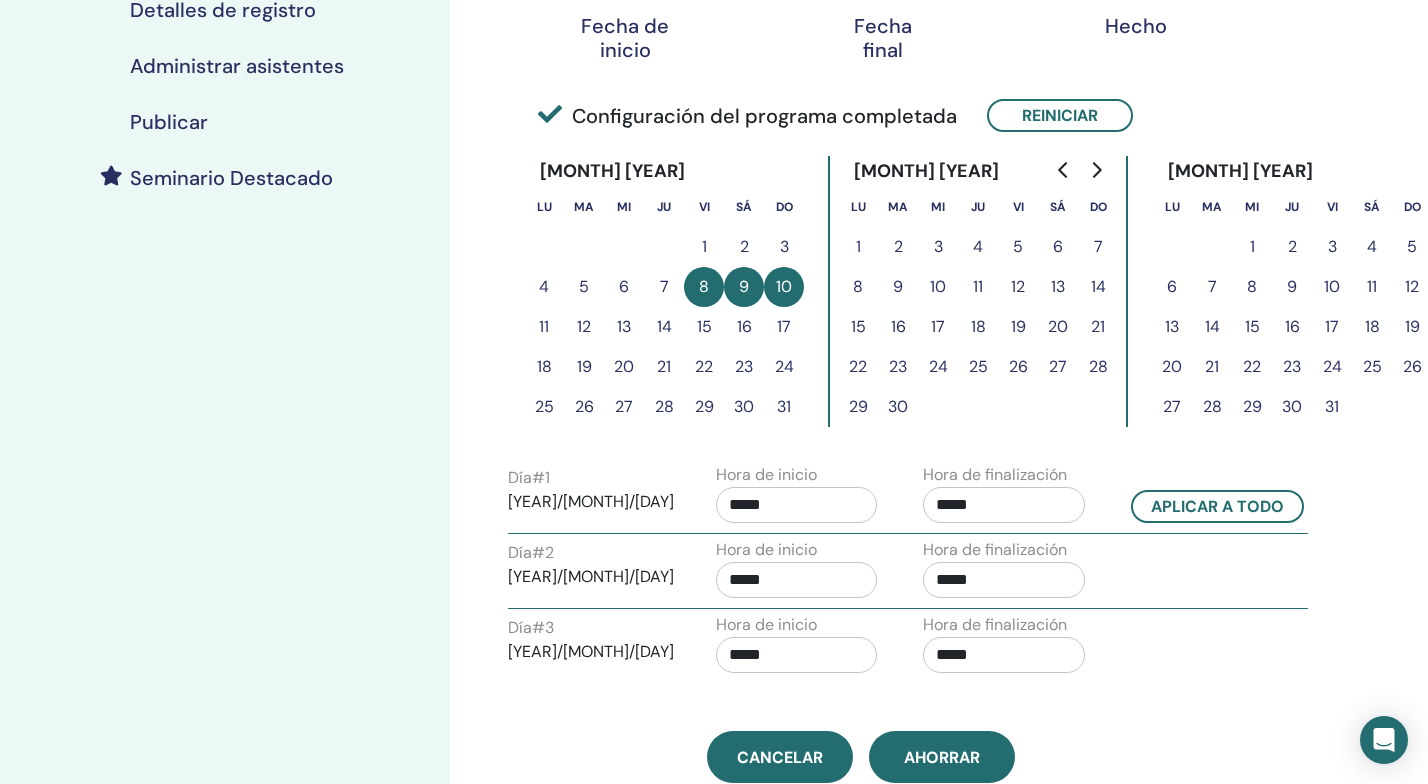 scroll, scrollTop: 470, scrollLeft: 0, axis: vertical 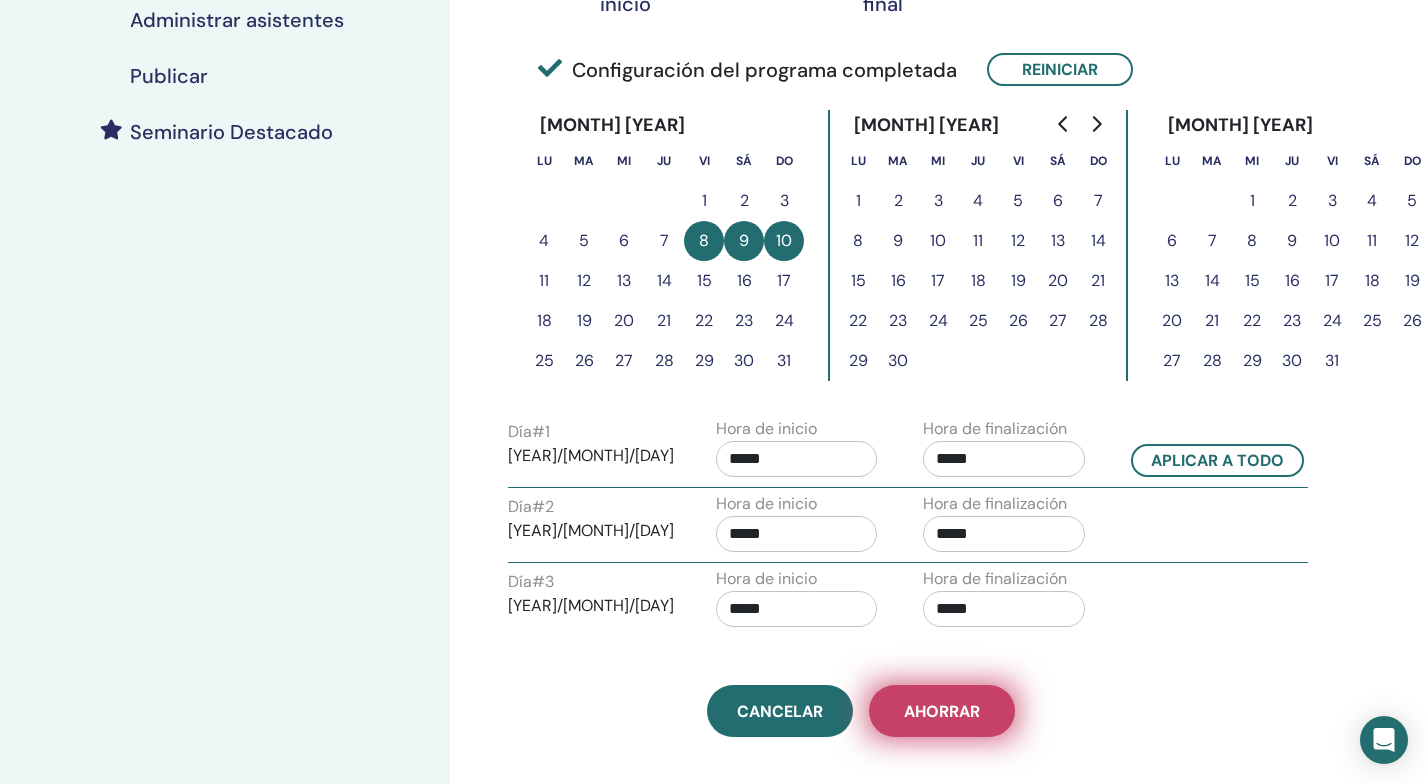 click on "Ahorrar" at bounding box center [942, 711] 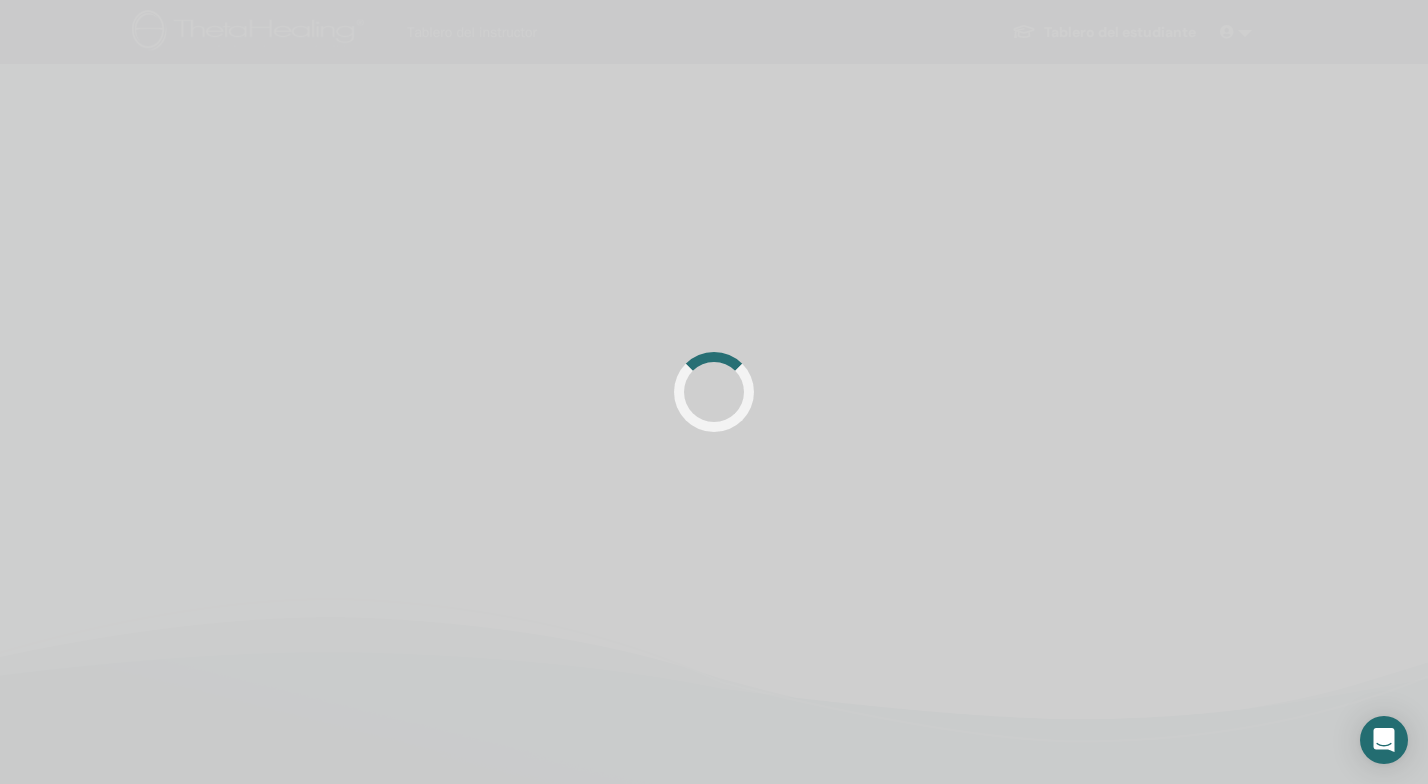 scroll, scrollTop: 0, scrollLeft: 0, axis: both 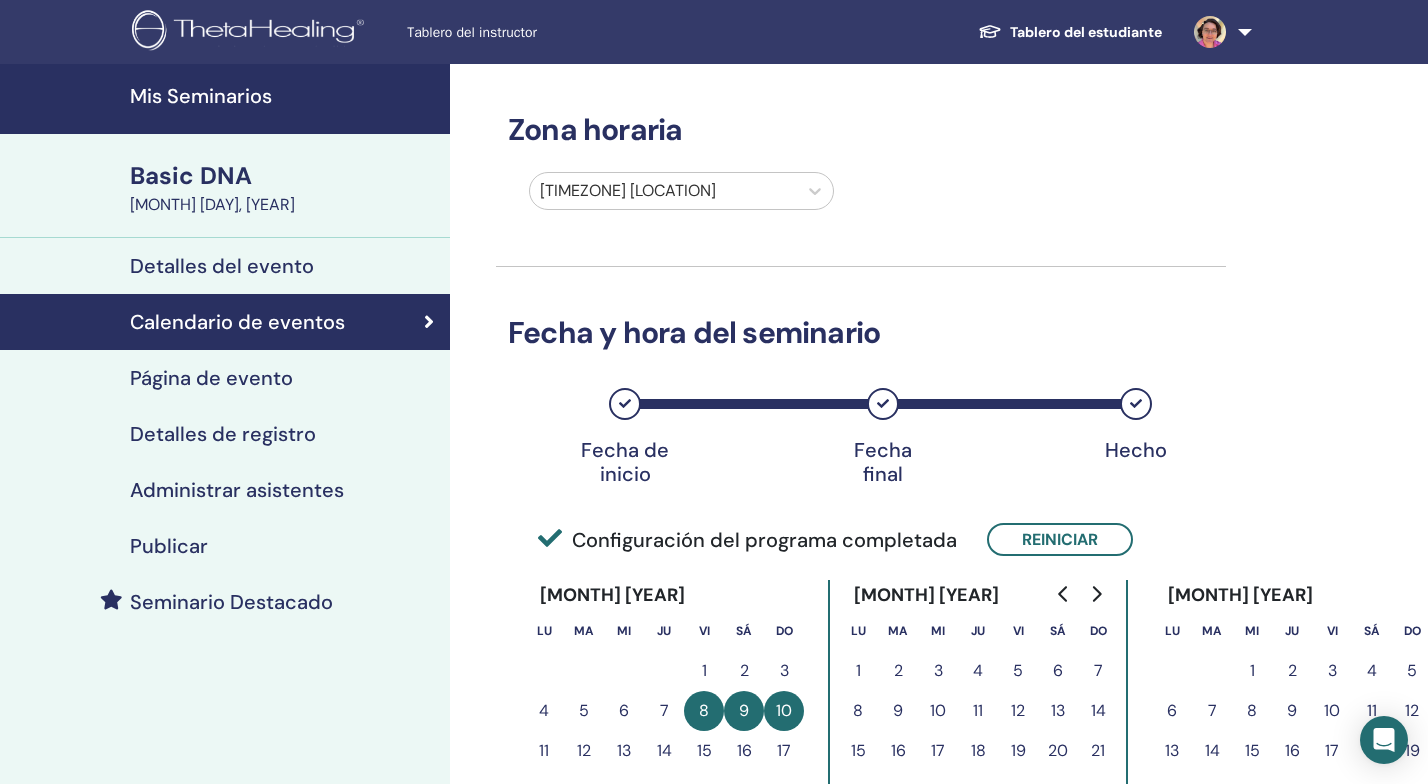 click at bounding box center [251, 32] 